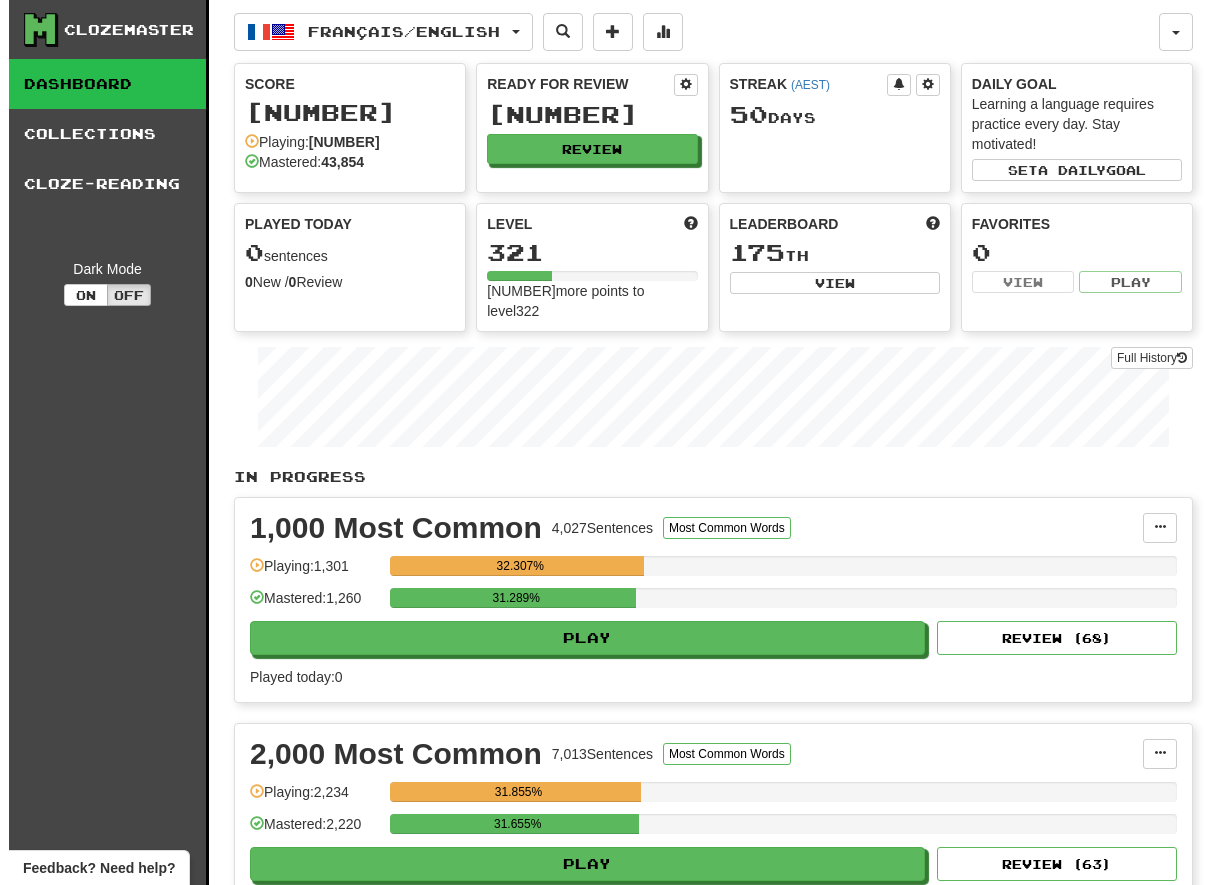 scroll, scrollTop: 0, scrollLeft: 0, axis: both 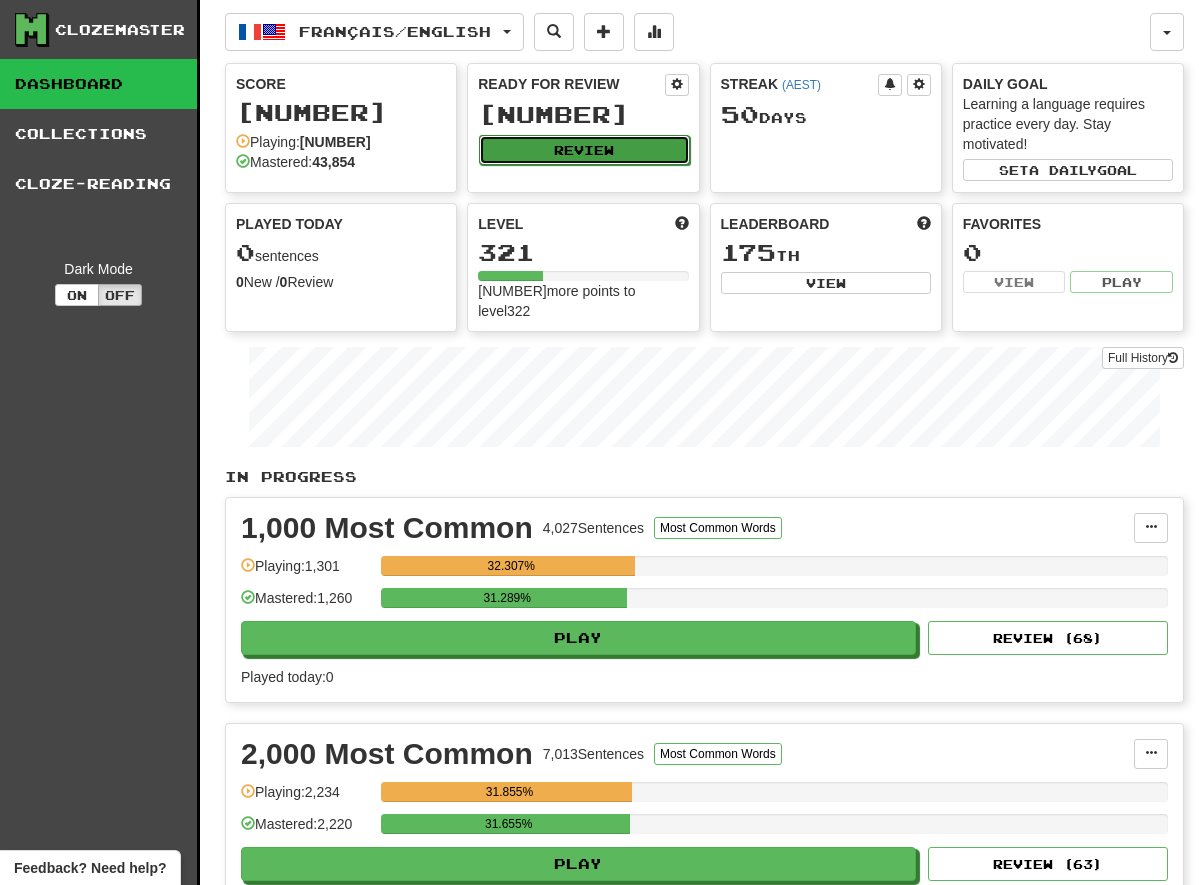 click on "Review" at bounding box center [584, 150] 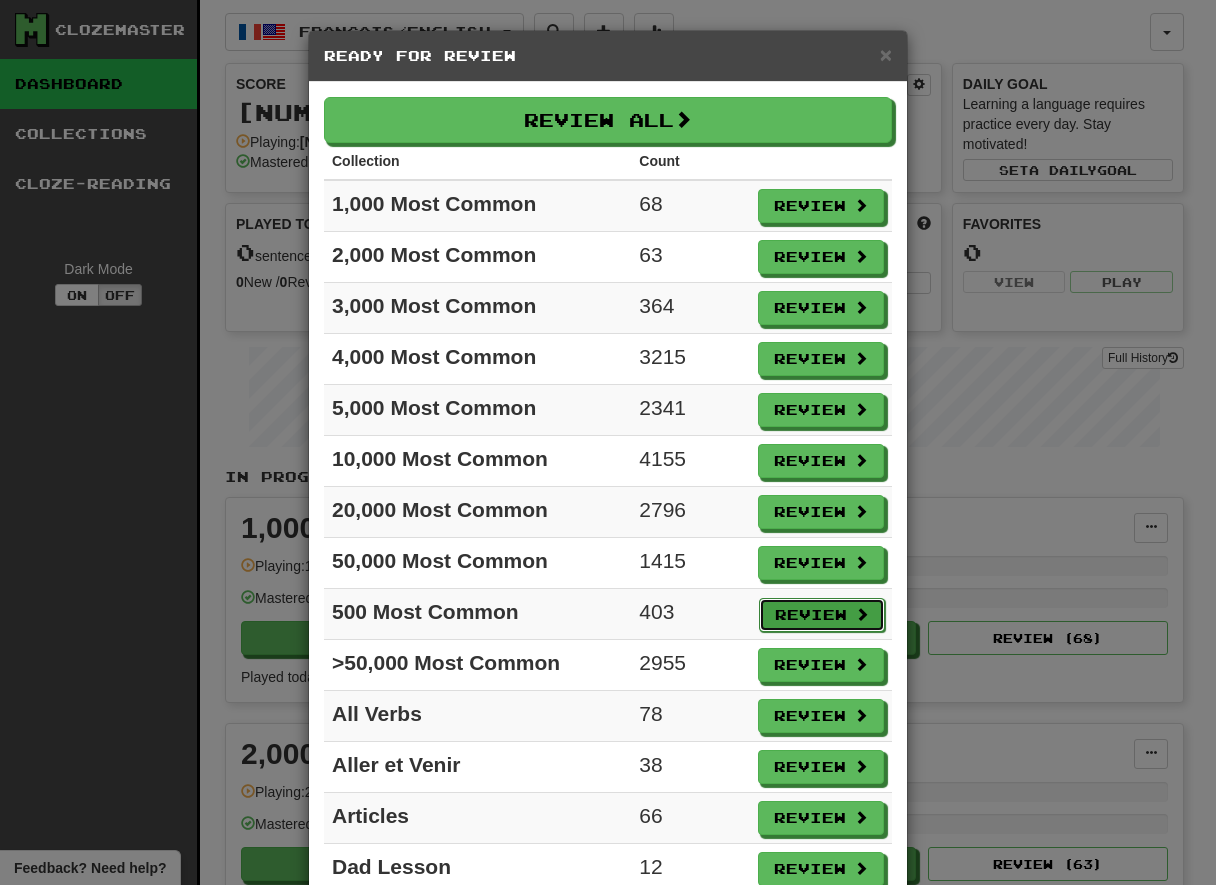 click on "Review" at bounding box center (822, 615) 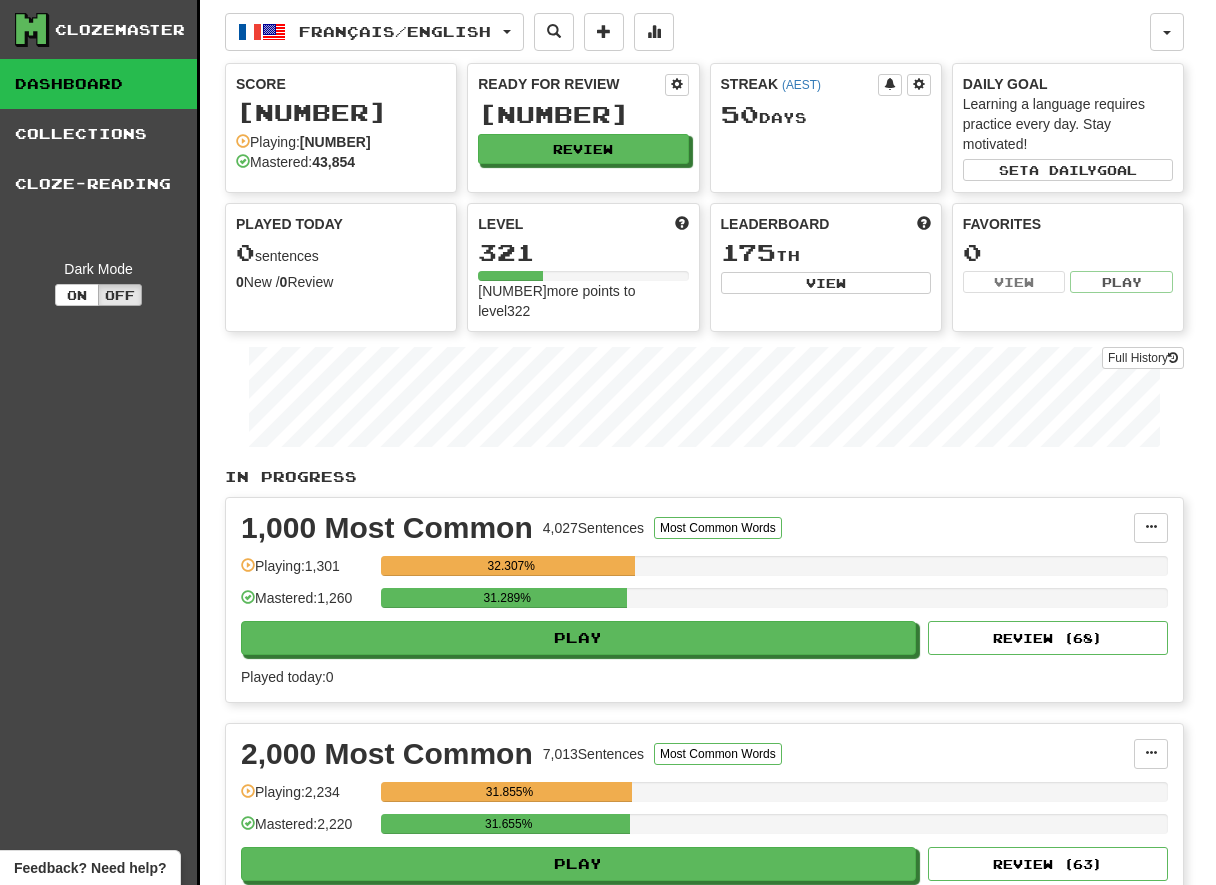 select on "**" 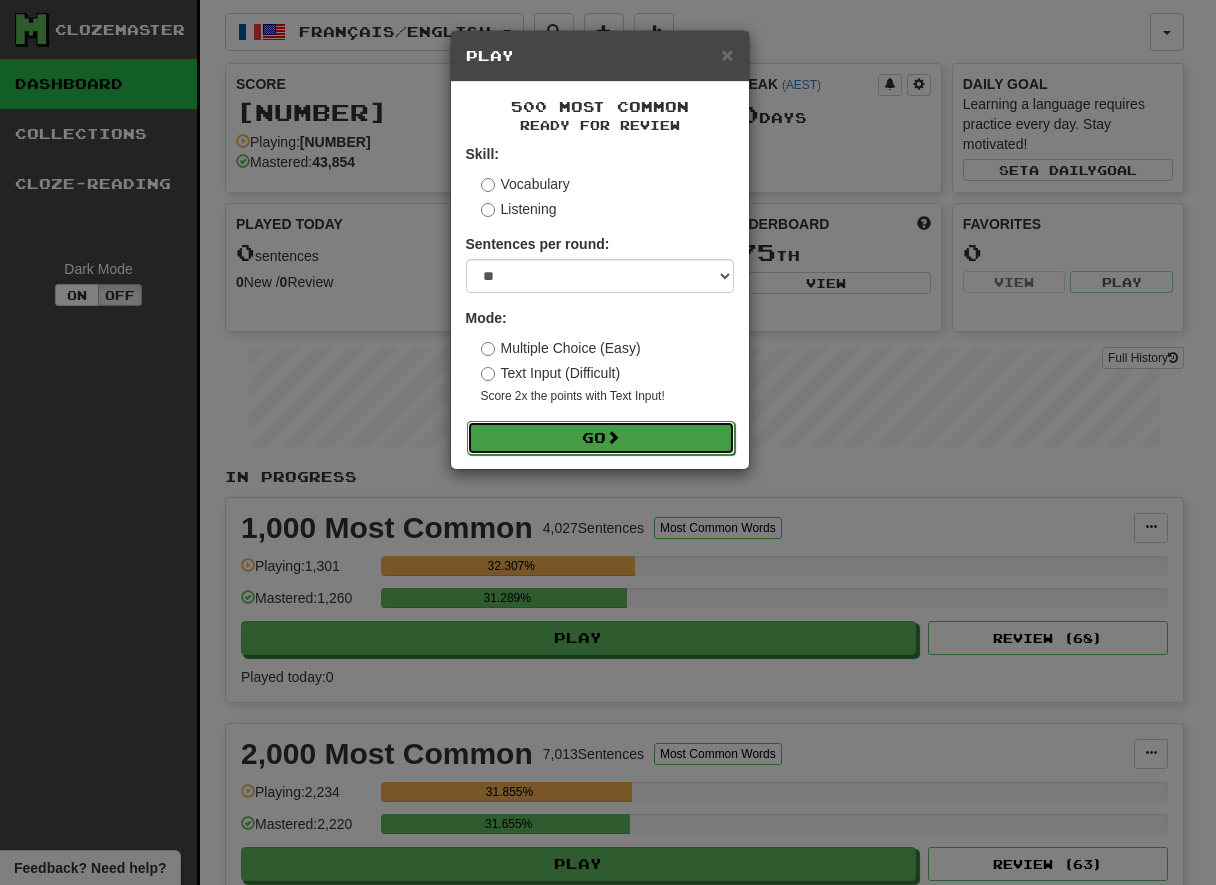 click on "Go" at bounding box center (601, 438) 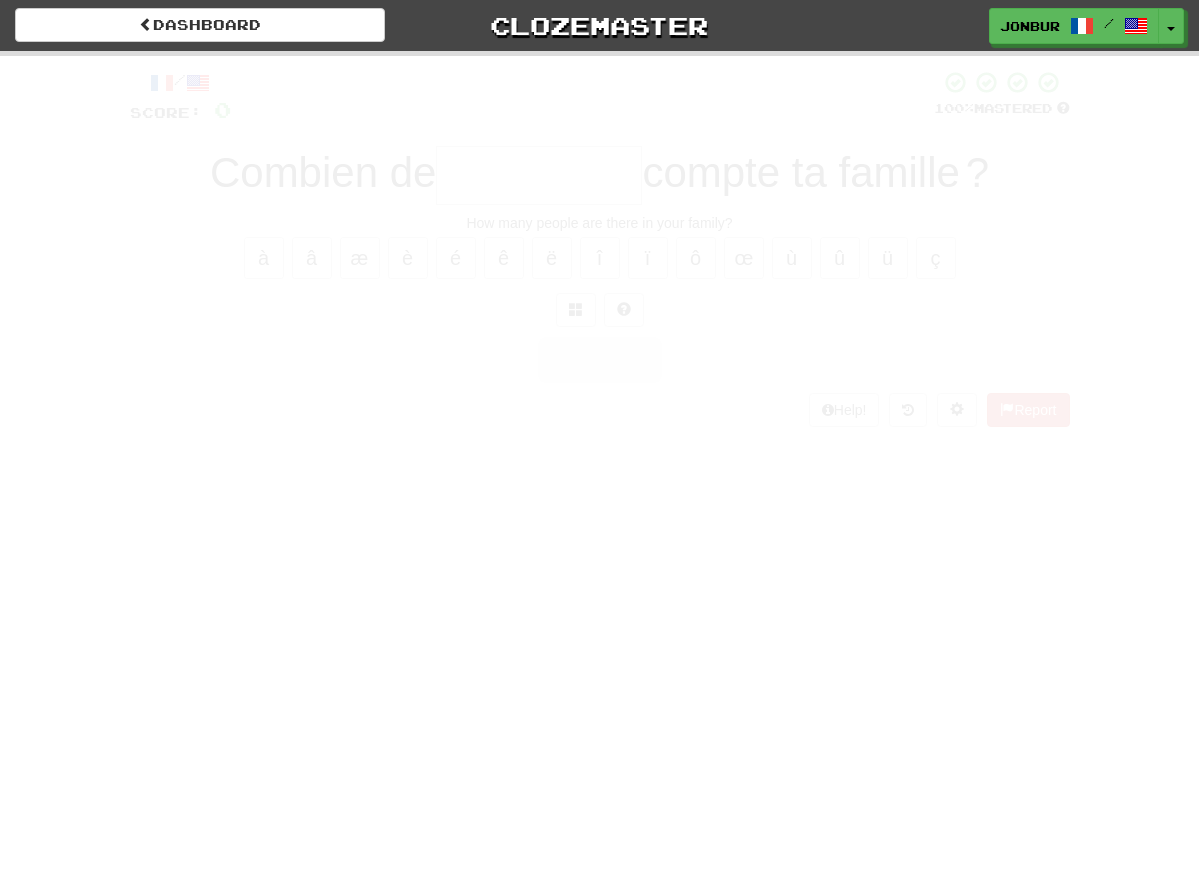 scroll, scrollTop: 0, scrollLeft: 0, axis: both 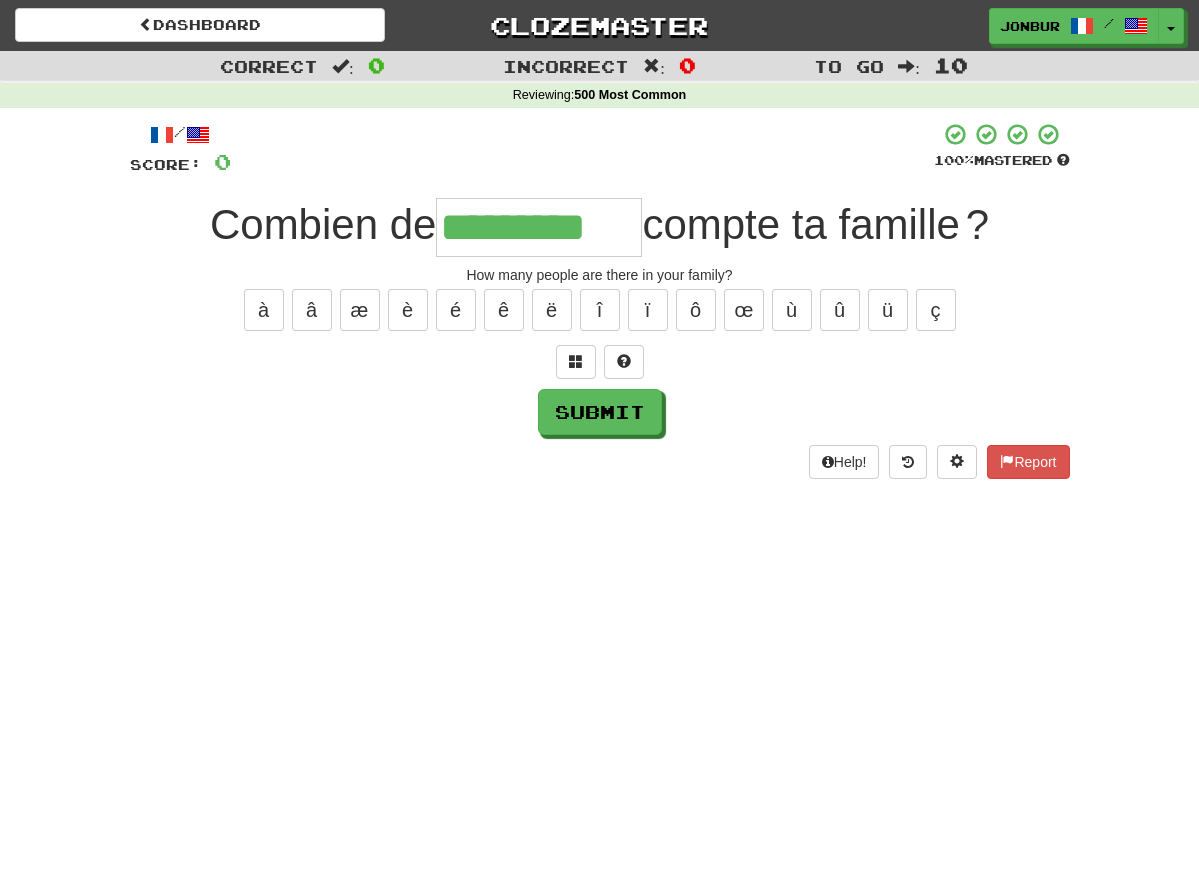 type on "*********" 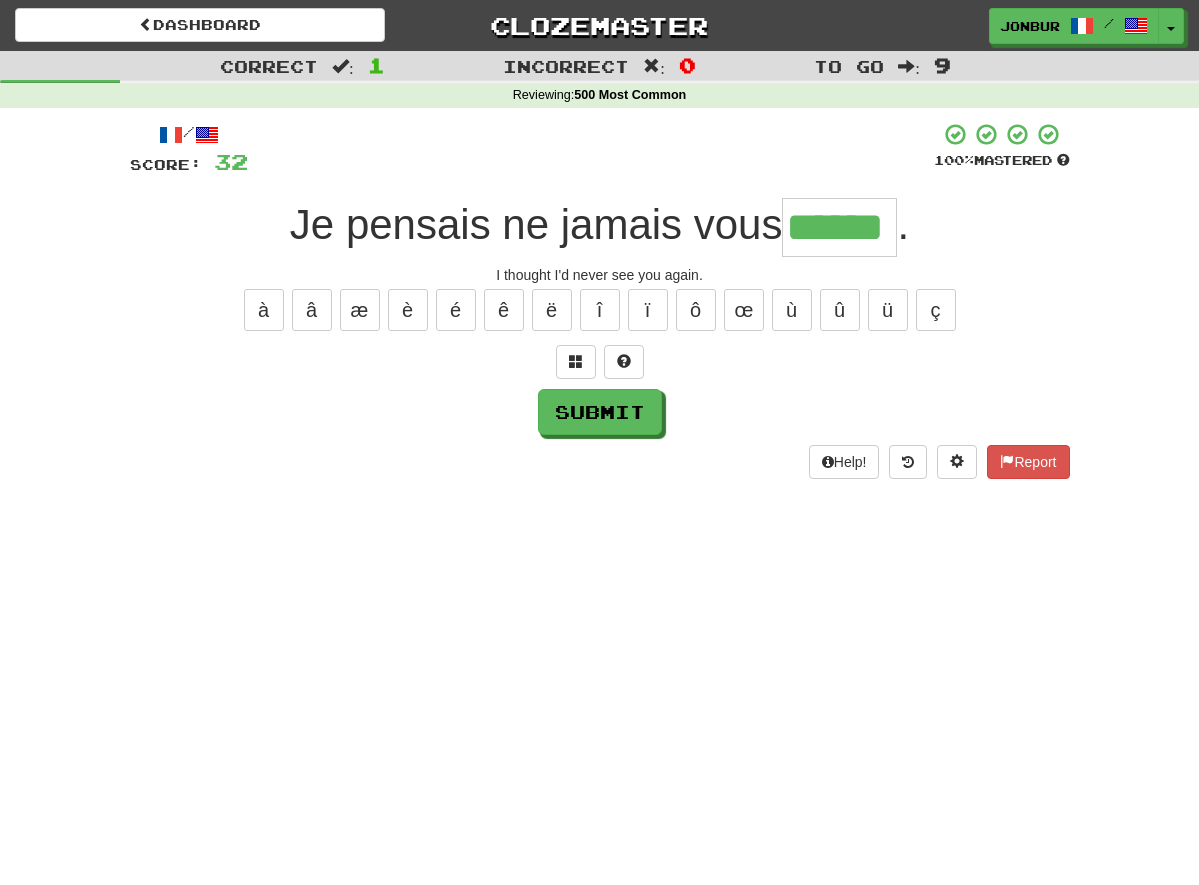 type on "******" 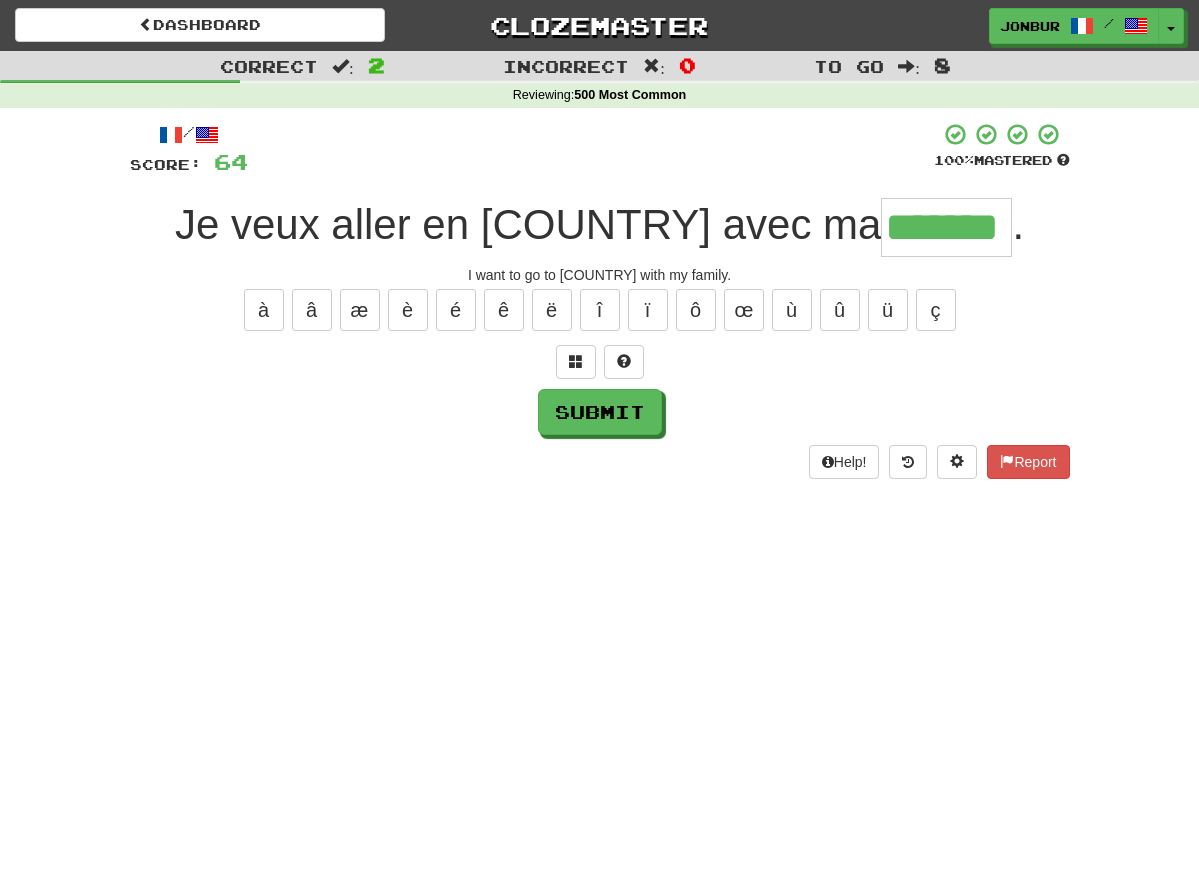 type on "*******" 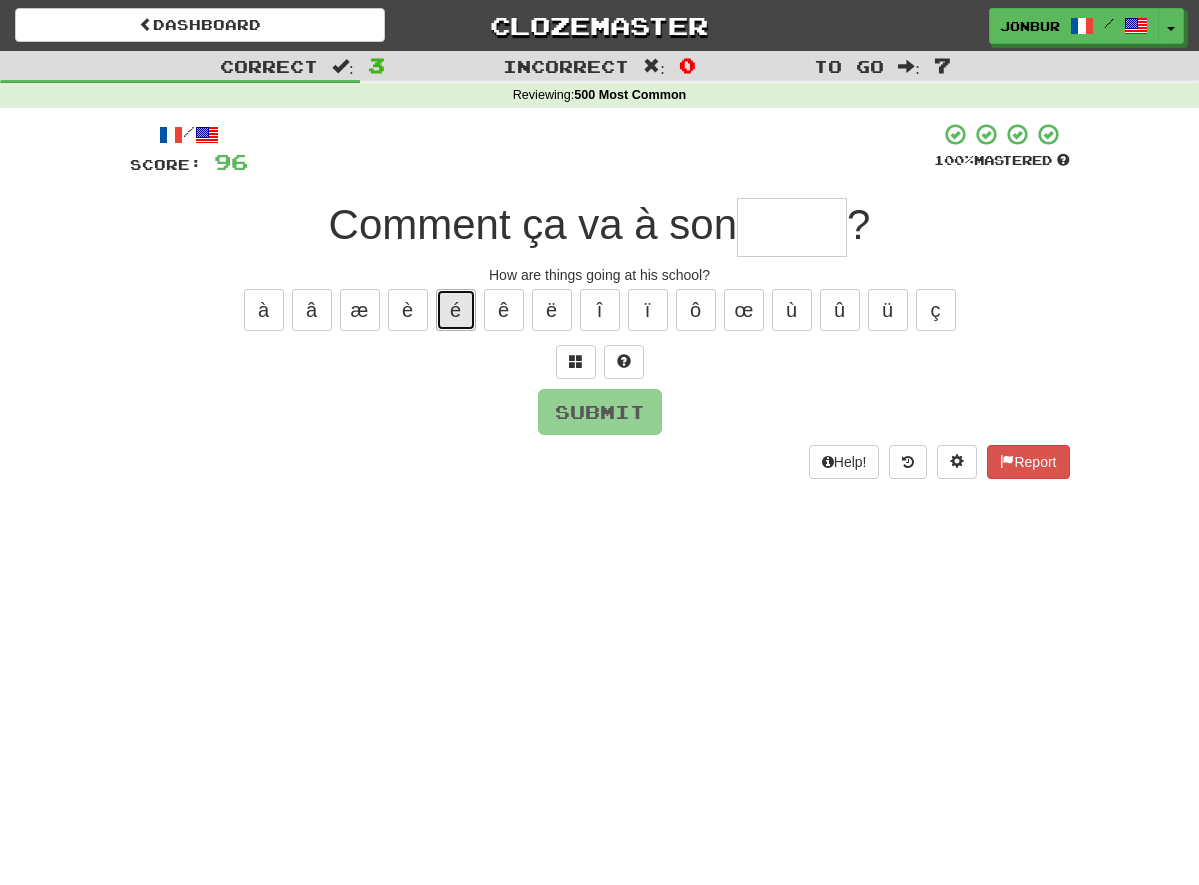 click on "é" at bounding box center (456, 310) 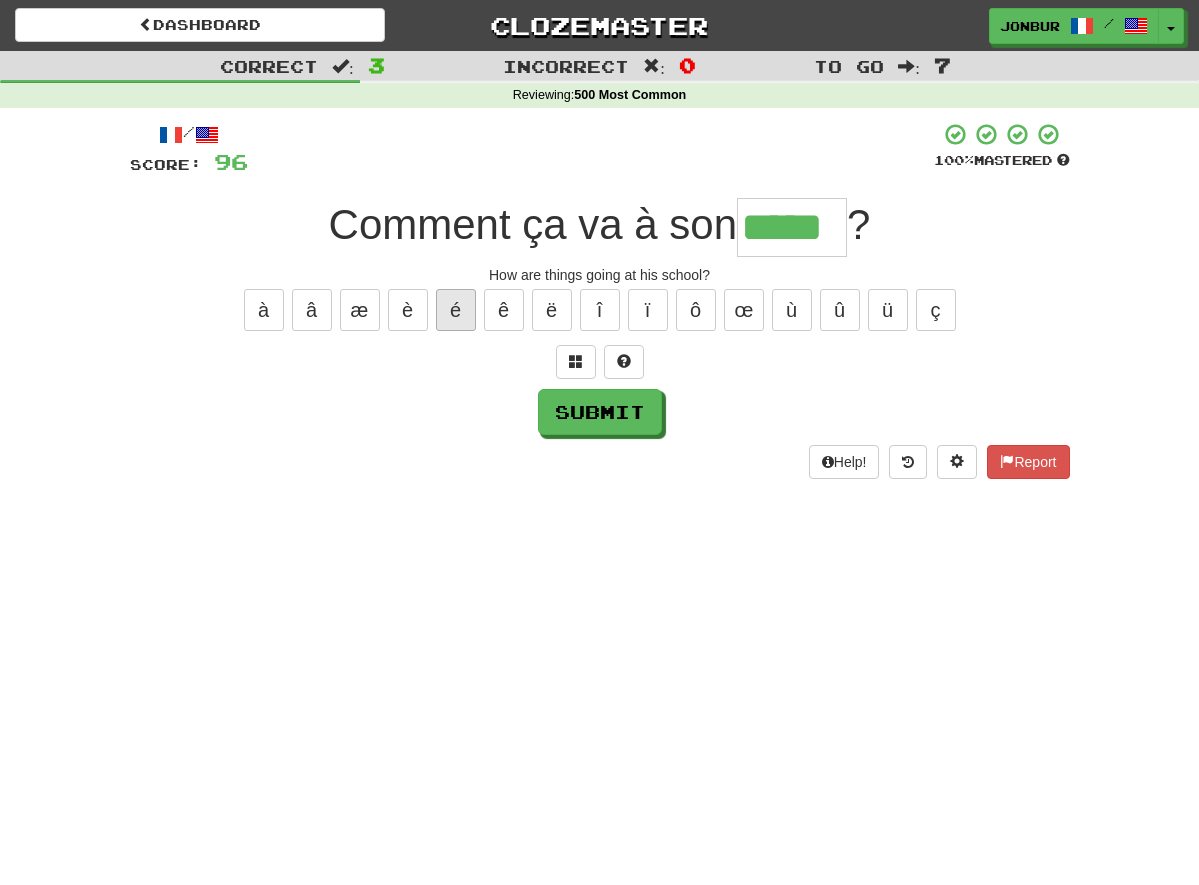 type on "*****" 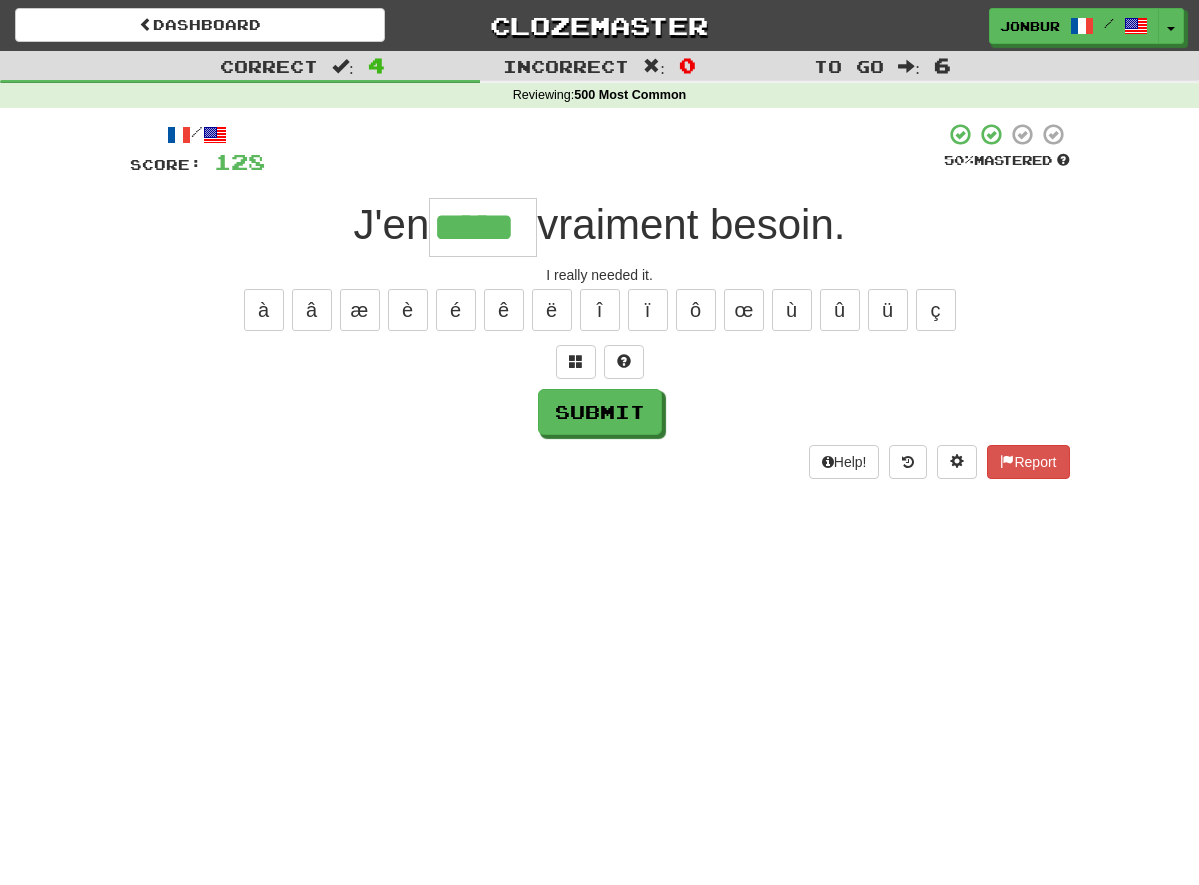 type on "*****" 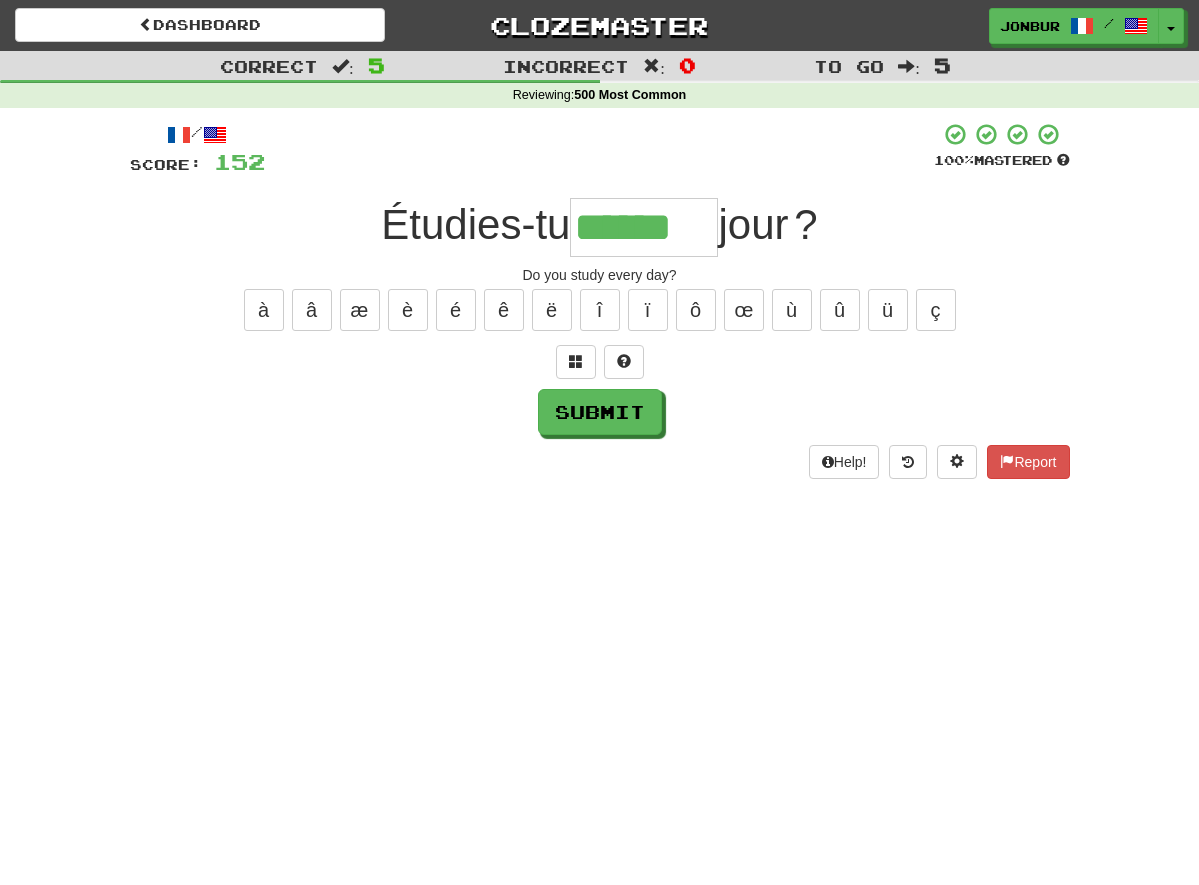 type on "******" 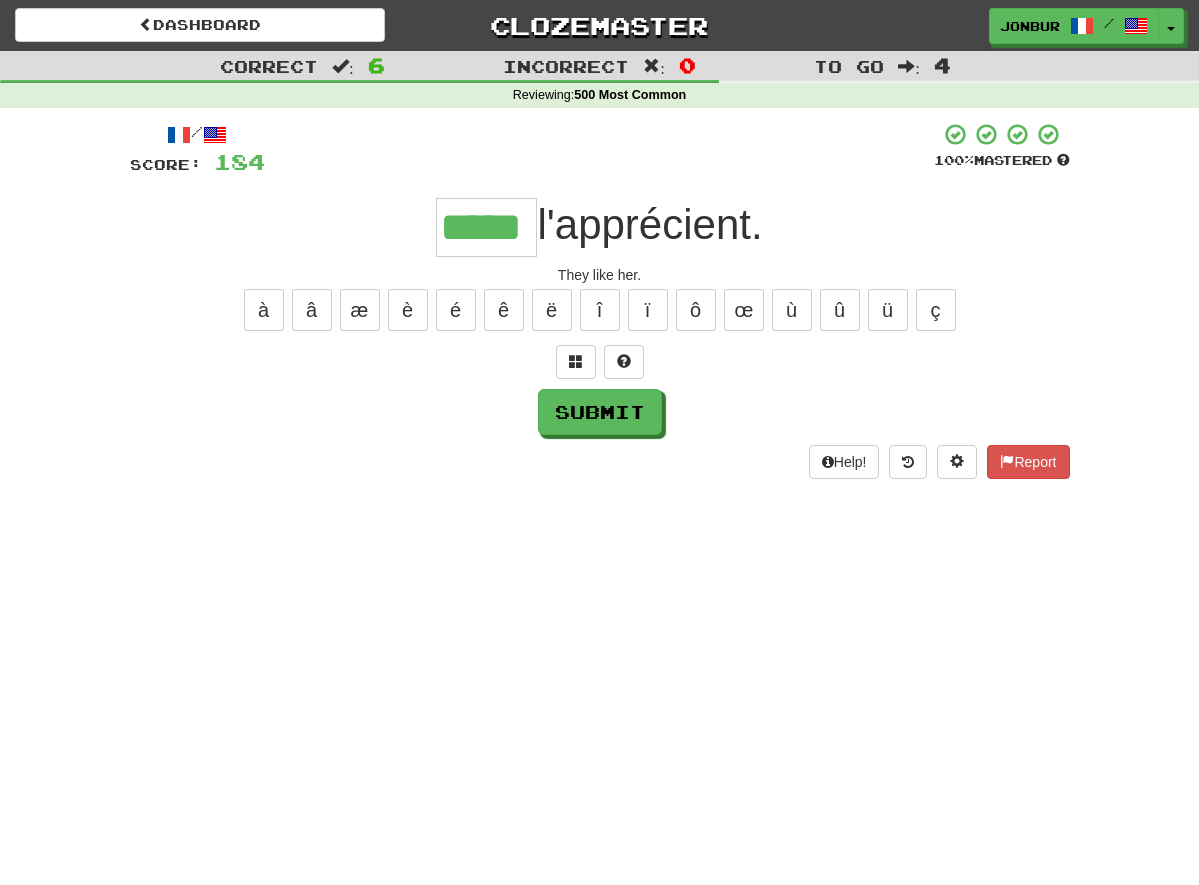 type on "*****" 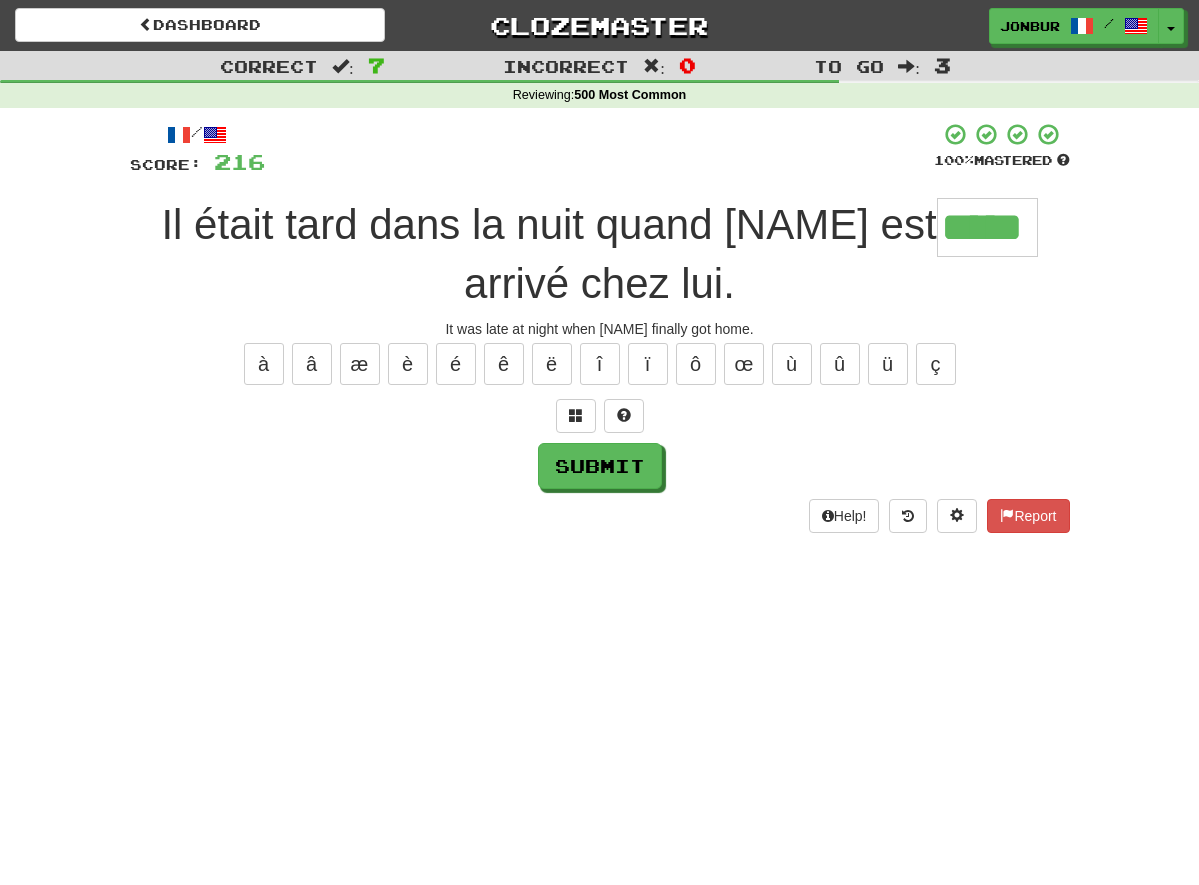 type on "*****" 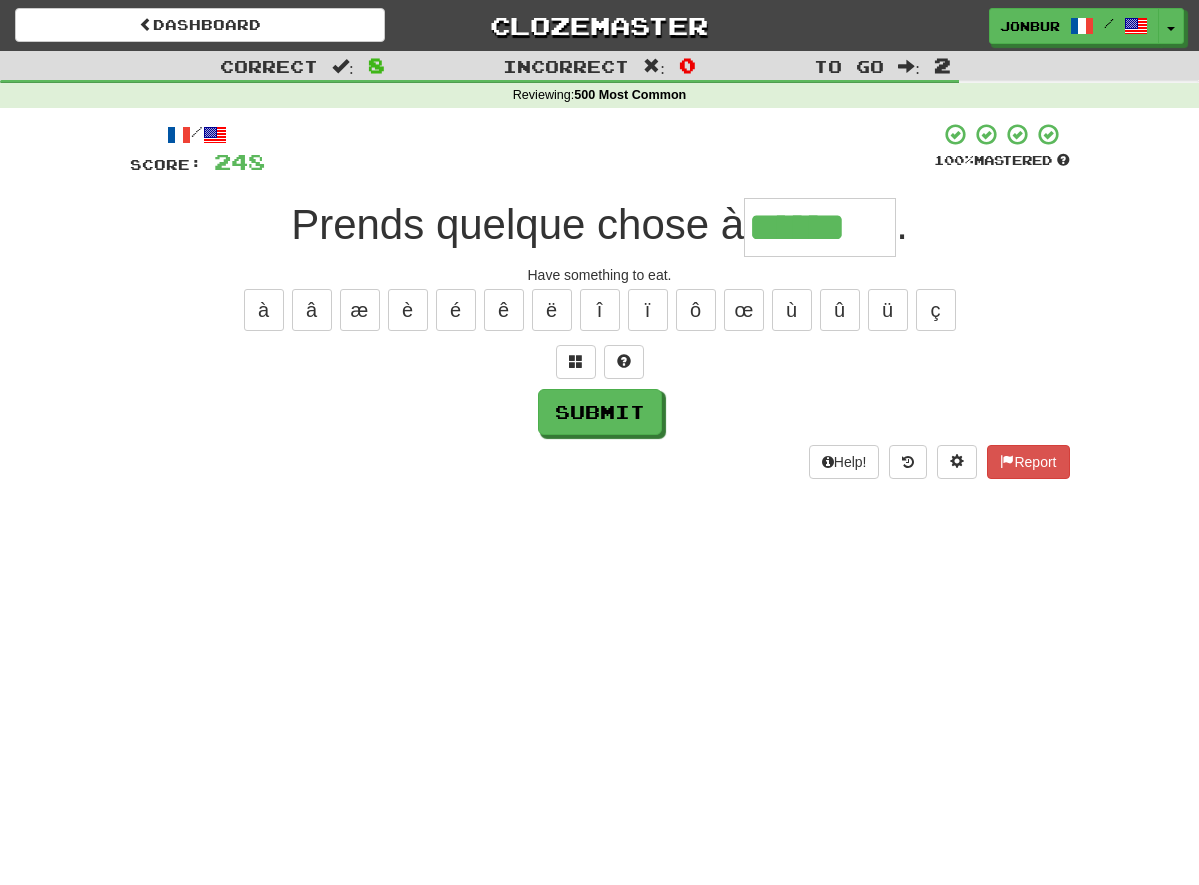type on "******" 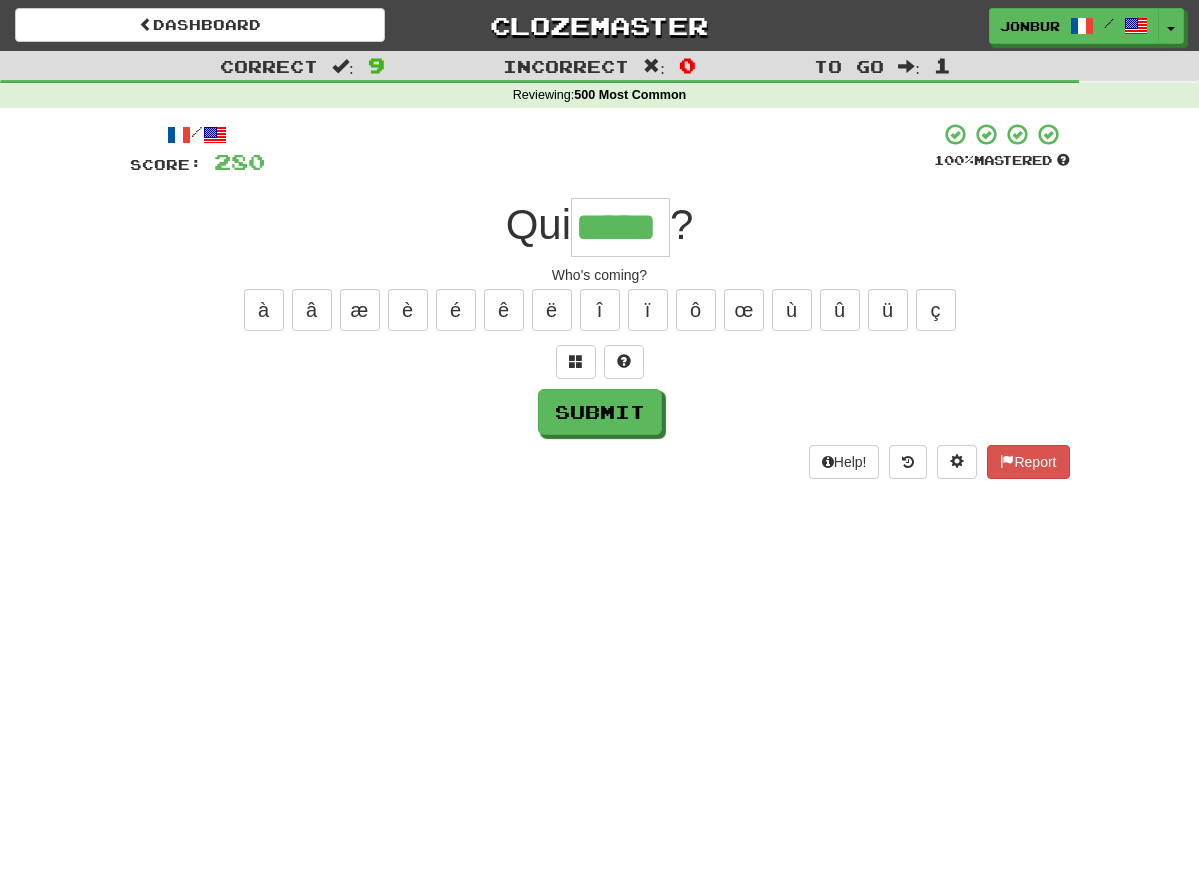 type on "*****" 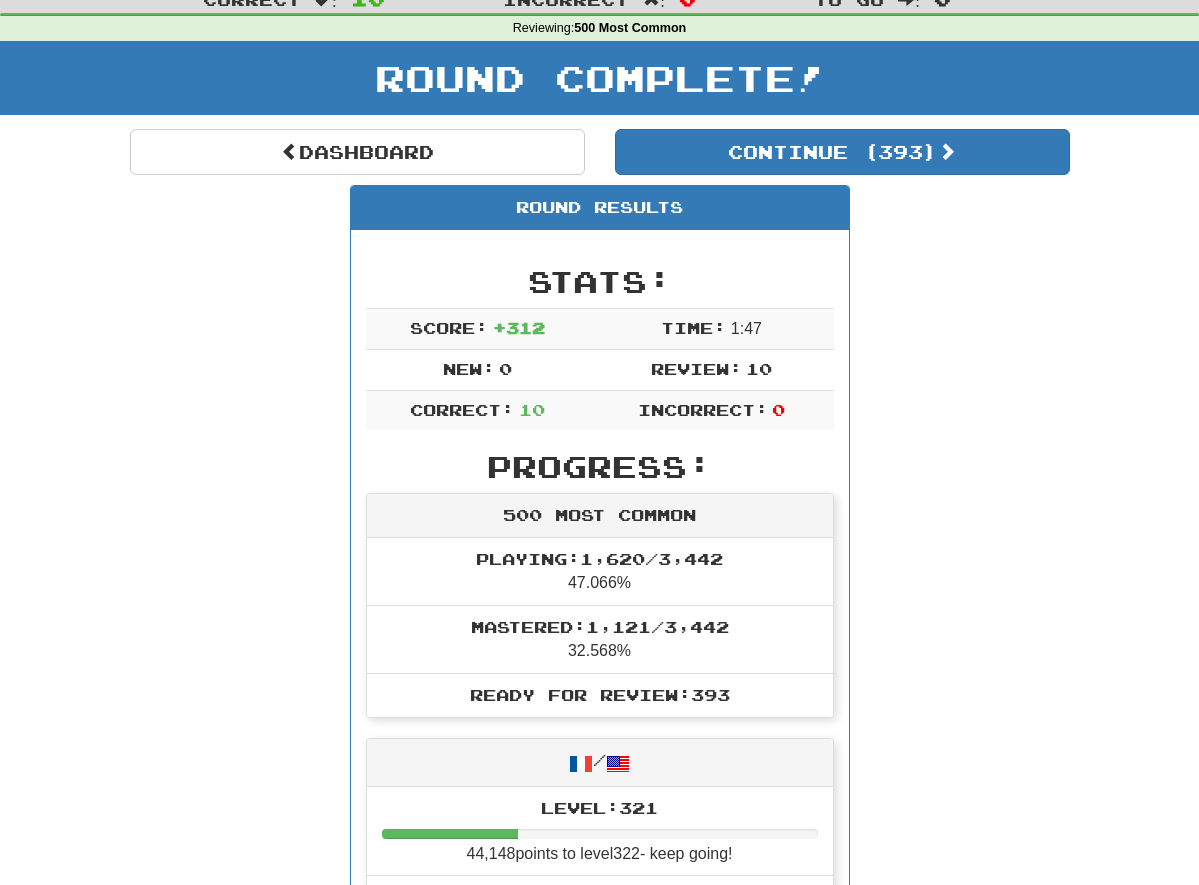scroll, scrollTop: 0, scrollLeft: 0, axis: both 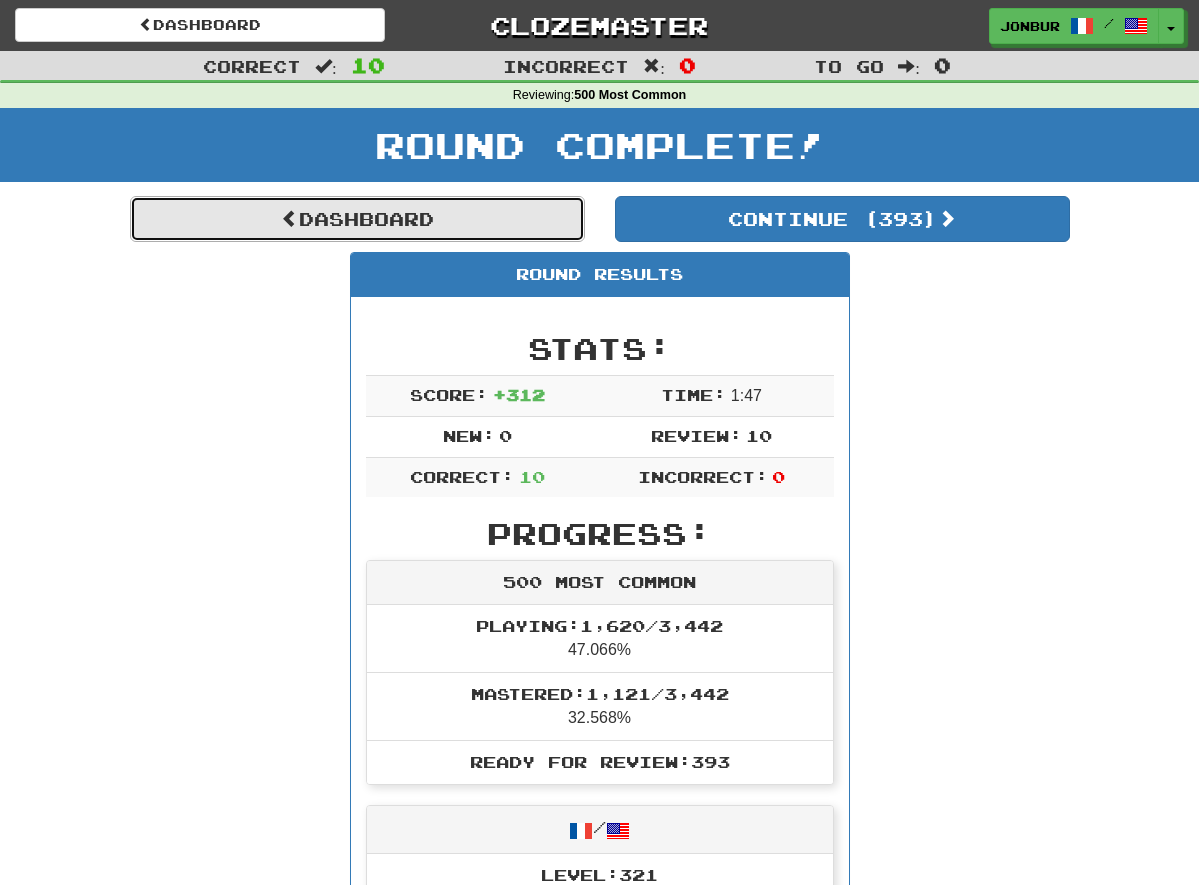 click on "Dashboard" at bounding box center [357, 219] 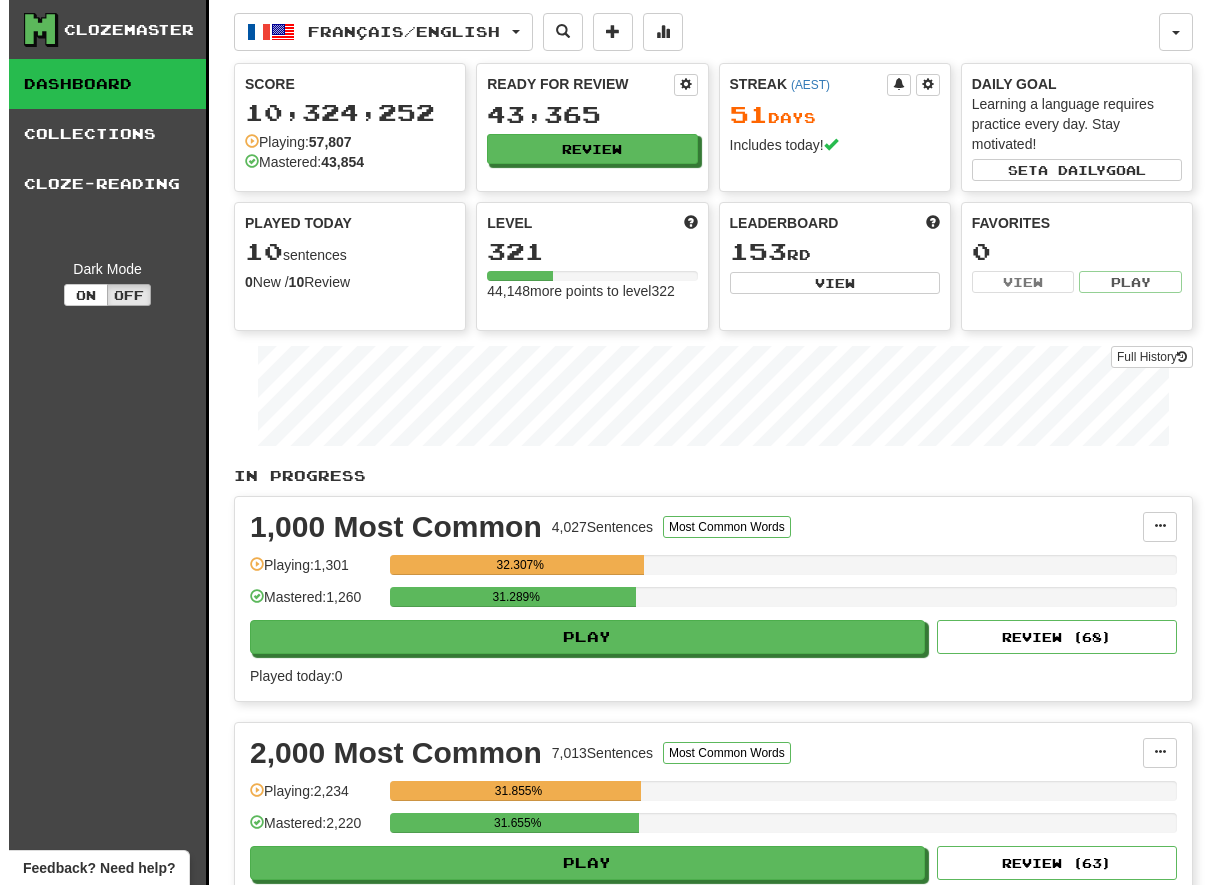 scroll, scrollTop: 0, scrollLeft: 0, axis: both 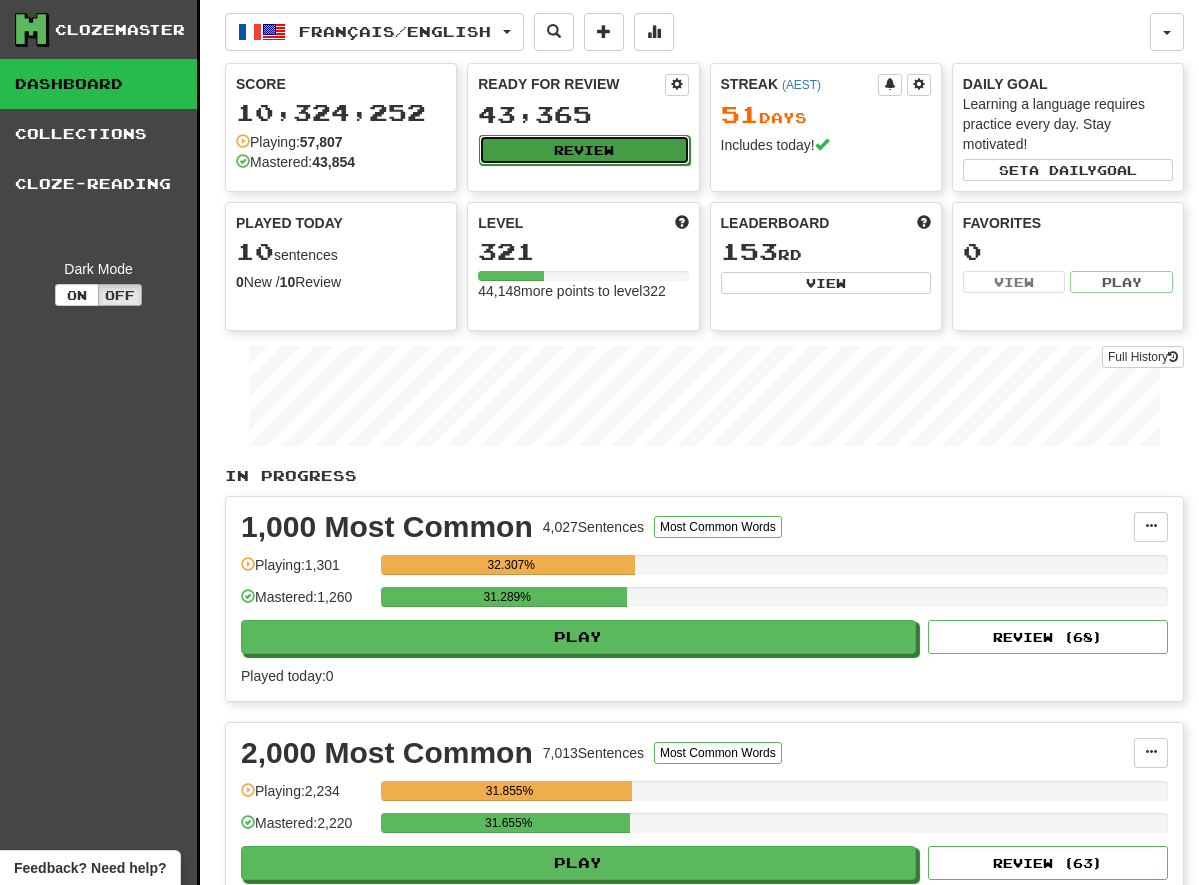 click on "Review" at bounding box center [584, 150] 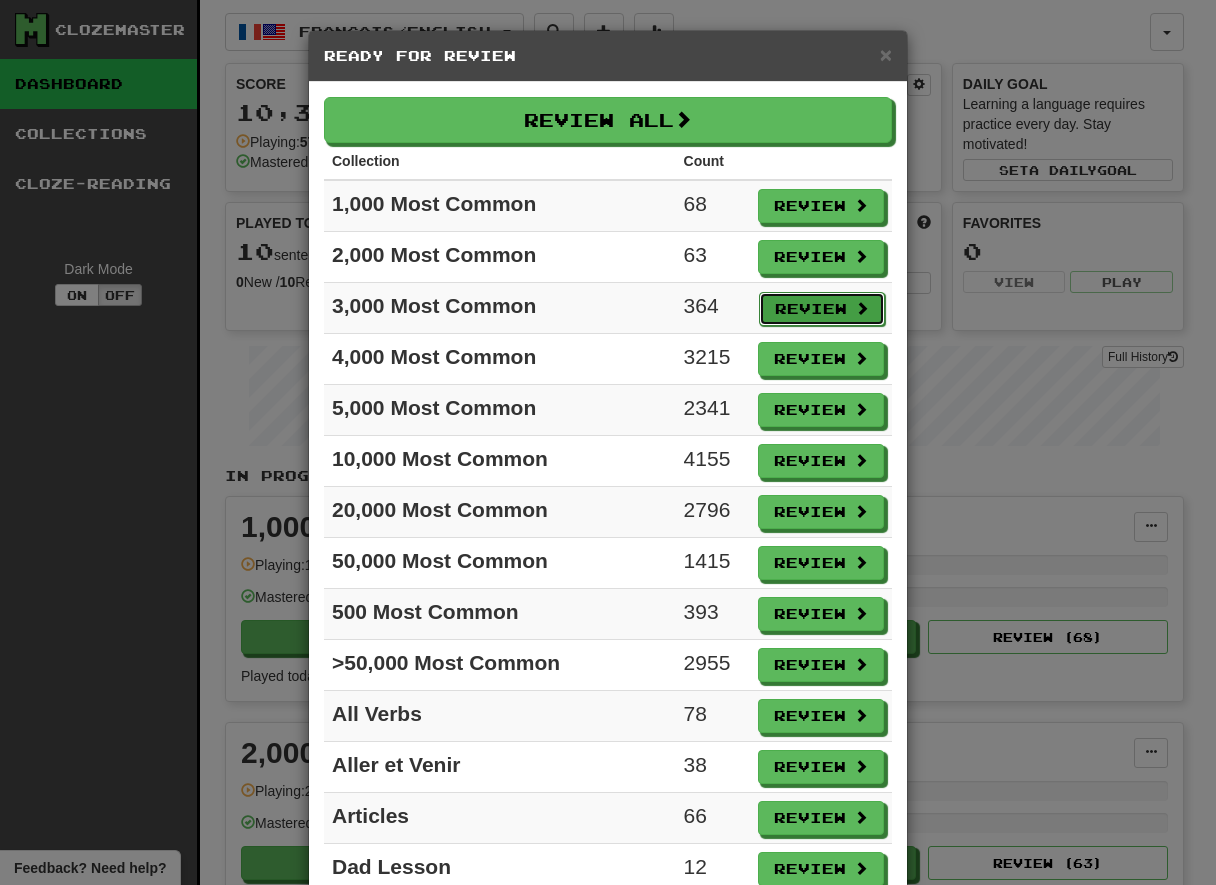 click on "Review" at bounding box center (822, 309) 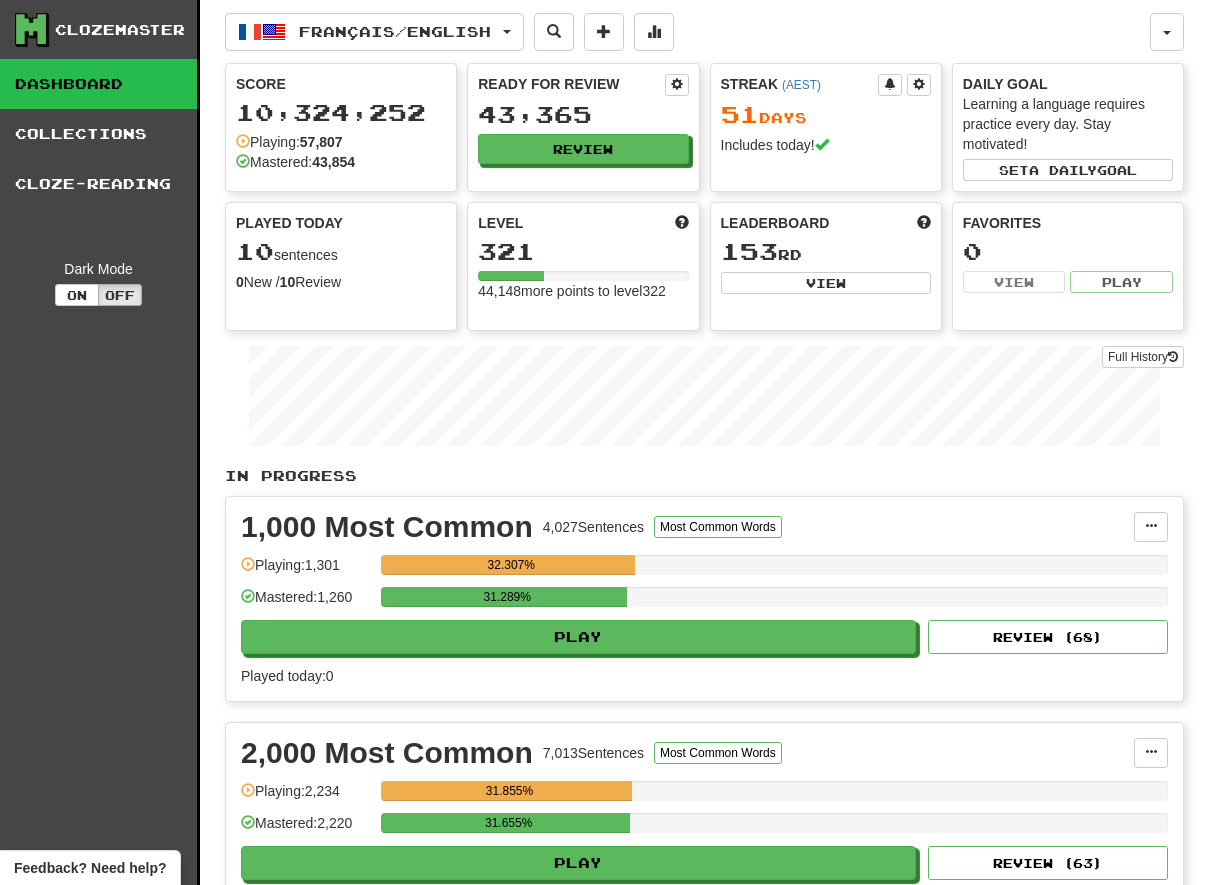 select on "**" 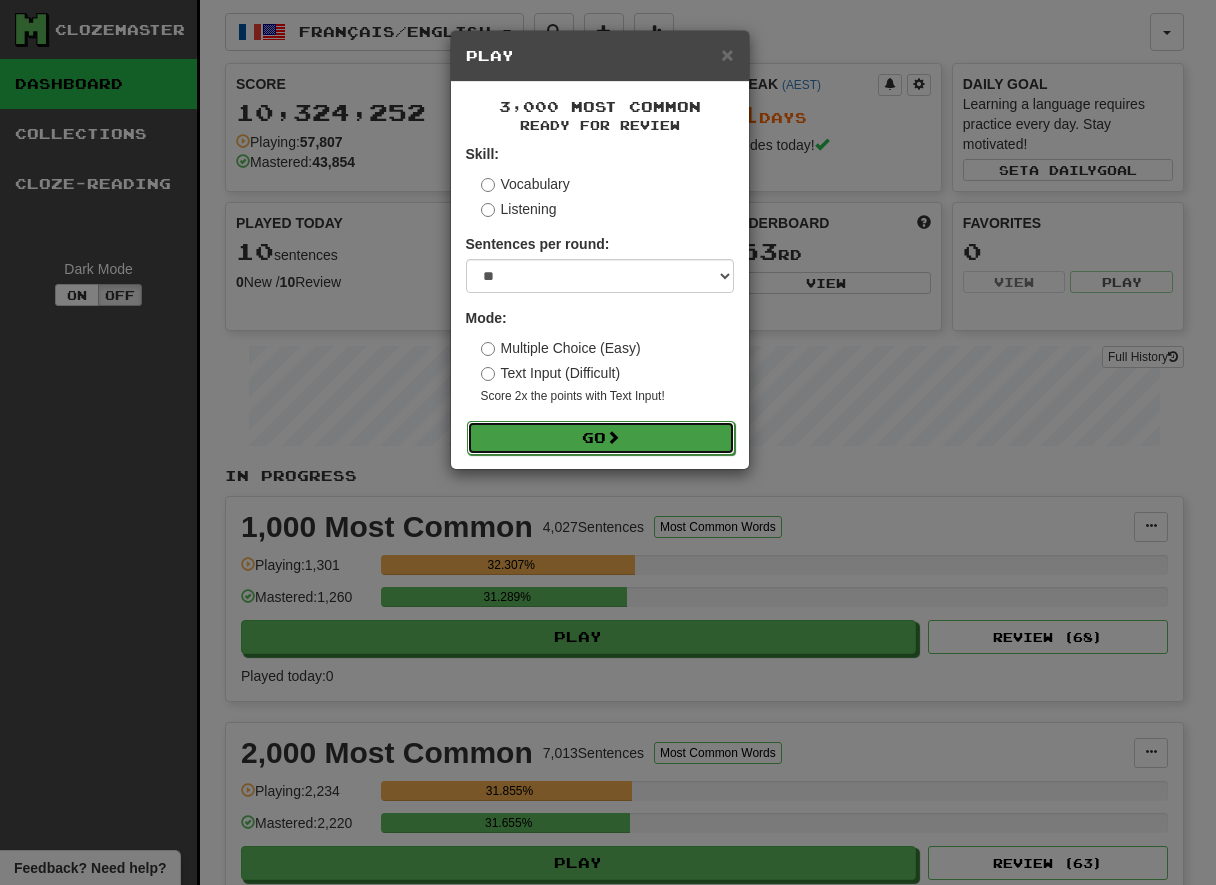 click on "Go" at bounding box center [601, 438] 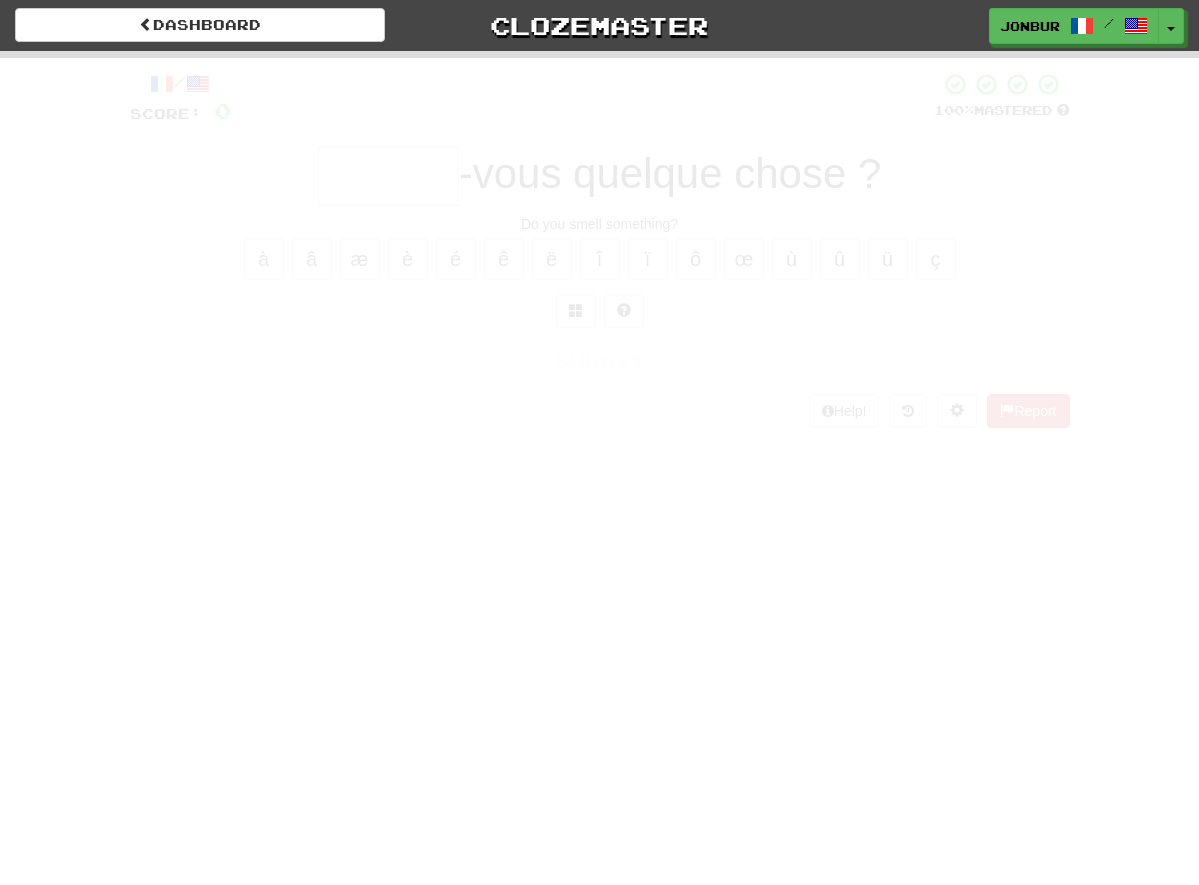 scroll, scrollTop: 0, scrollLeft: 0, axis: both 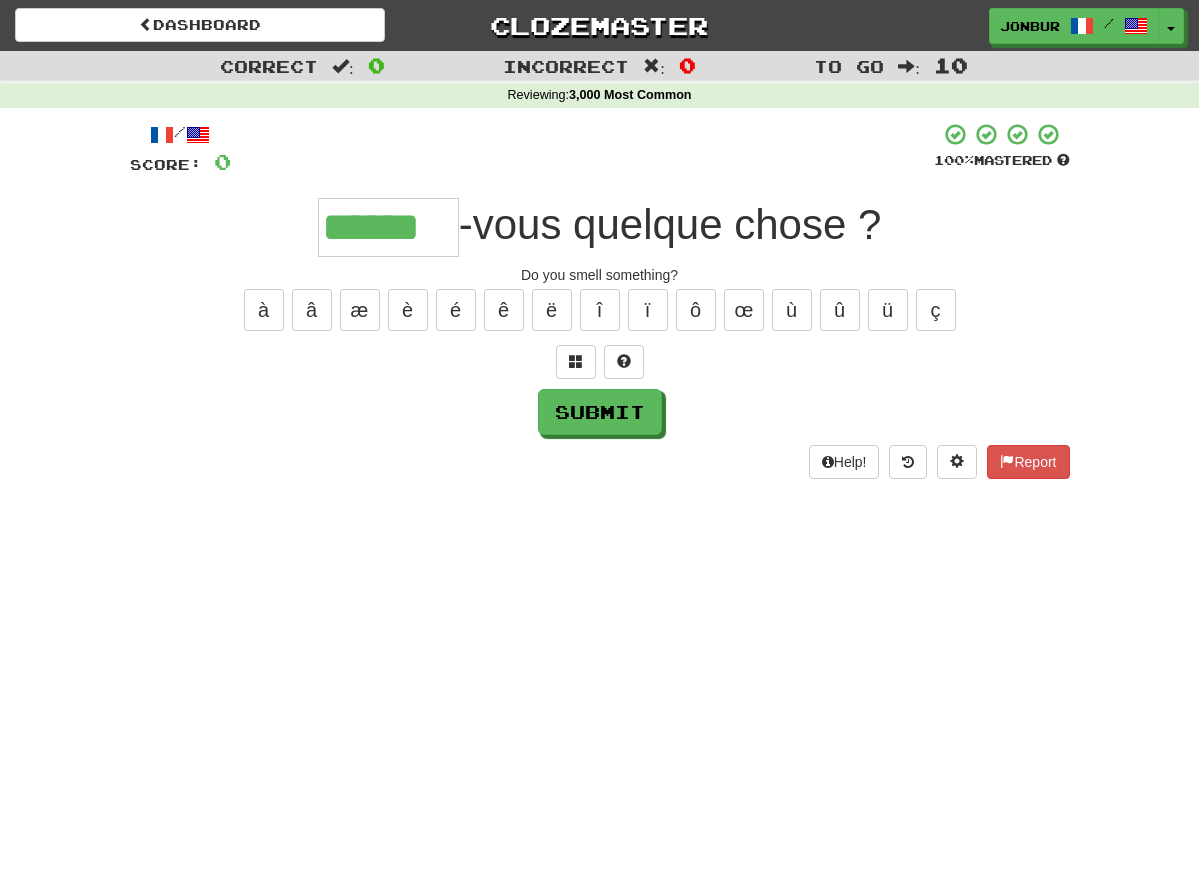 type on "******" 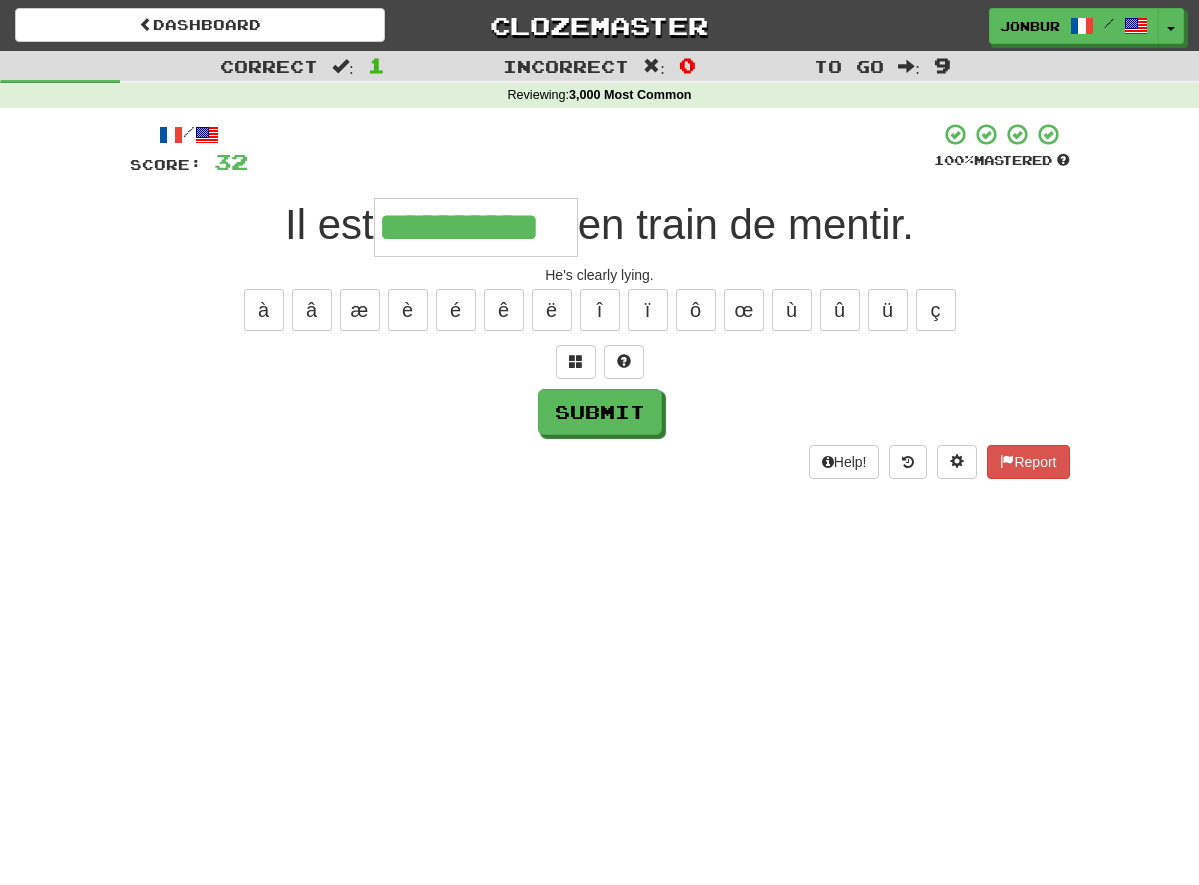 type on "**********" 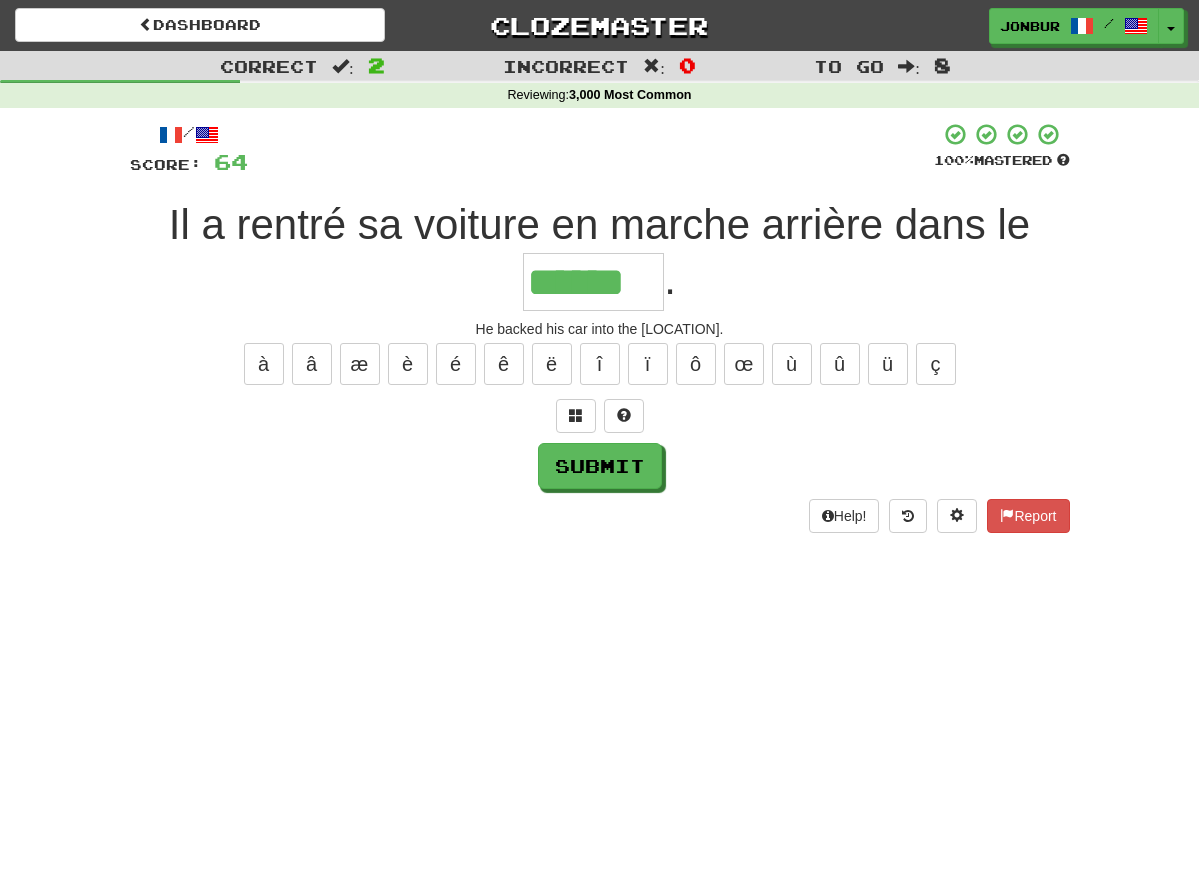 type on "******" 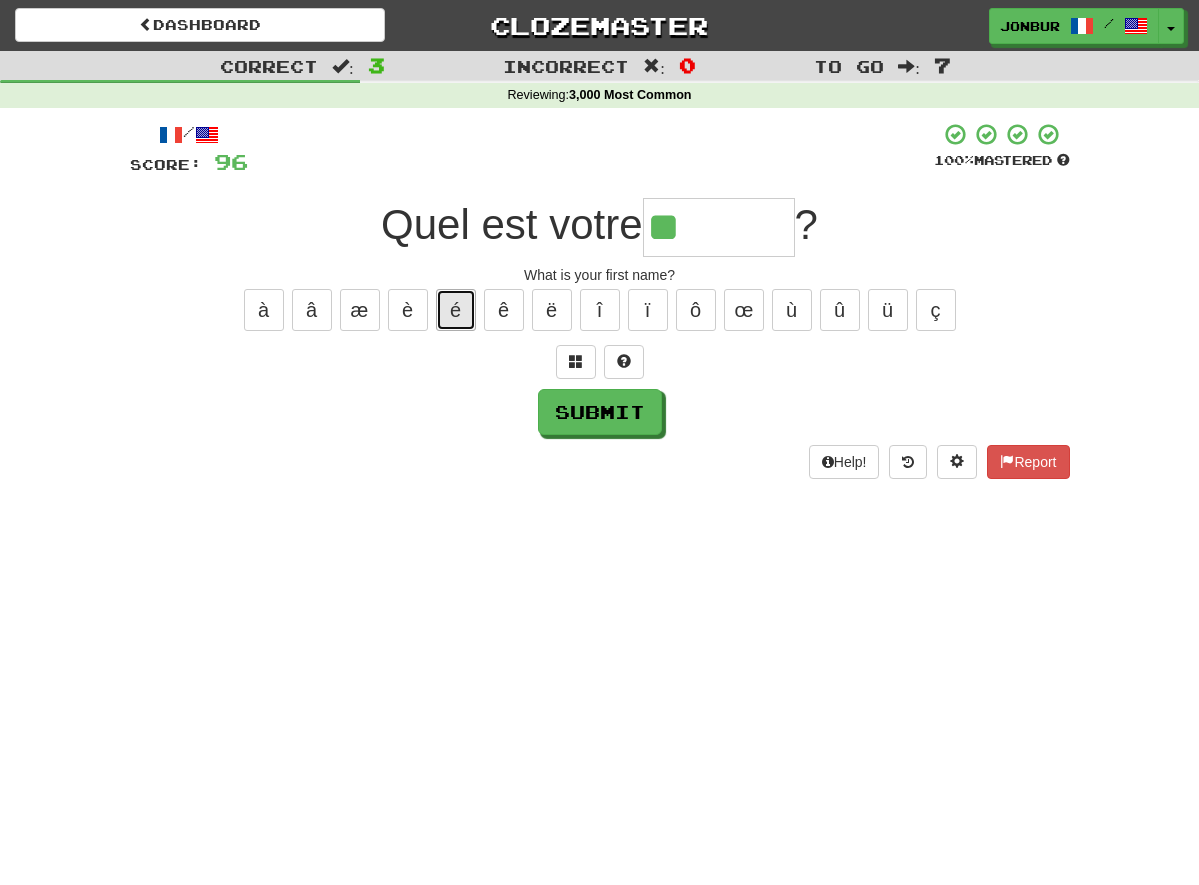 click on "é" at bounding box center (456, 310) 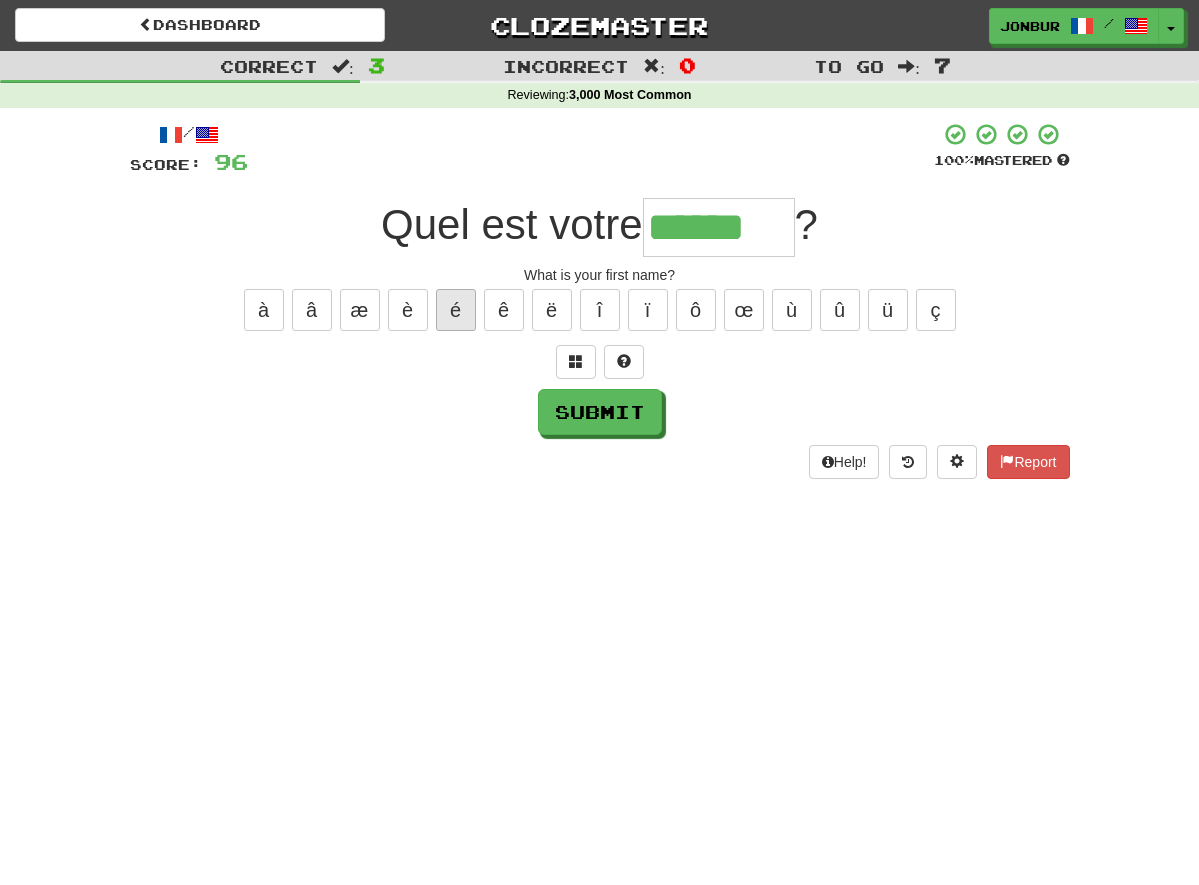 type on "******" 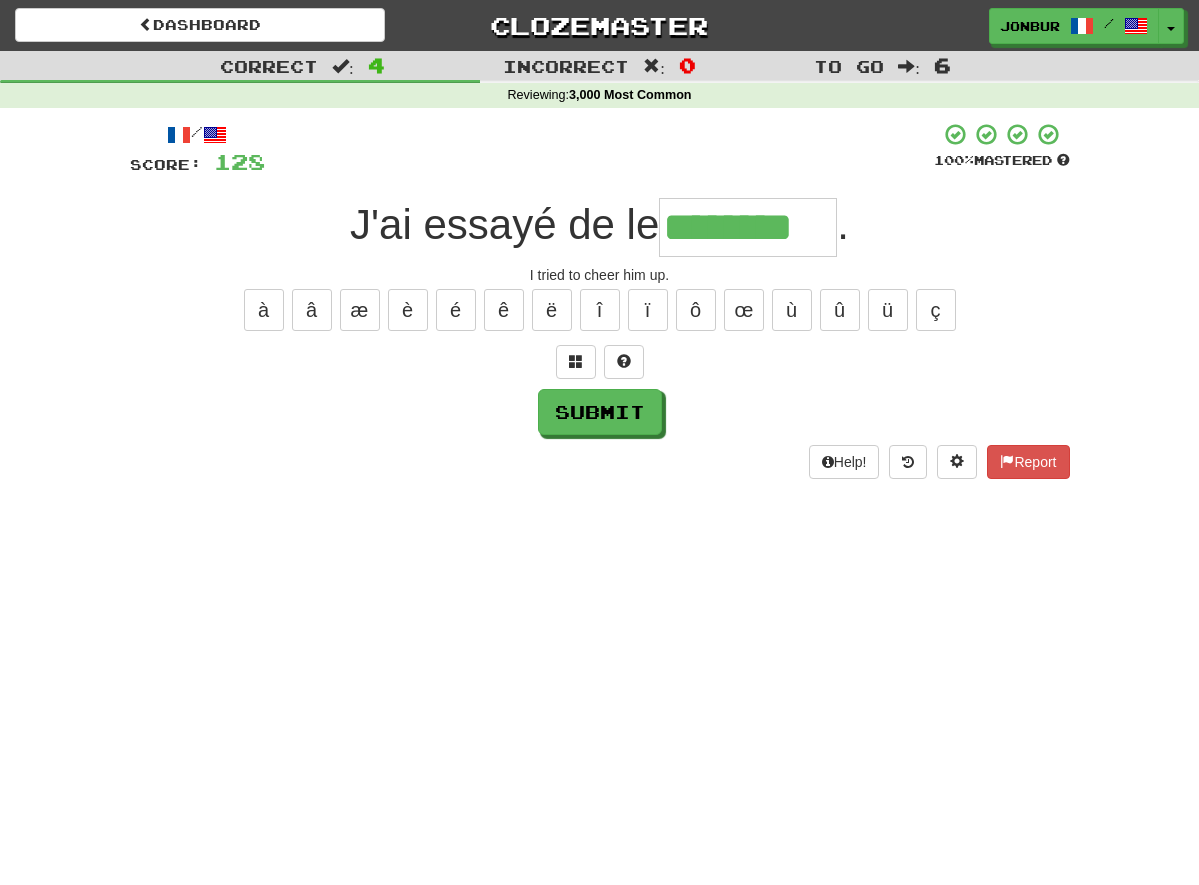 type on "********" 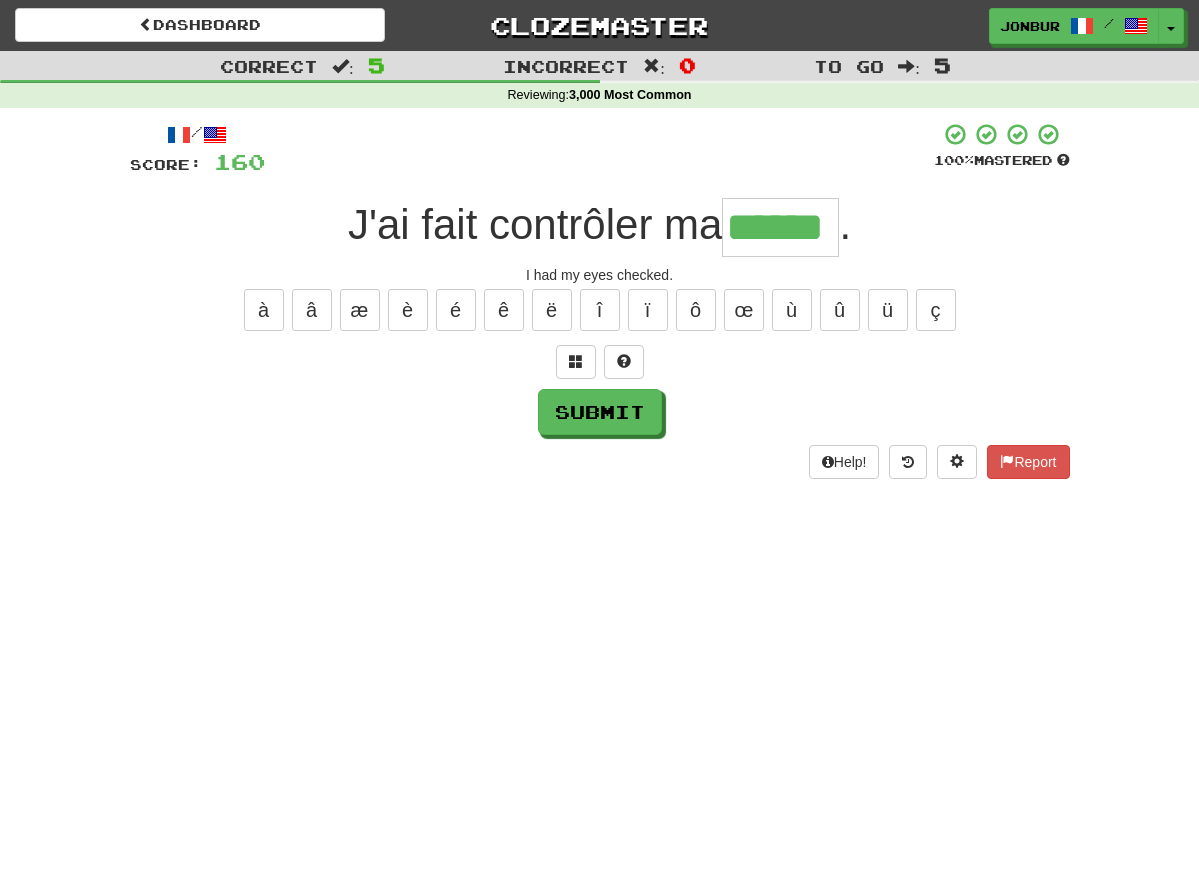 type on "******" 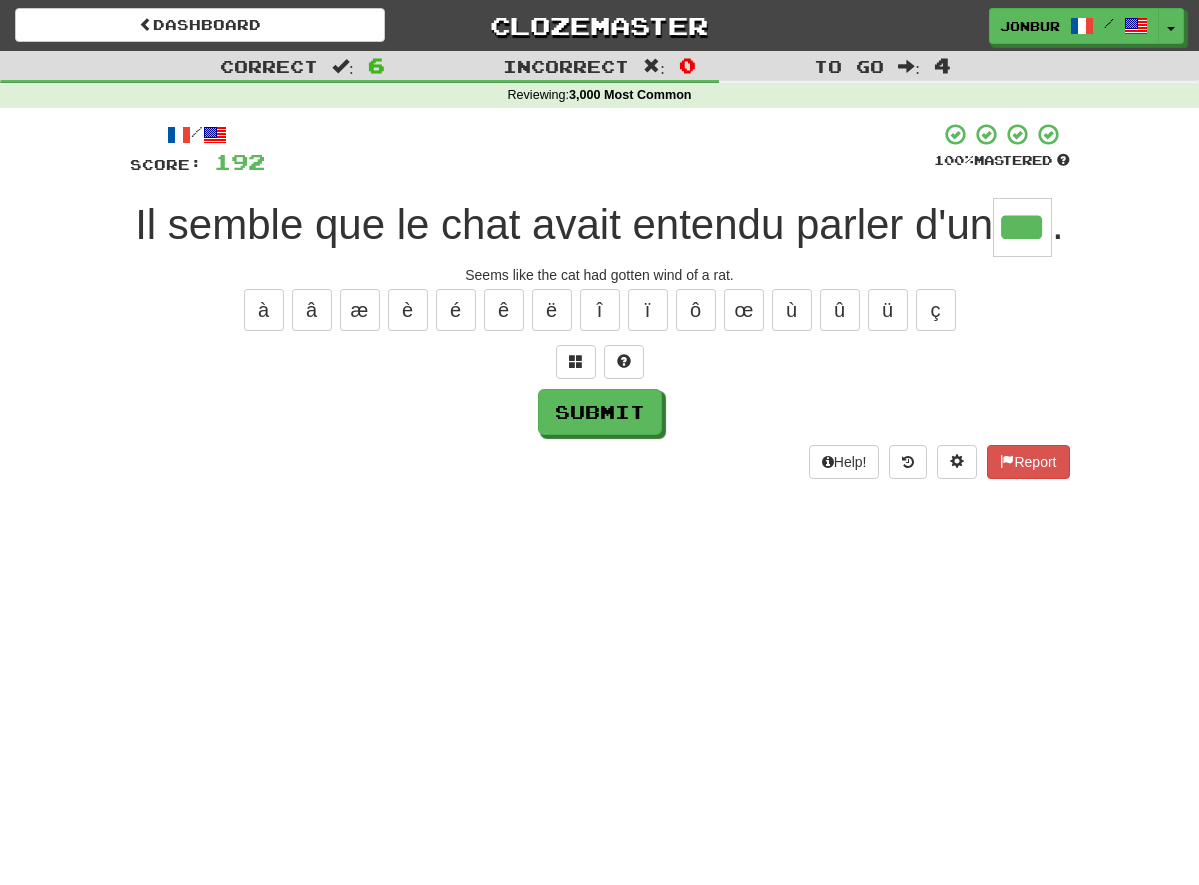 type on "***" 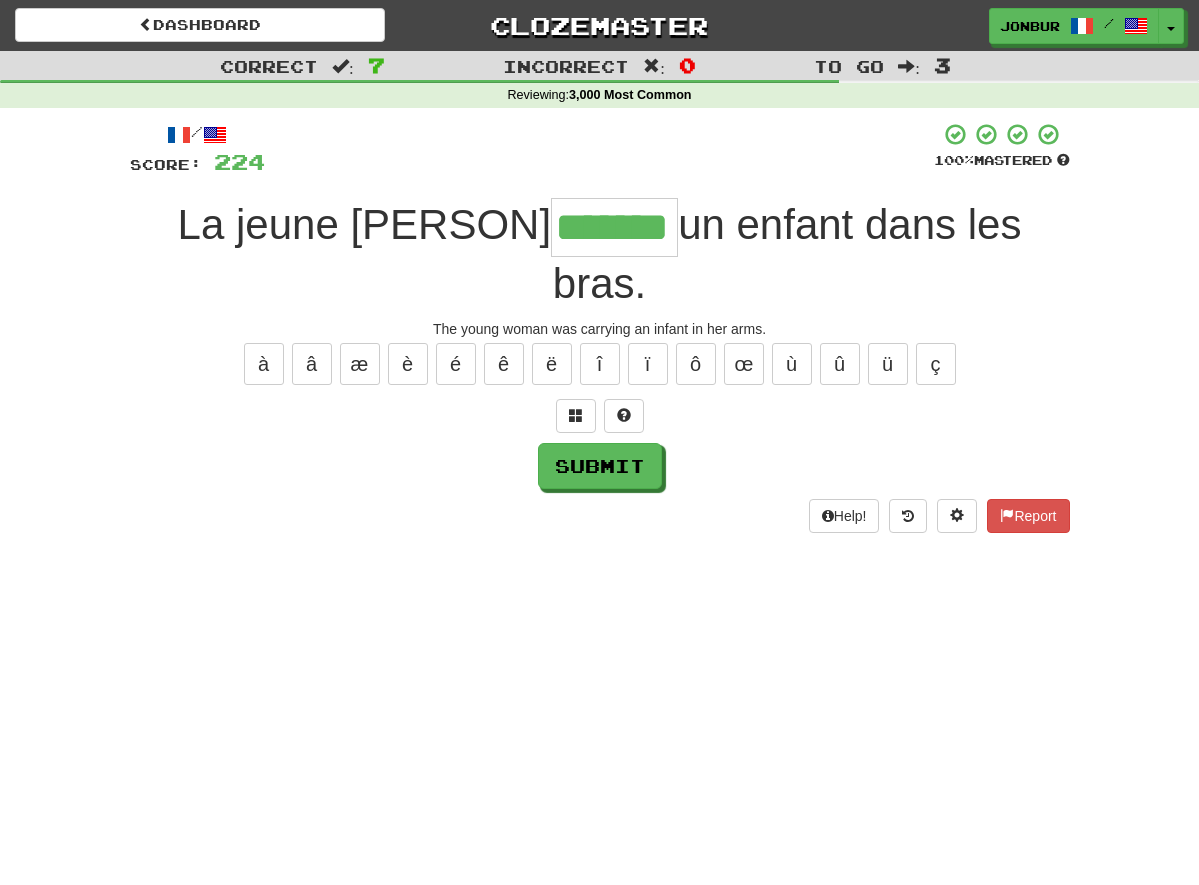 type on "*******" 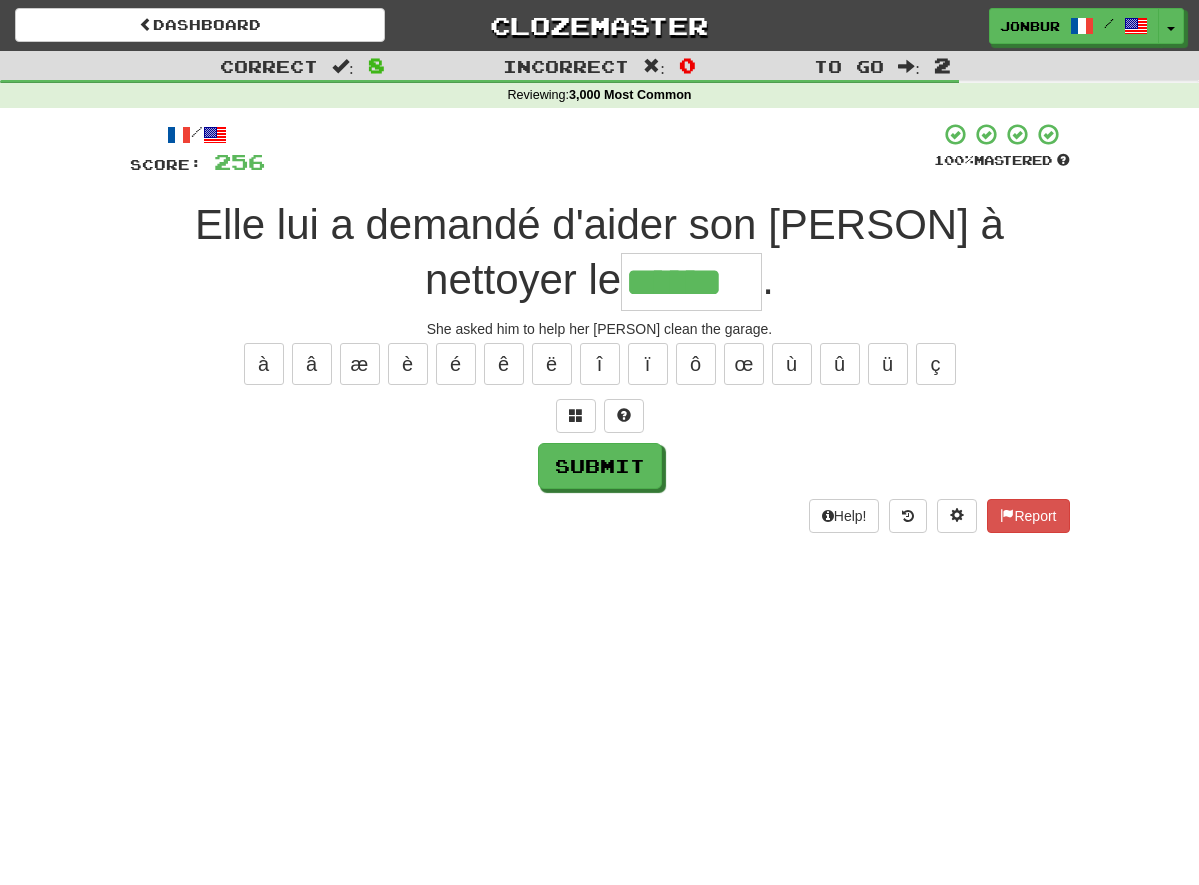 type on "******" 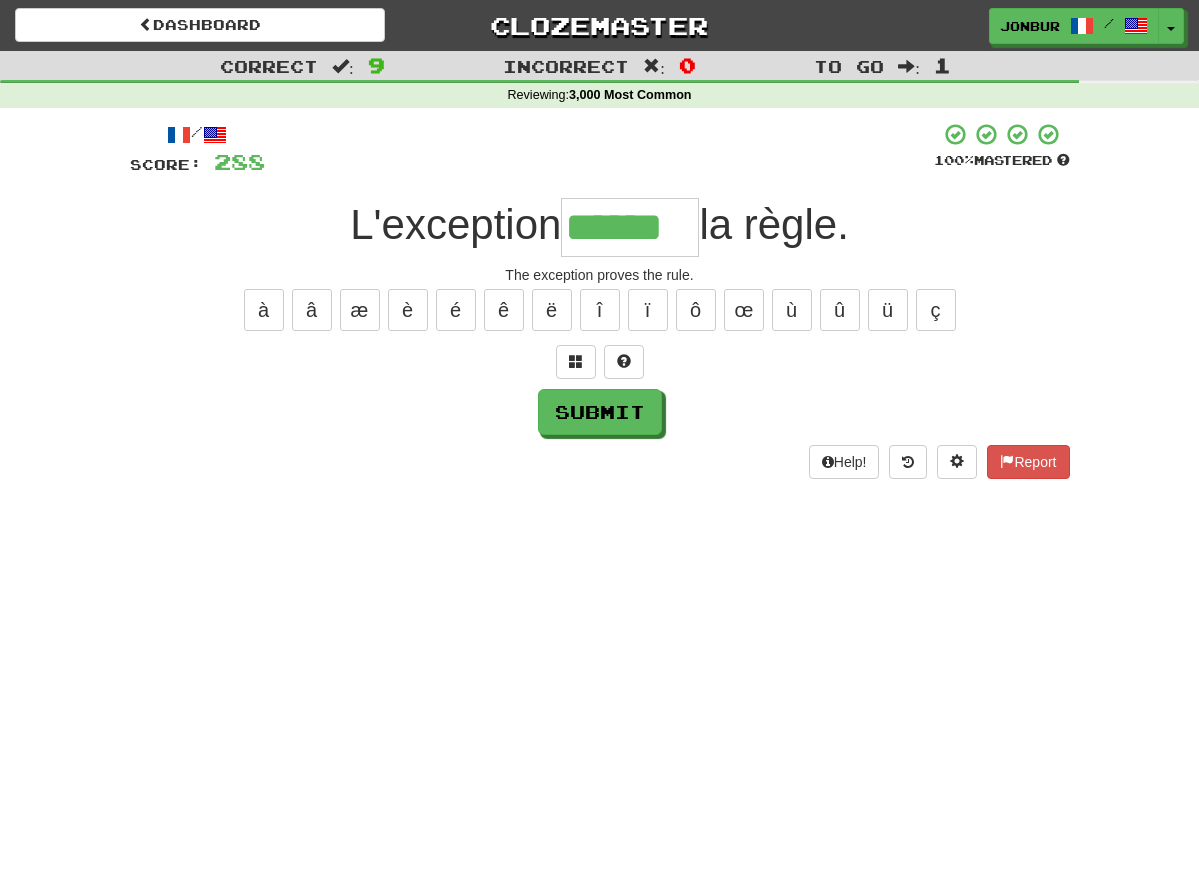 type on "******" 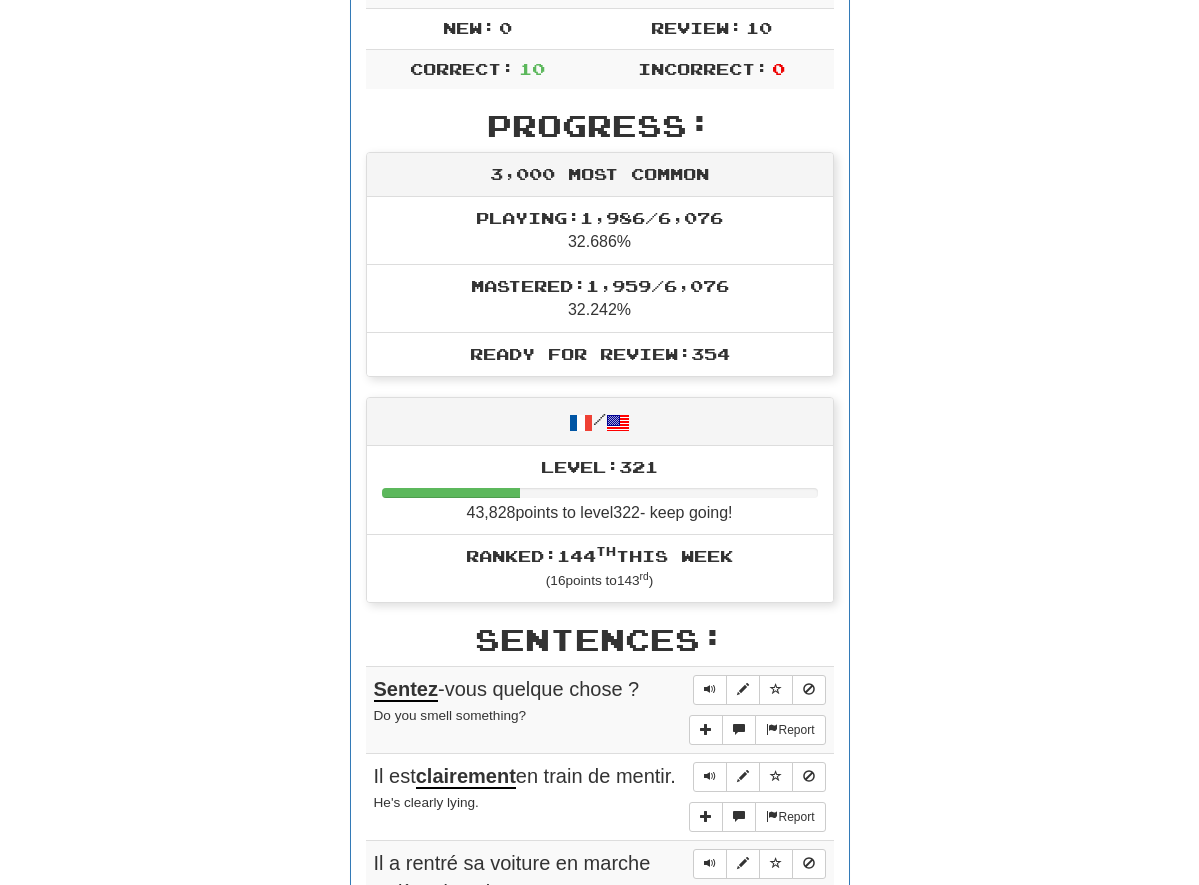 scroll, scrollTop: 0, scrollLeft: 0, axis: both 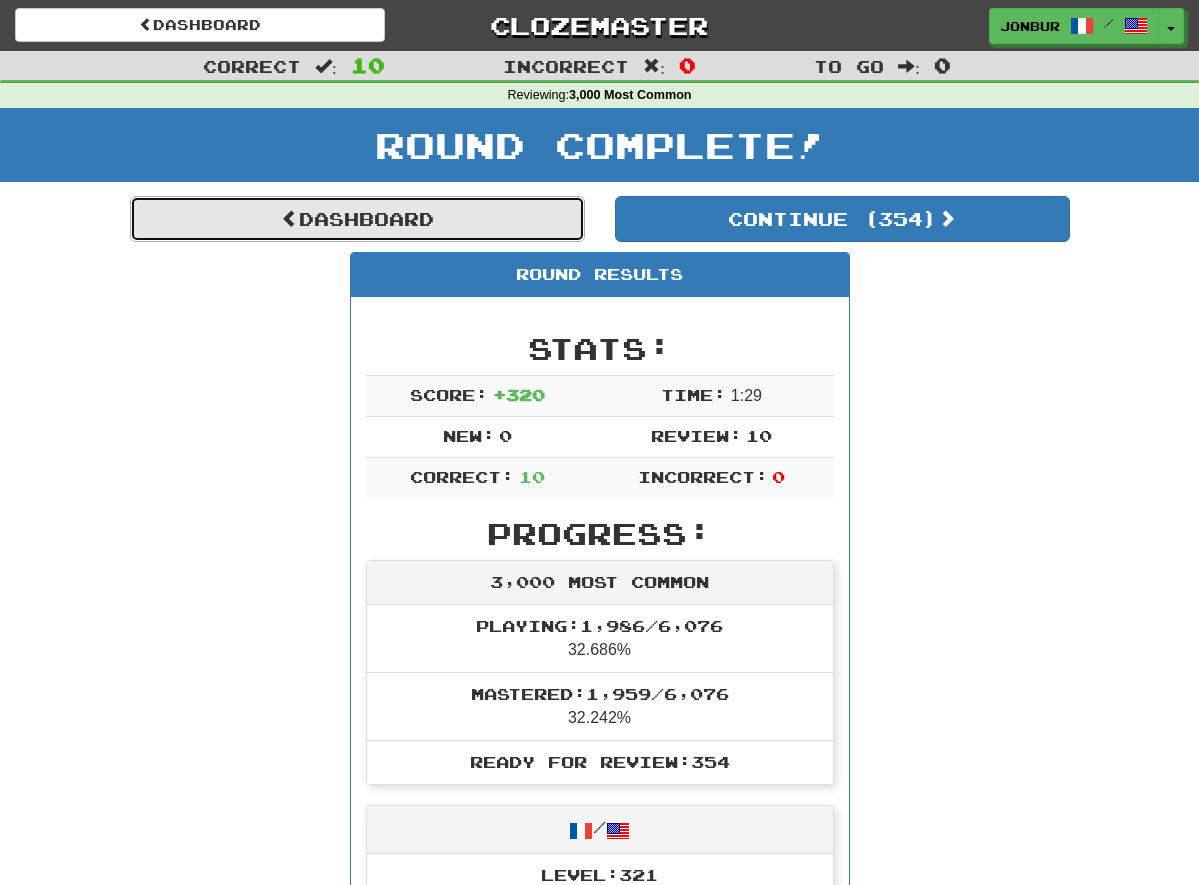 click on "Dashboard" at bounding box center (357, 219) 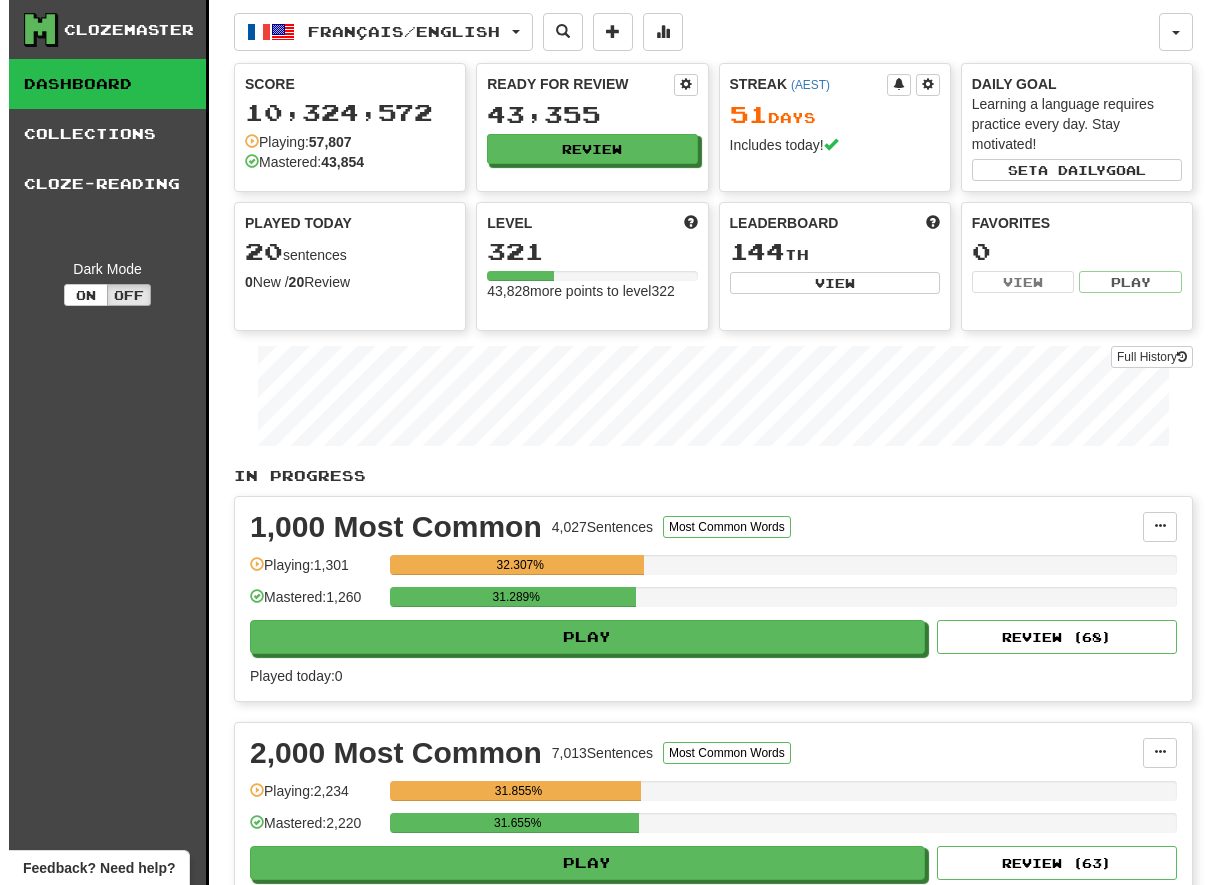 scroll, scrollTop: 0, scrollLeft: 0, axis: both 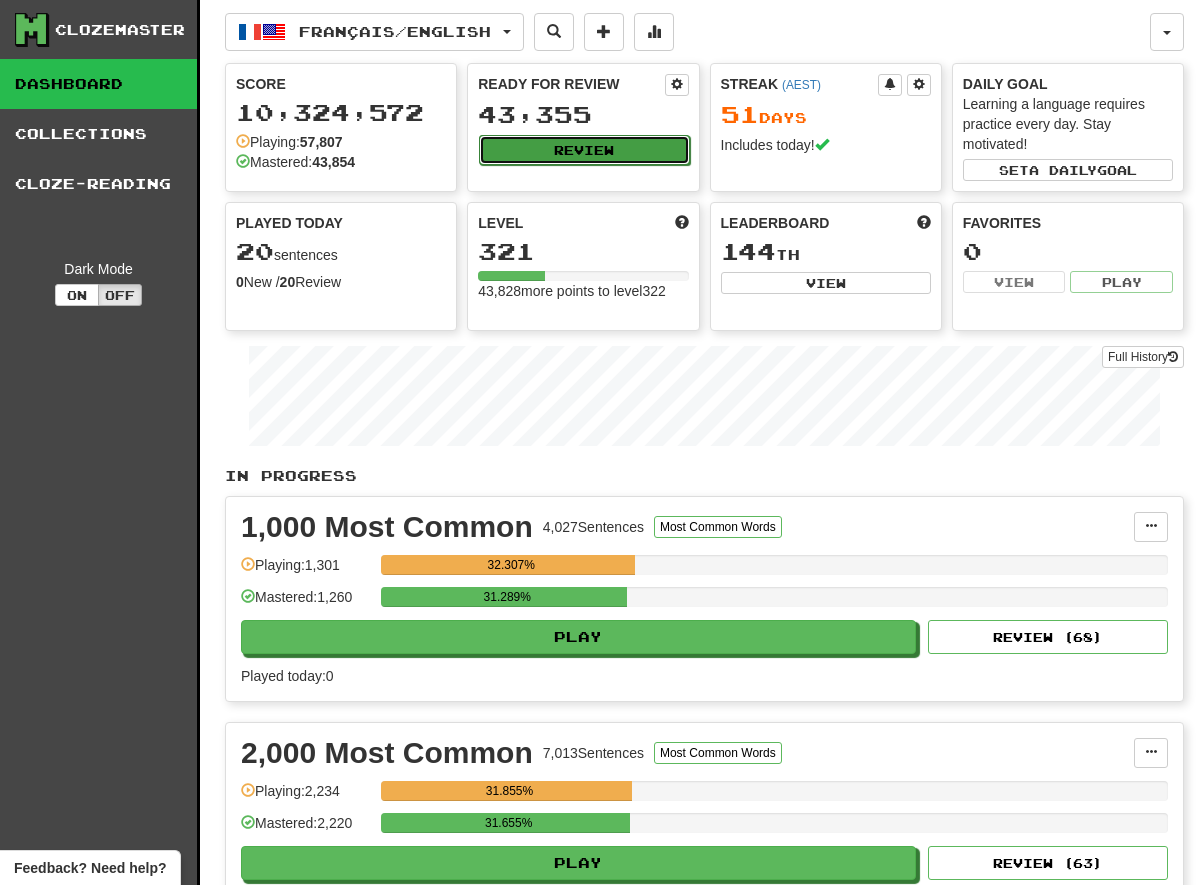 click on "Review" at bounding box center [584, 150] 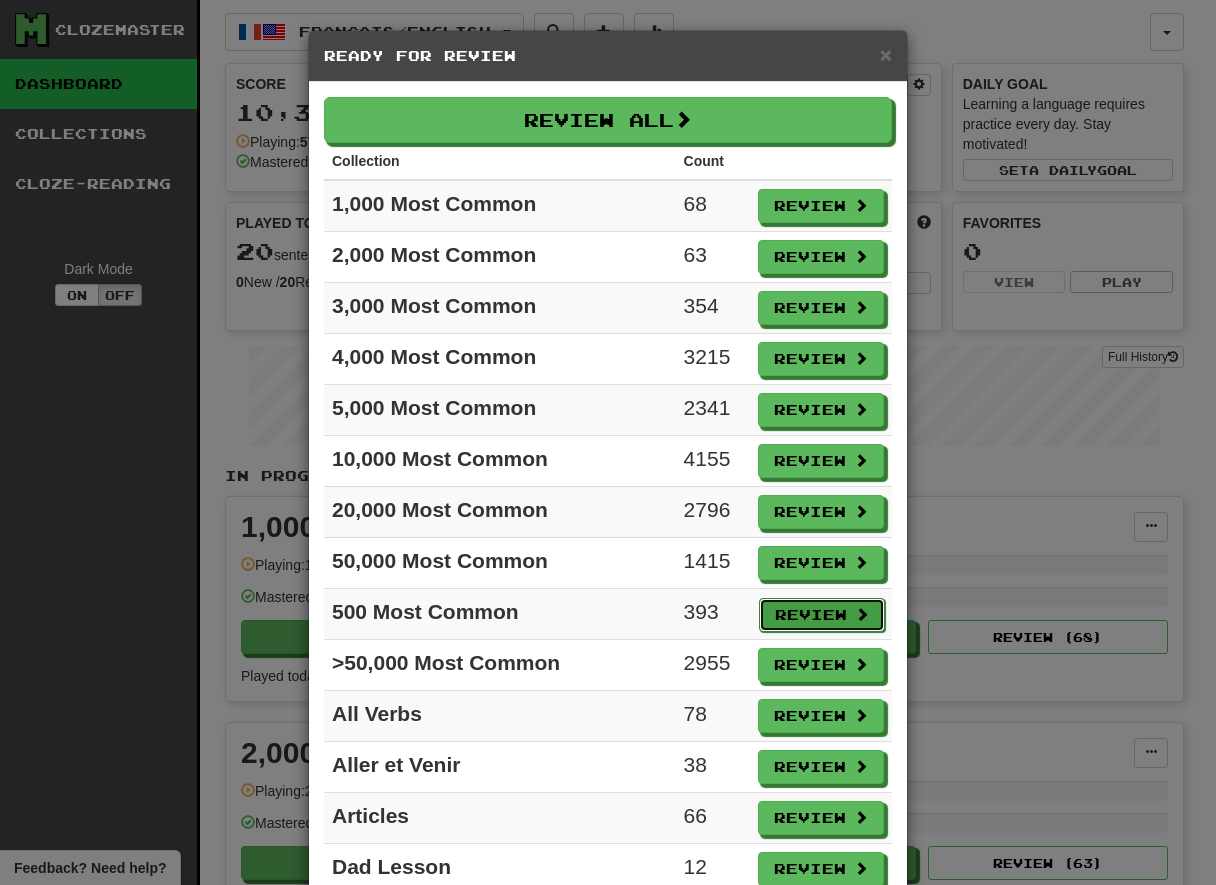 click on "Review" at bounding box center [822, 615] 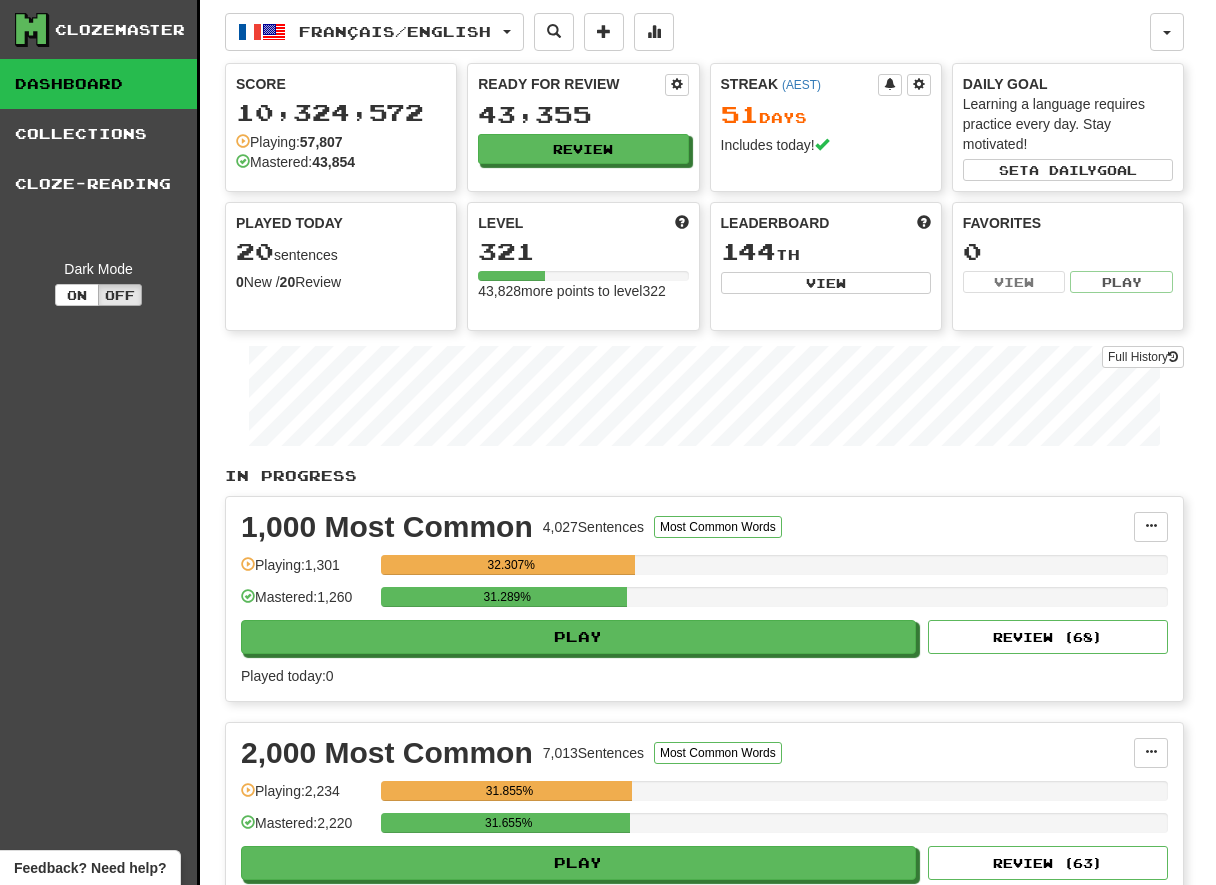 select on "**" 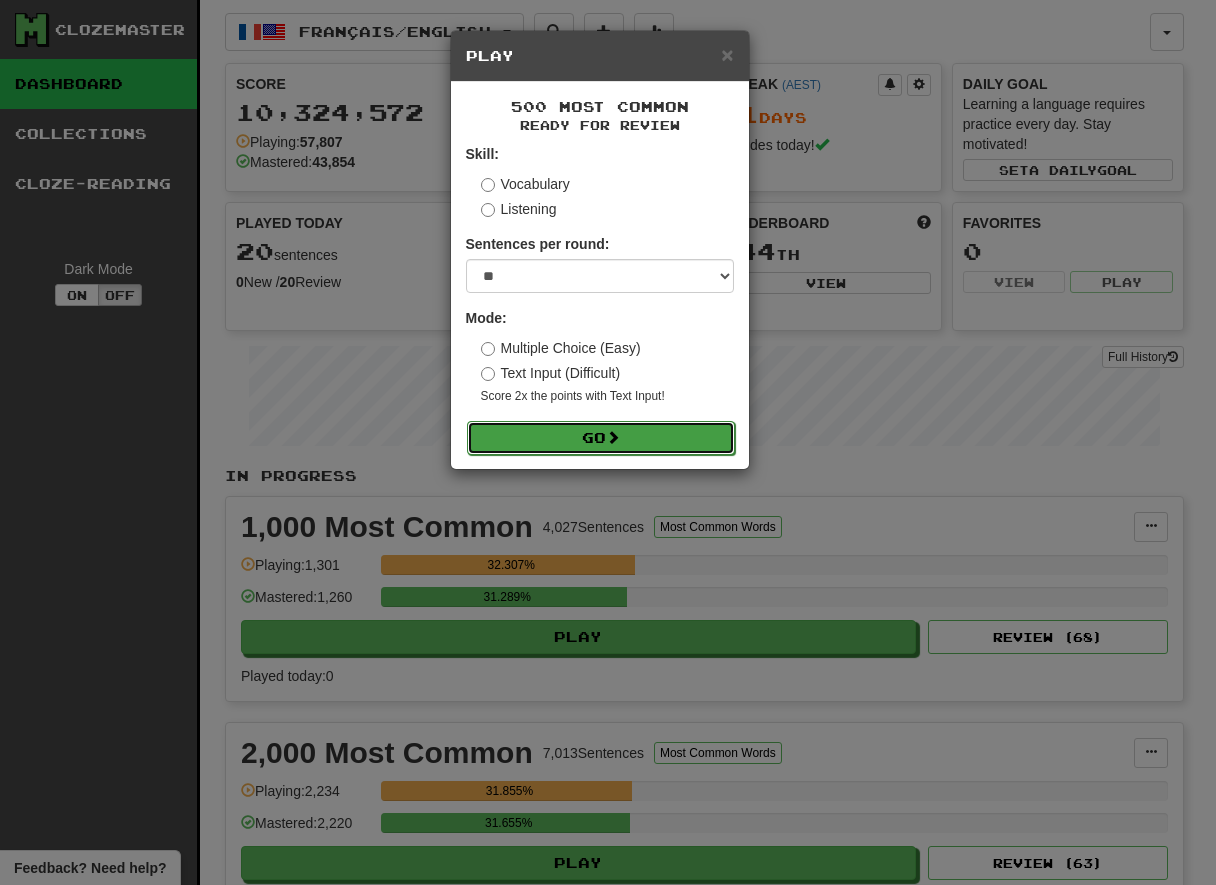 click on "Go" at bounding box center (601, 438) 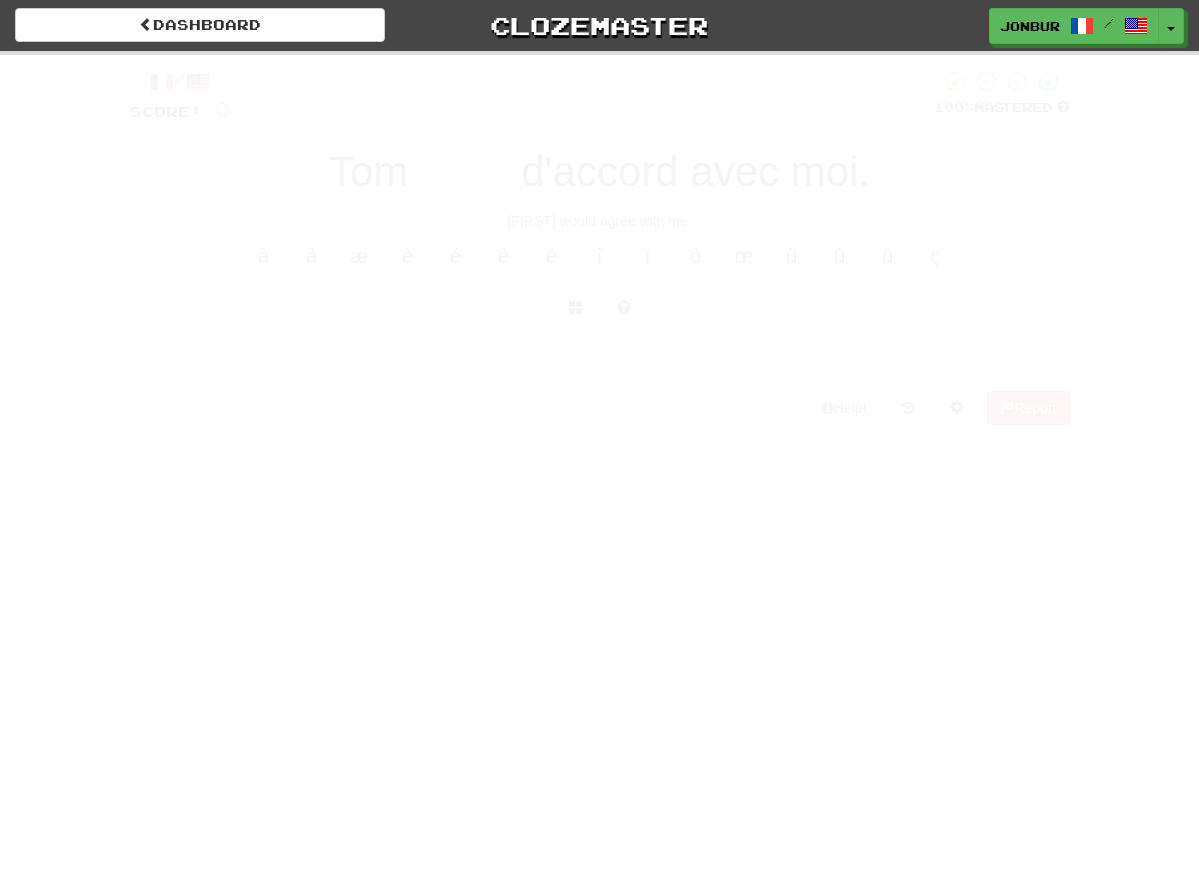 scroll, scrollTop: 0, scrollLeft: 0, axis: both 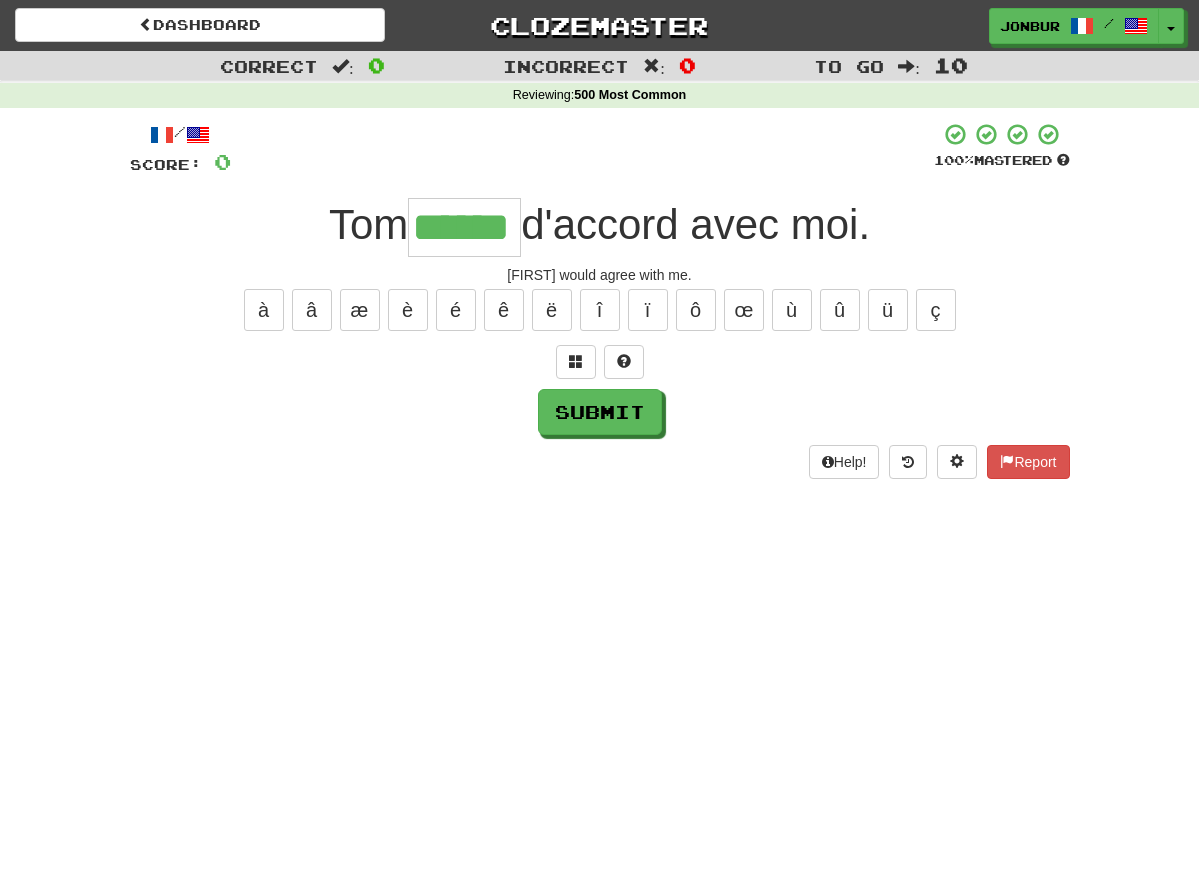 type on "******" 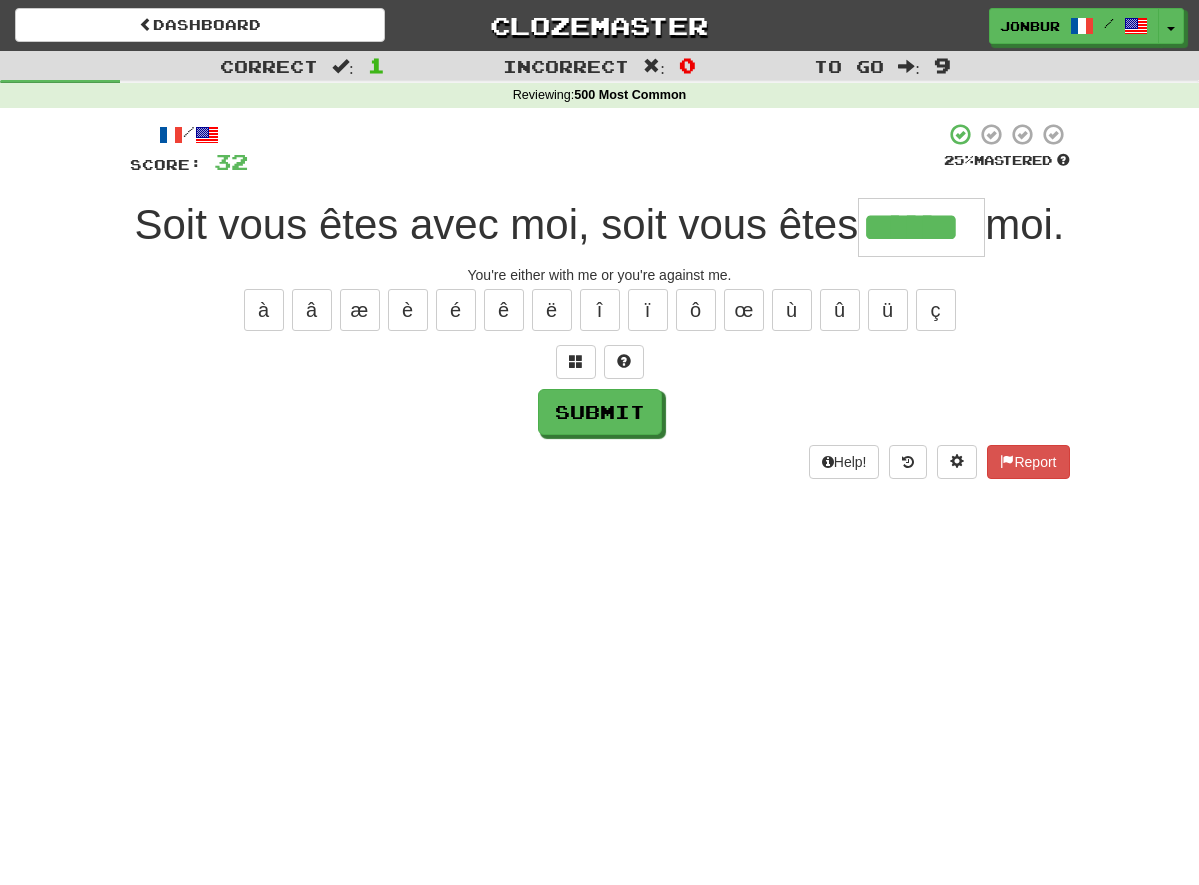type on "******" 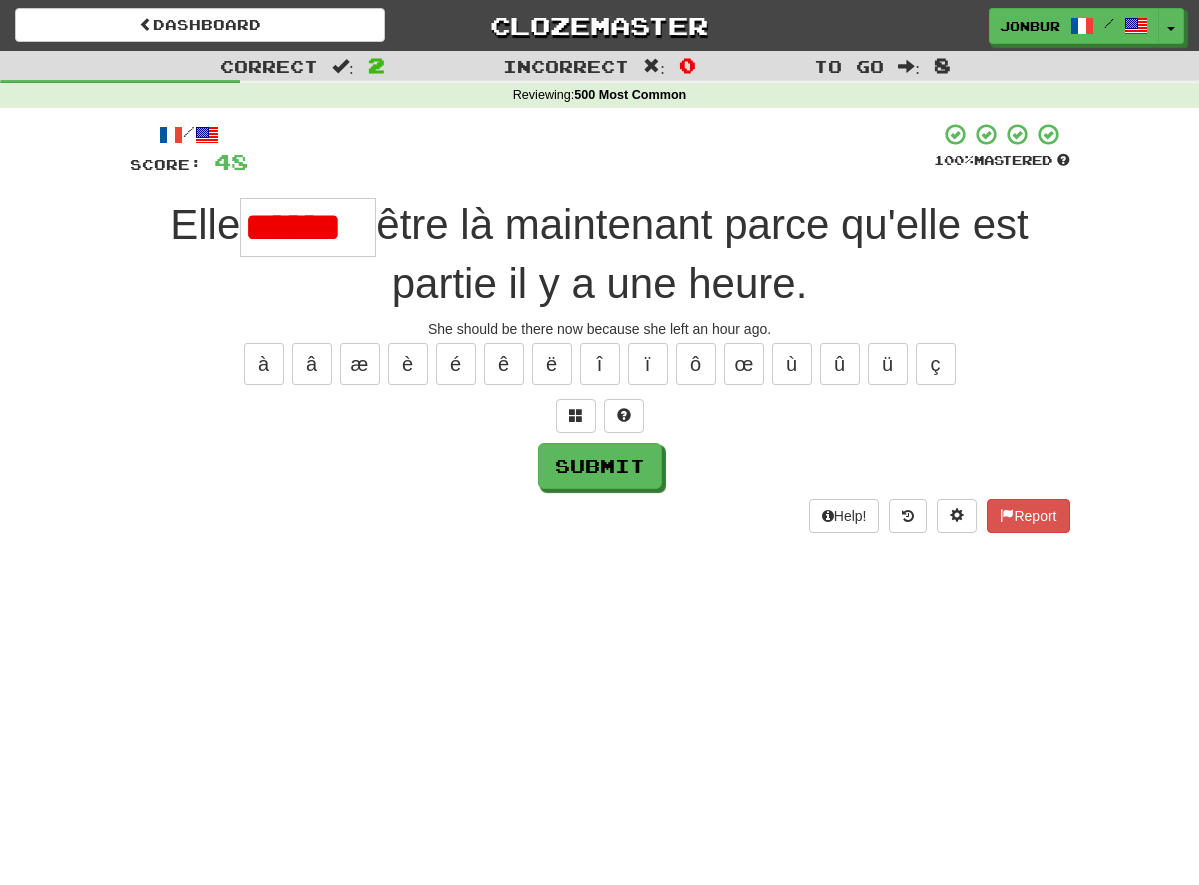scroll, scrollTop: 0, scrollLeft: 0, axis: both 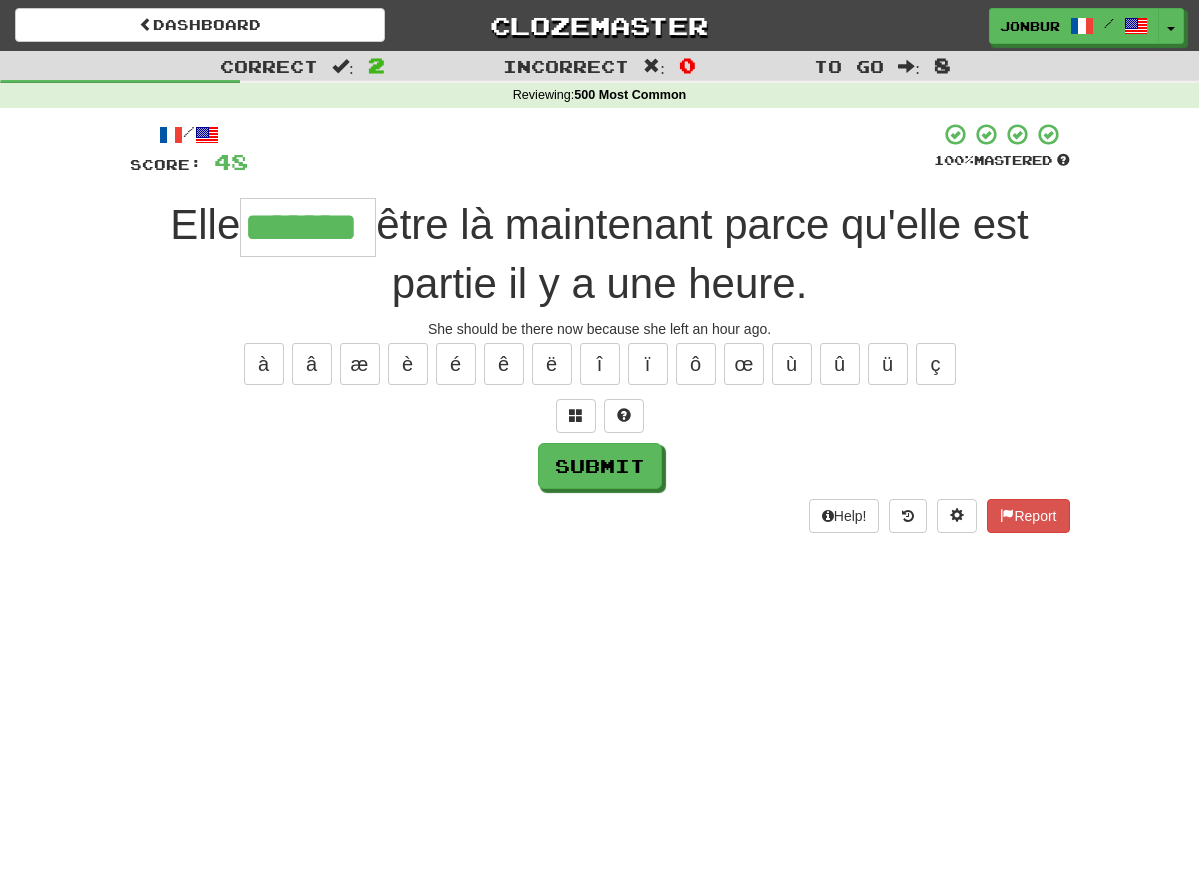 type on "*******" 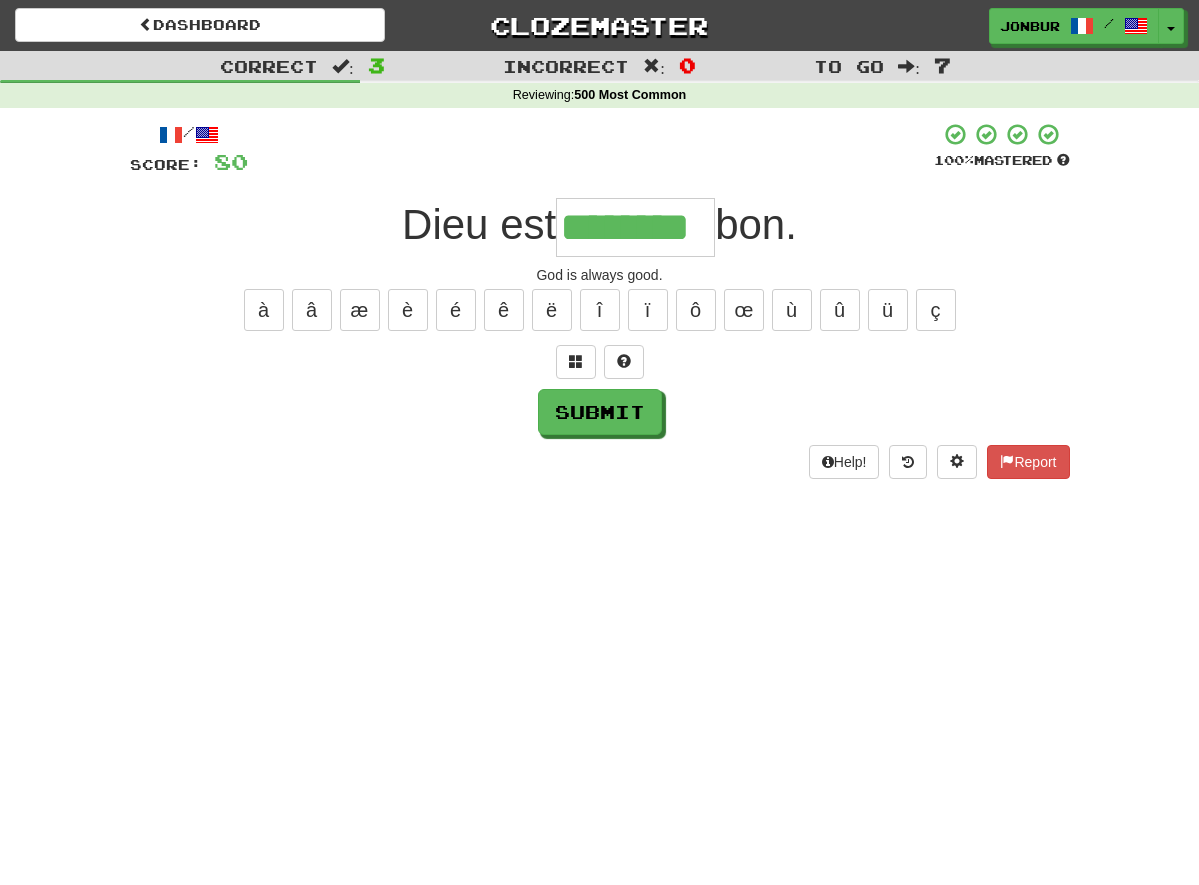 type on "********" 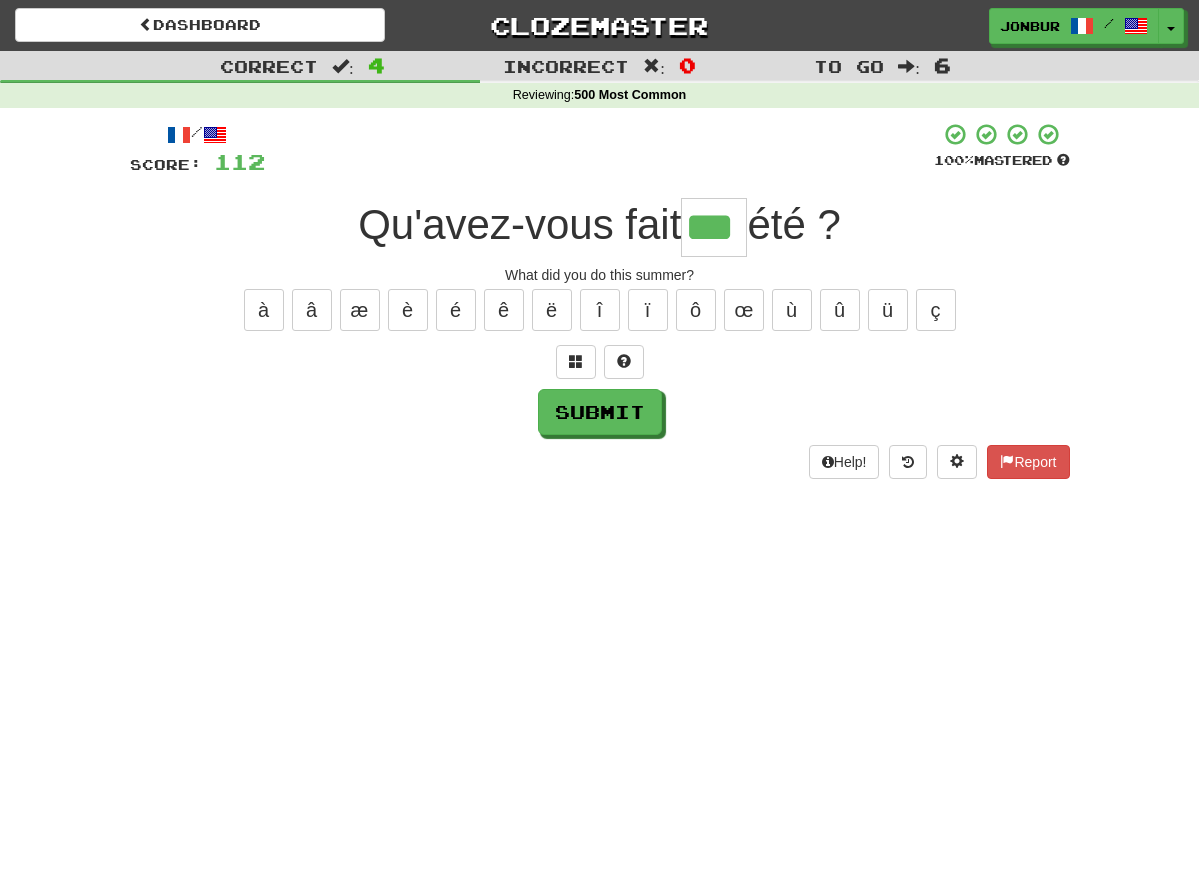 type on "***" 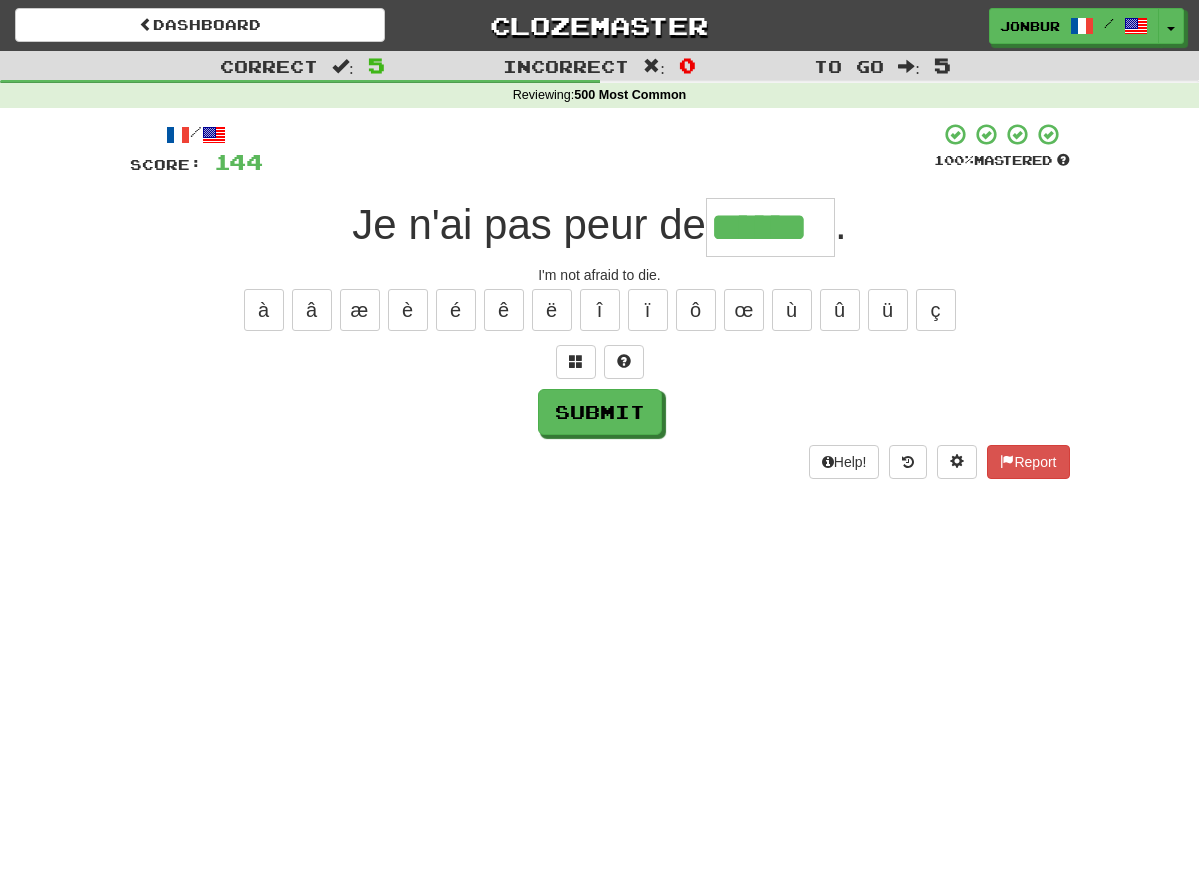 type on "******" 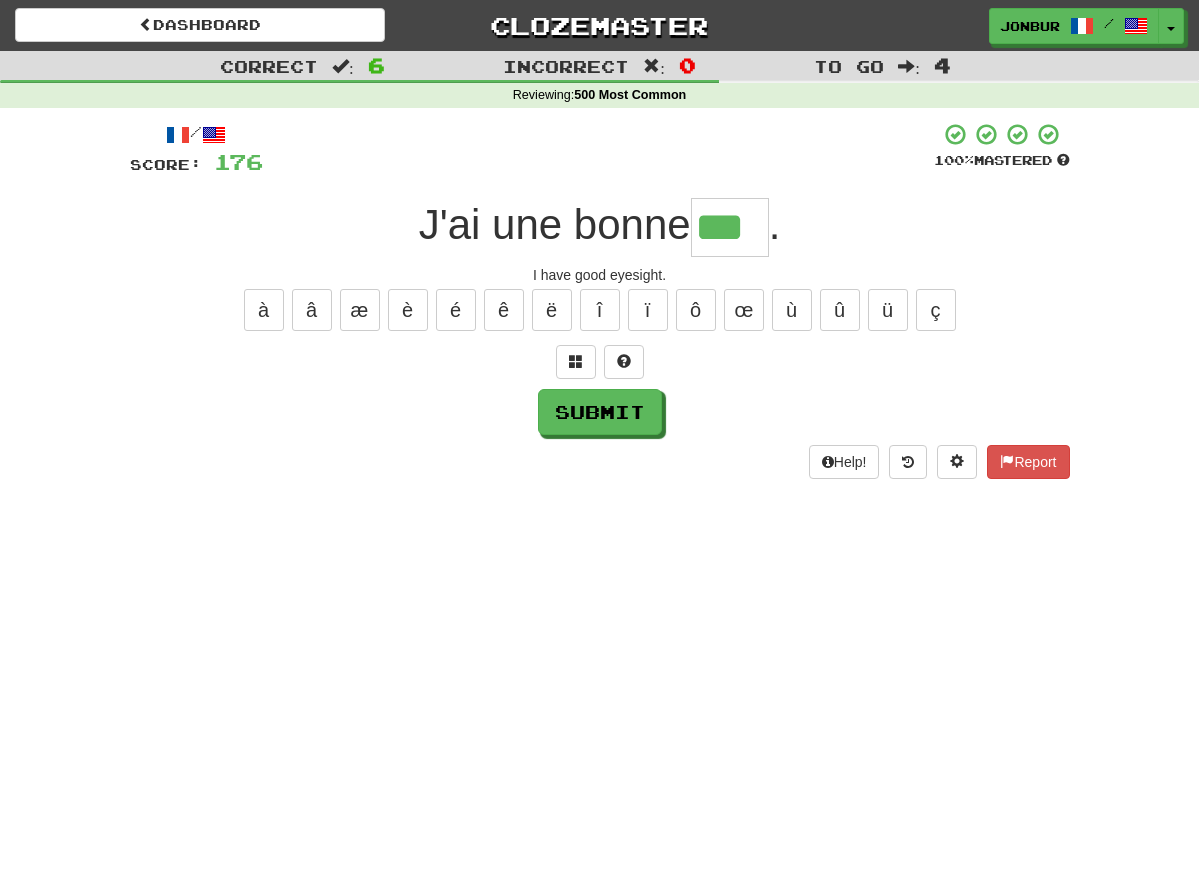 type on "***" 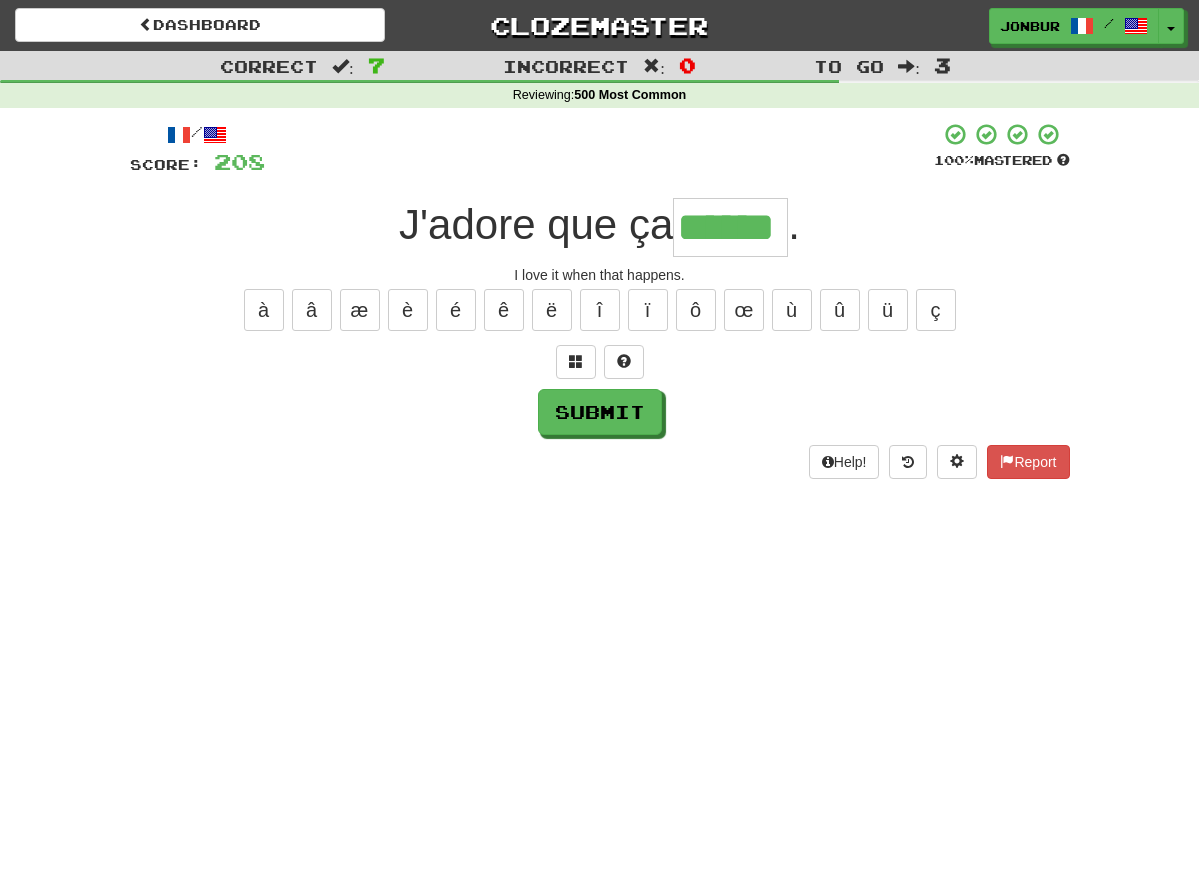 type on "******" 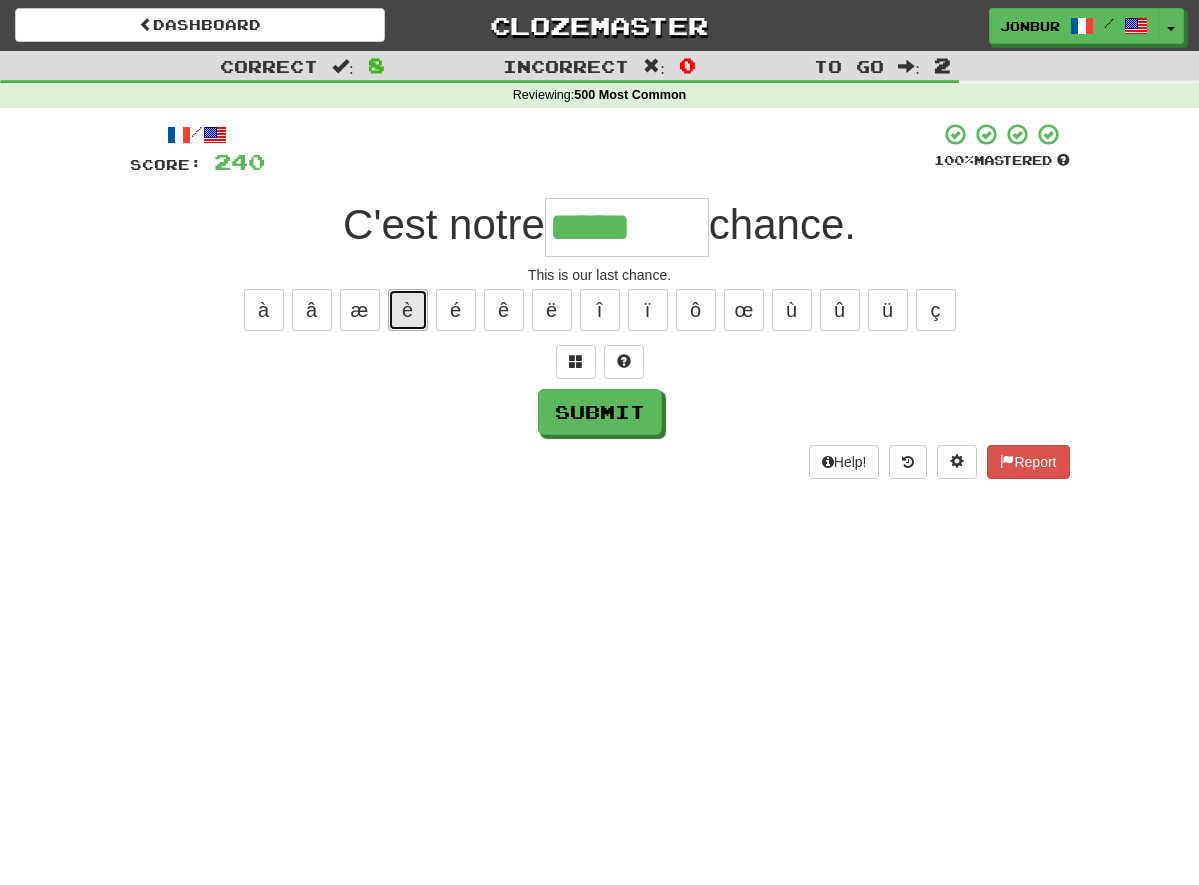 click on "è" at bounding box center (408, 310) 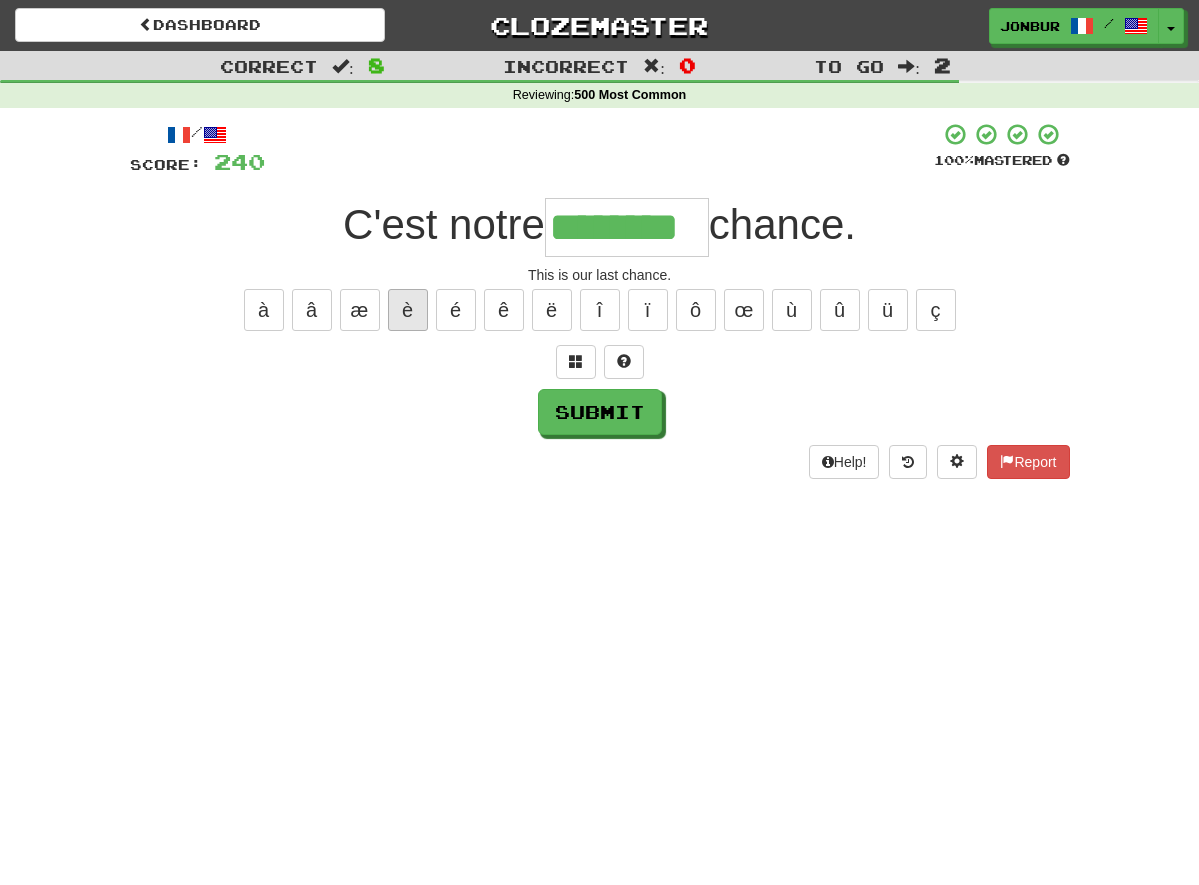 type on "********" 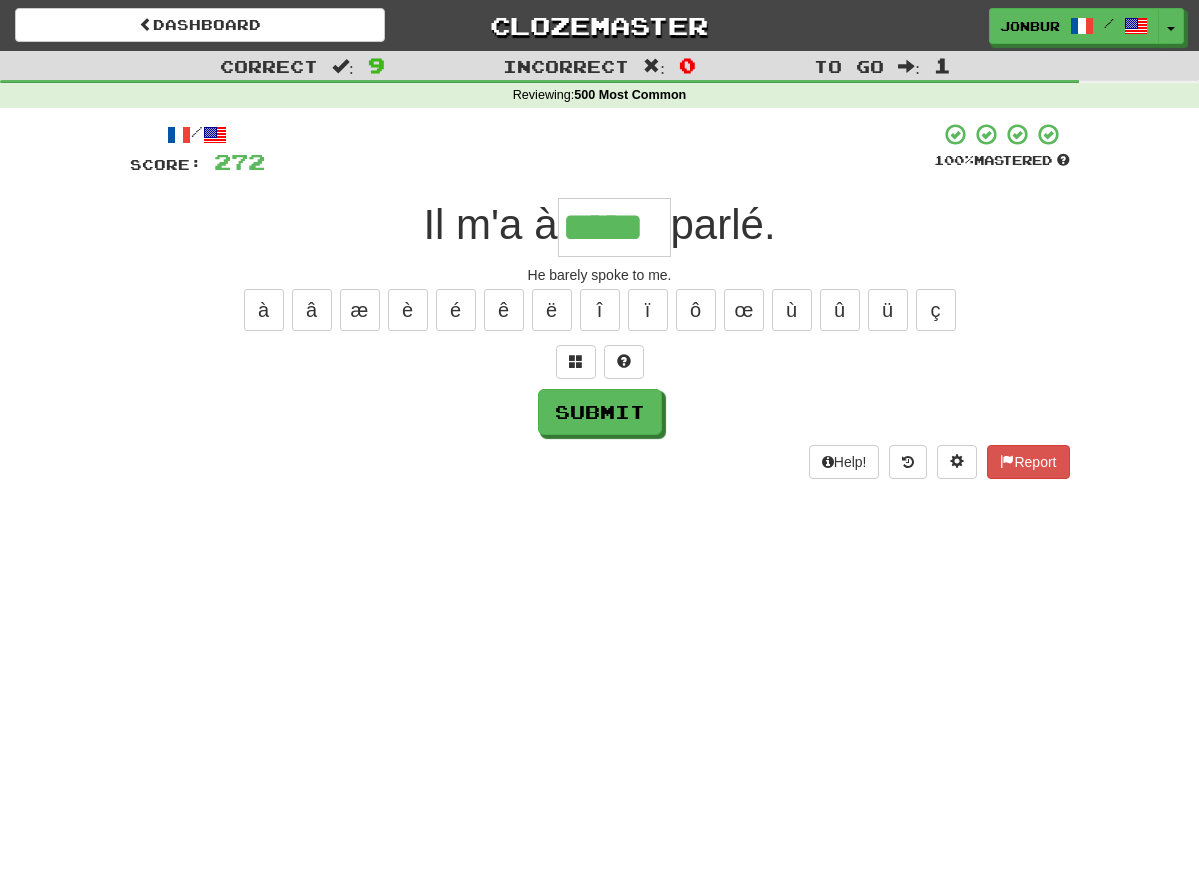 type on "*****" 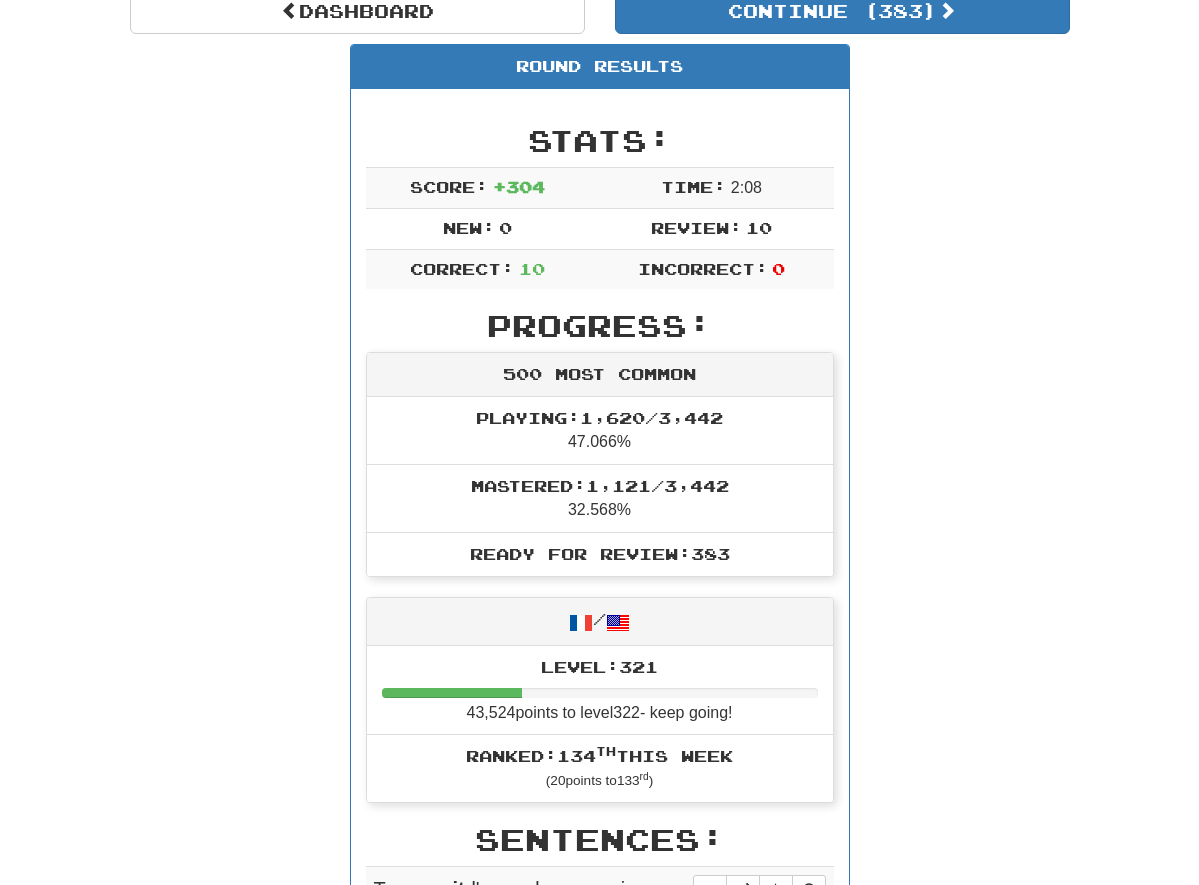 scroll, scrollTop: 0, scrollLeft: 0, axis: both 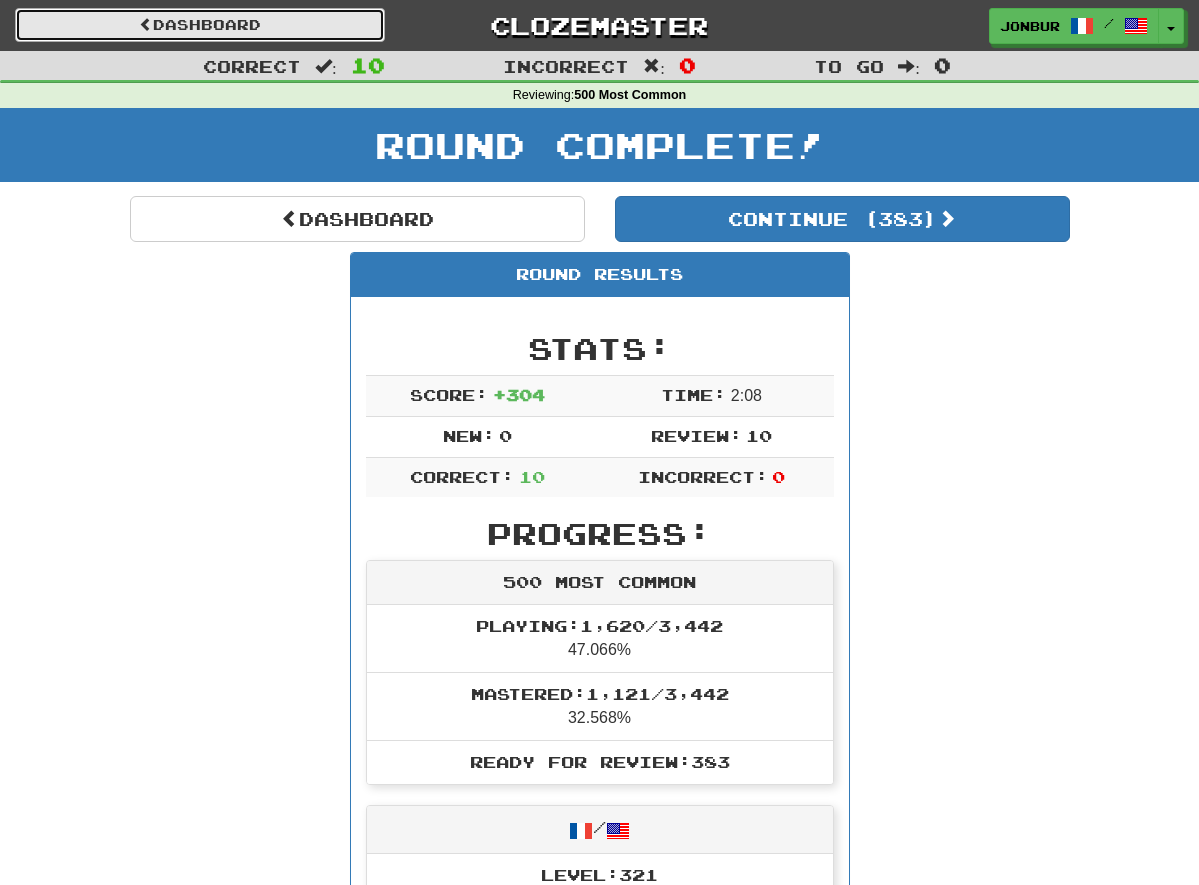 click on "Dashboard" at bounding box center (200, 25) 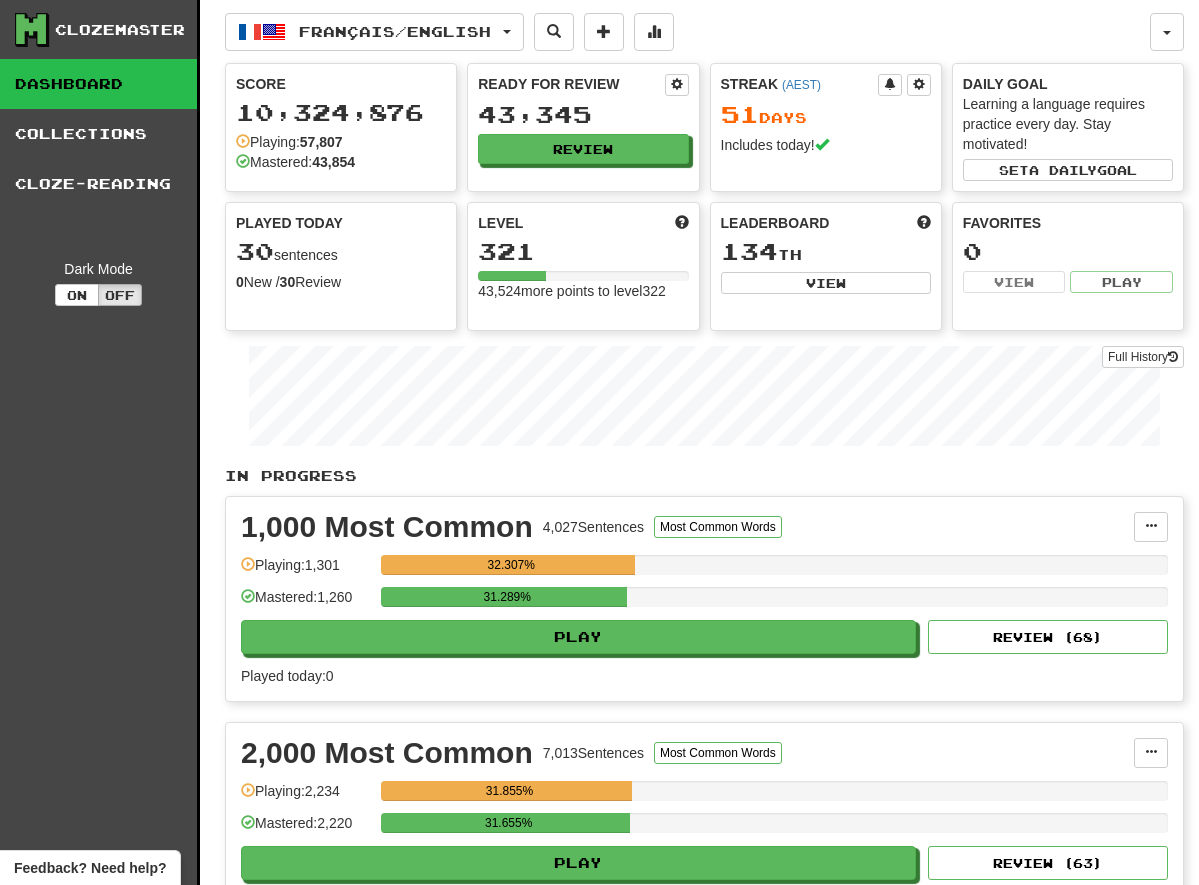 scroll, scrollTop: 0, scrollLeft: 0, axis: both 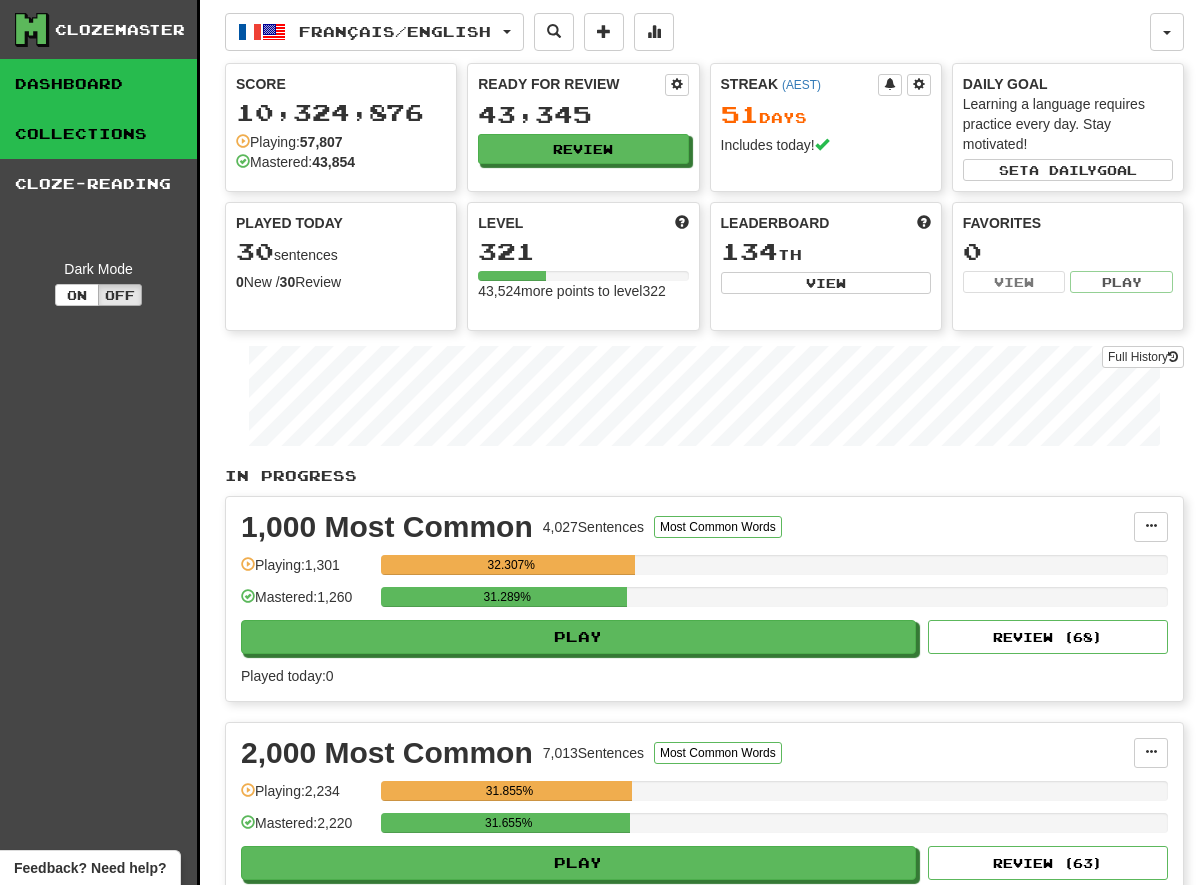 click on "Collections" at bounding box center [98, 134] 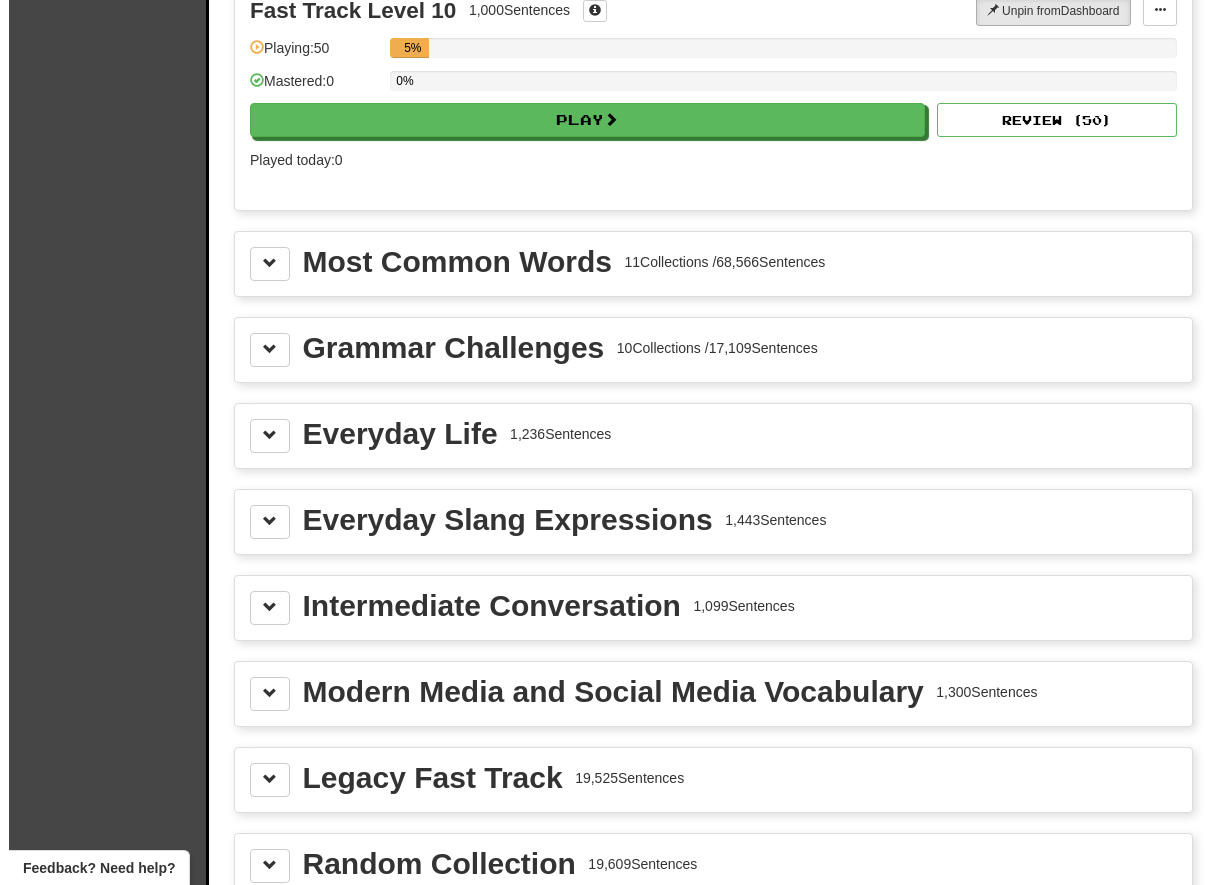scroll, scrollTop: 2271, scrollLeft: 0, axis: vertical 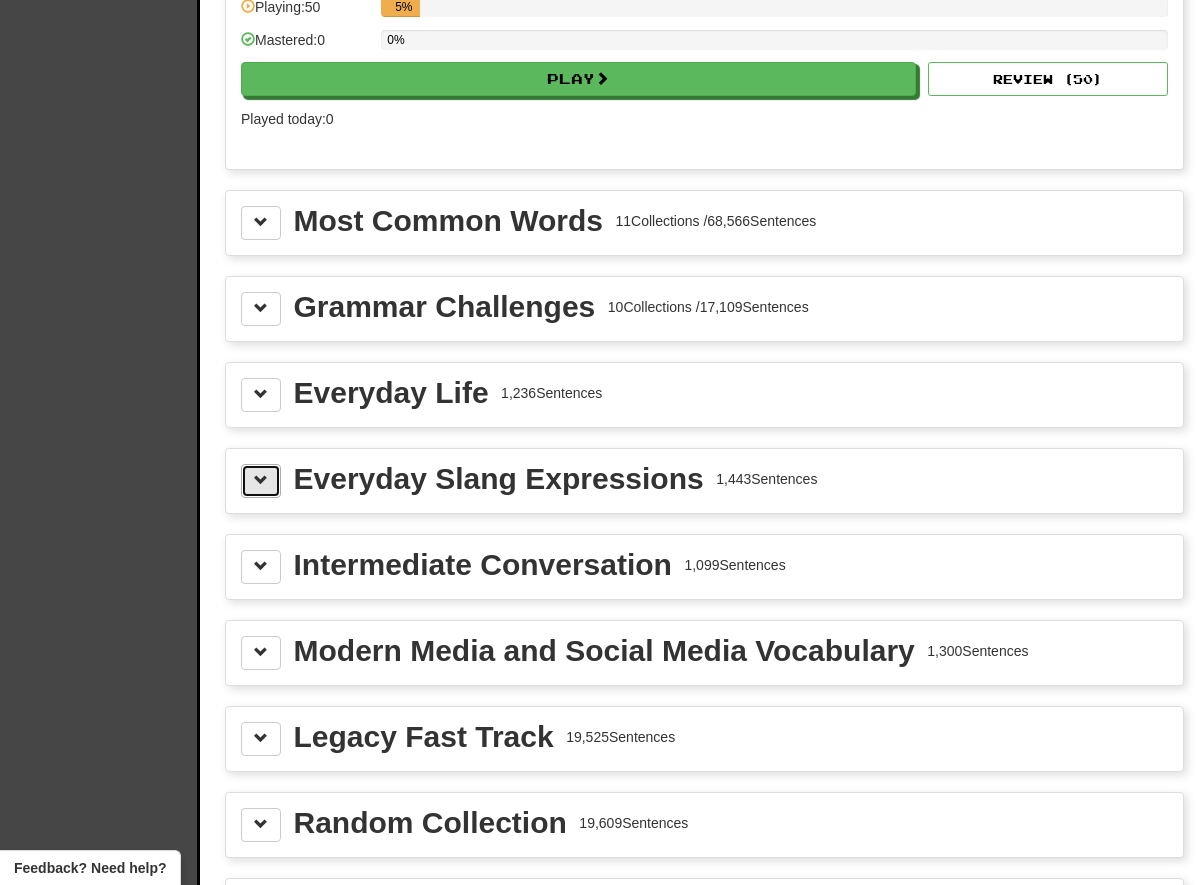 click at bounding box center (261, 481) 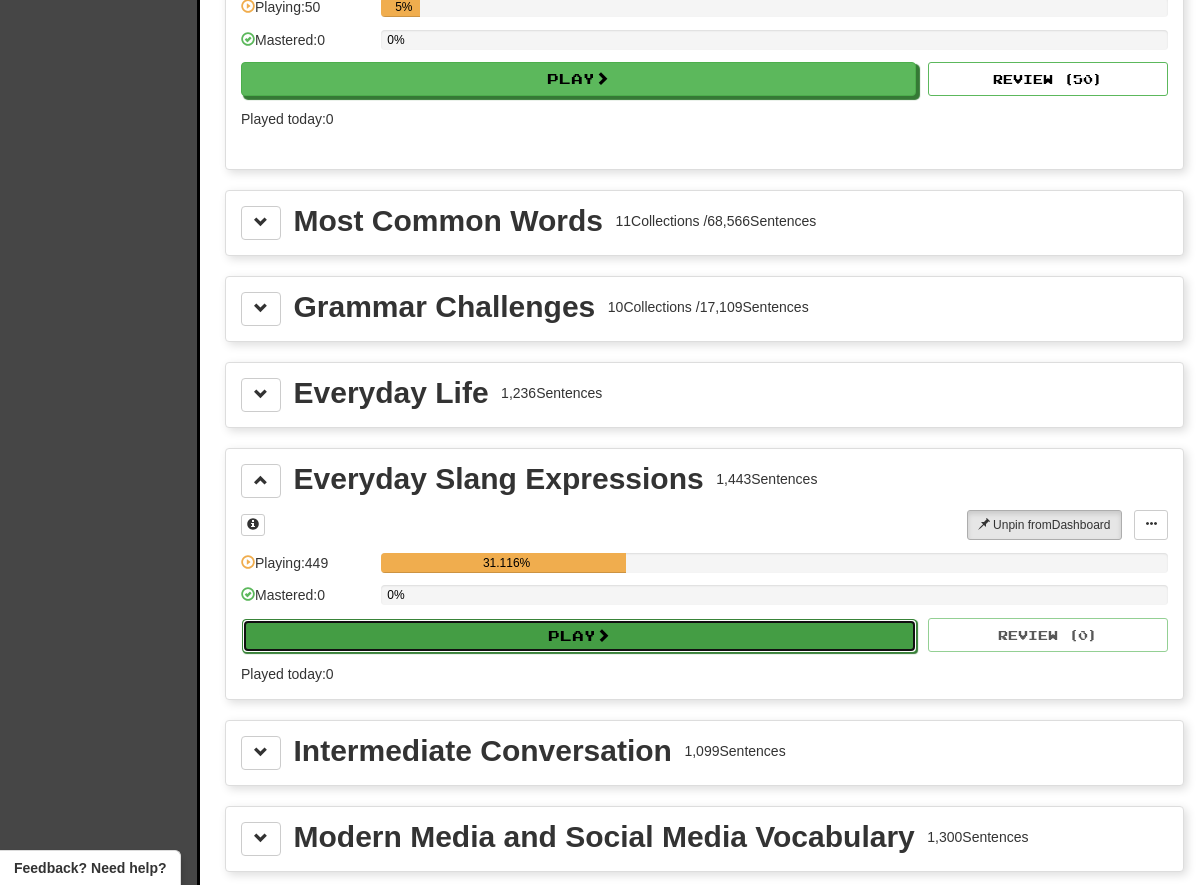 click on "Play" at bounding box center [579, 636] 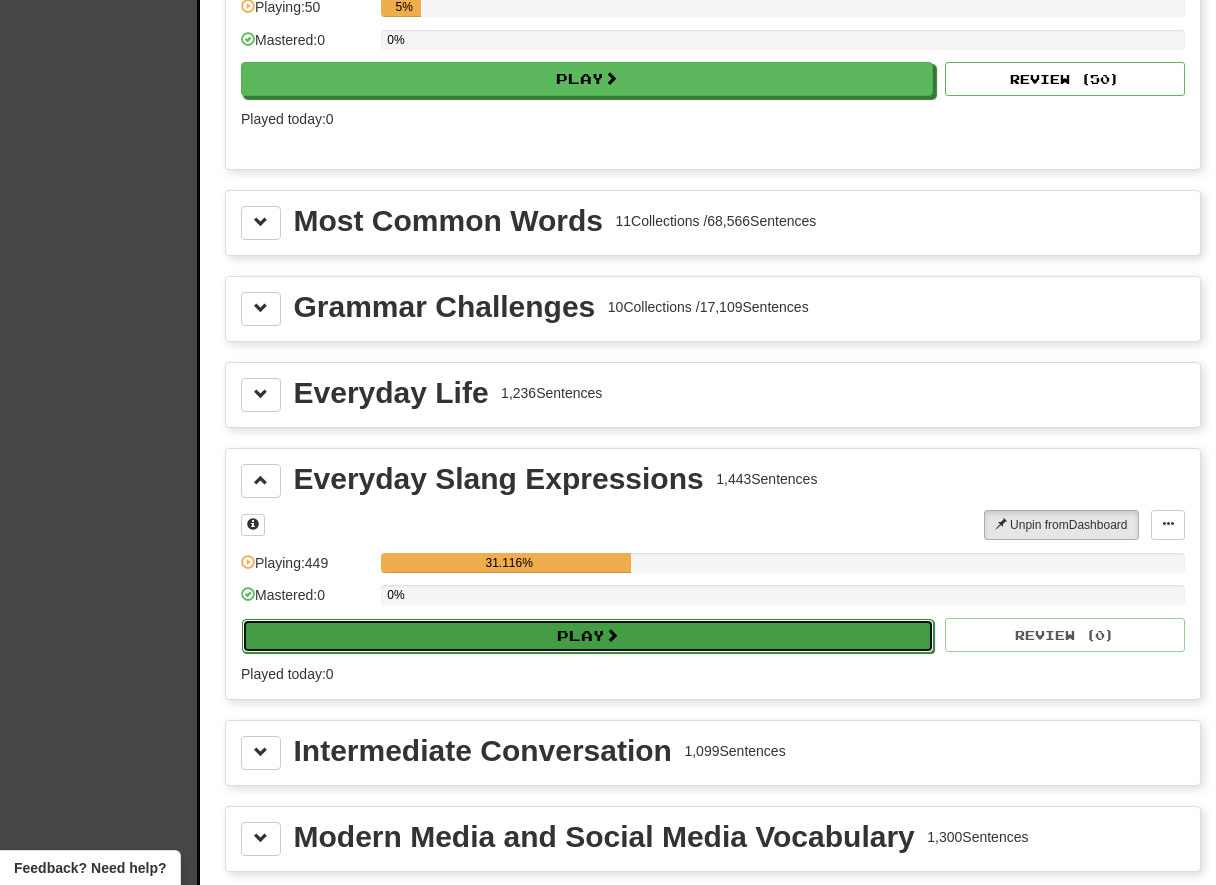 select on "**" 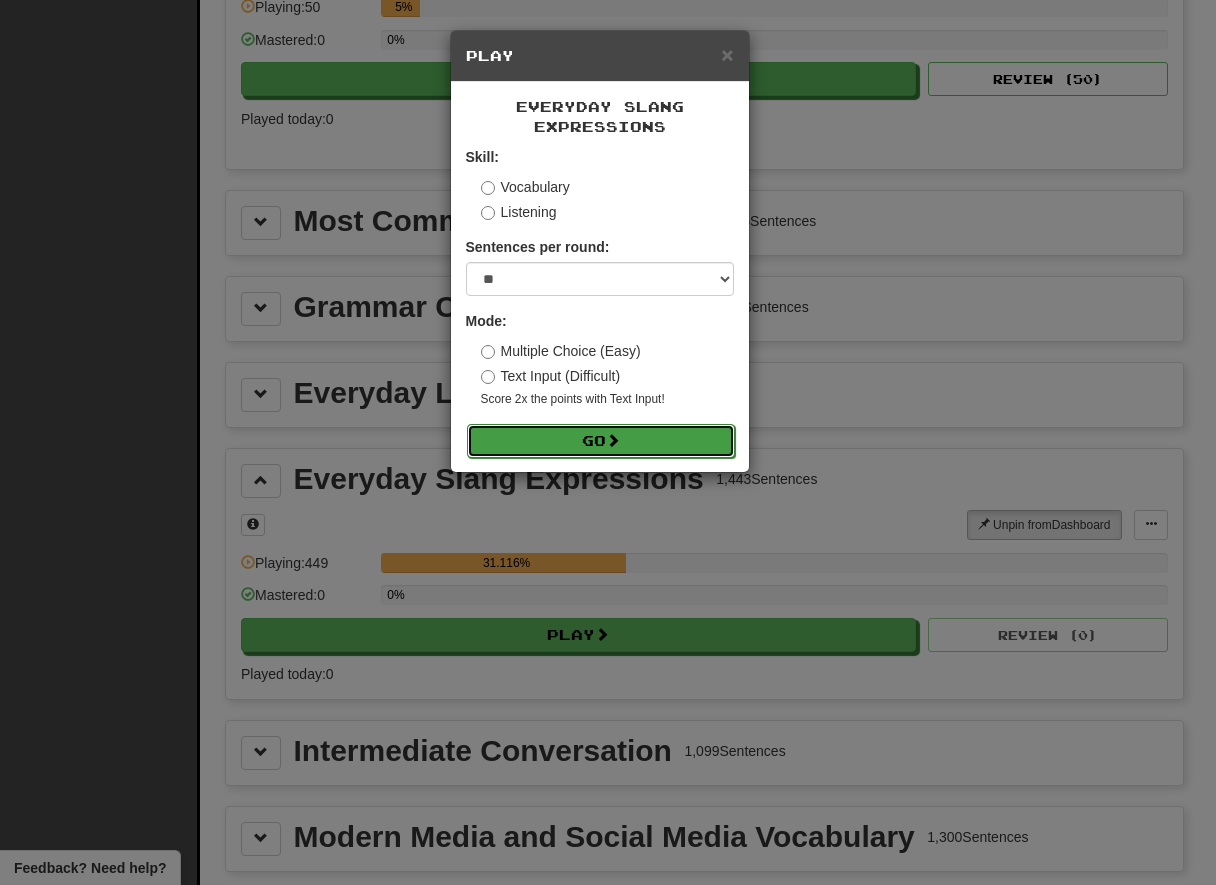click on "Go" at bounding box center (601, 441) 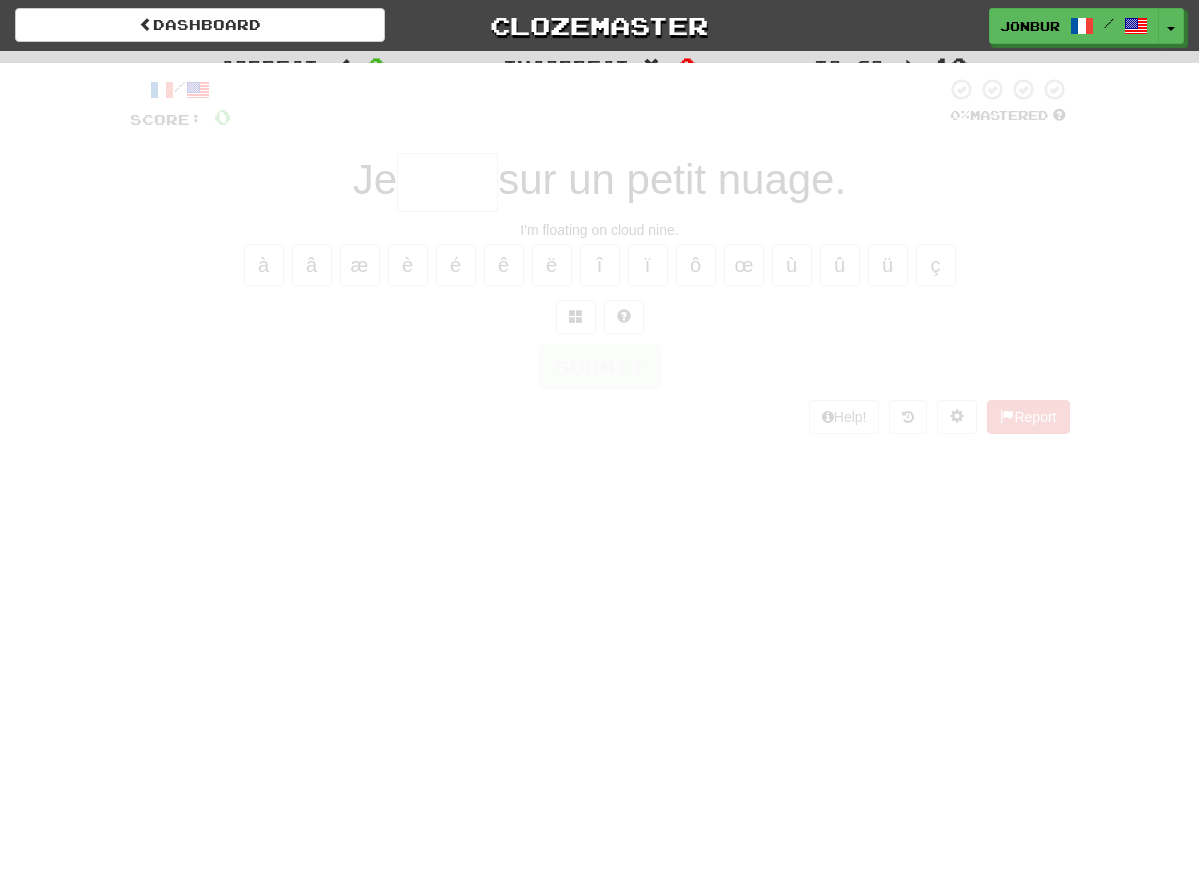 scroll, scrollTop: 0, scrollLeft: 0, axis: both 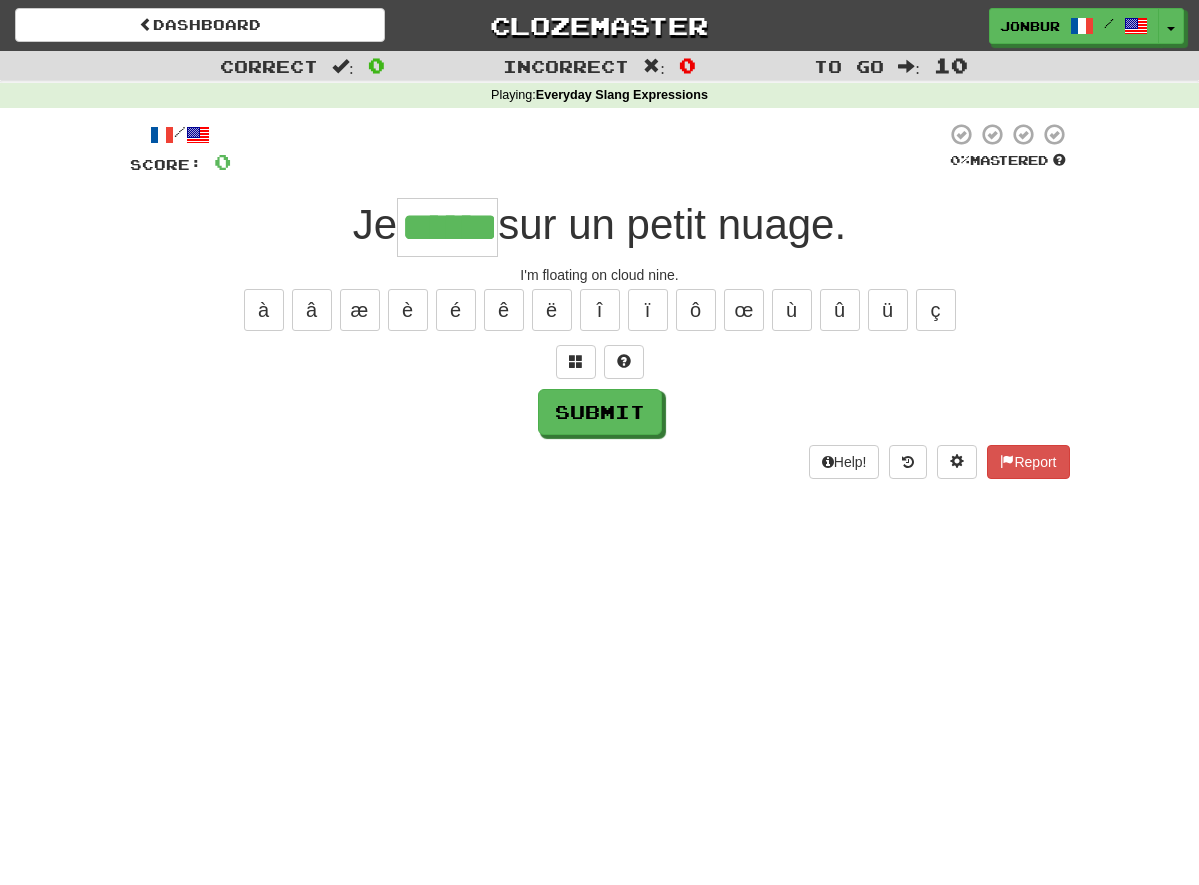 type on "******" 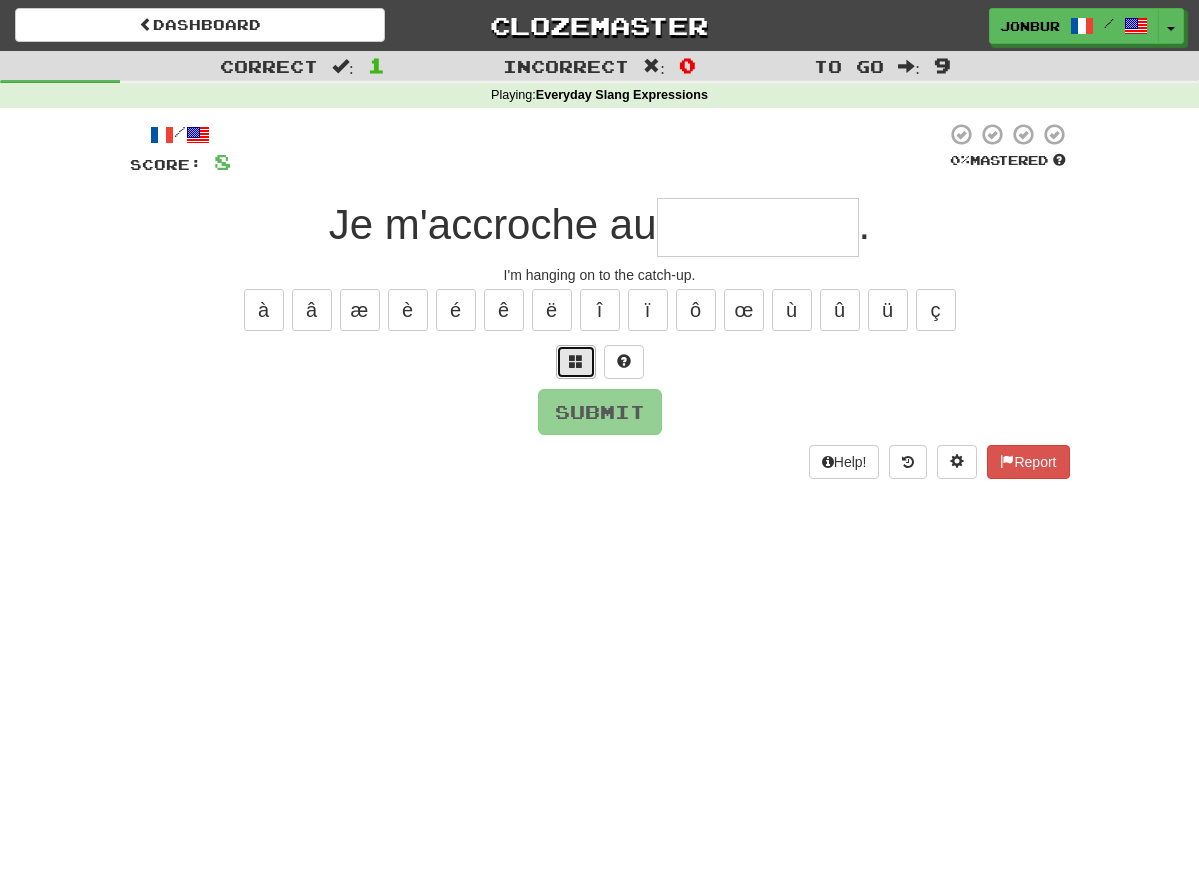 click at bounding box center (576, 361) 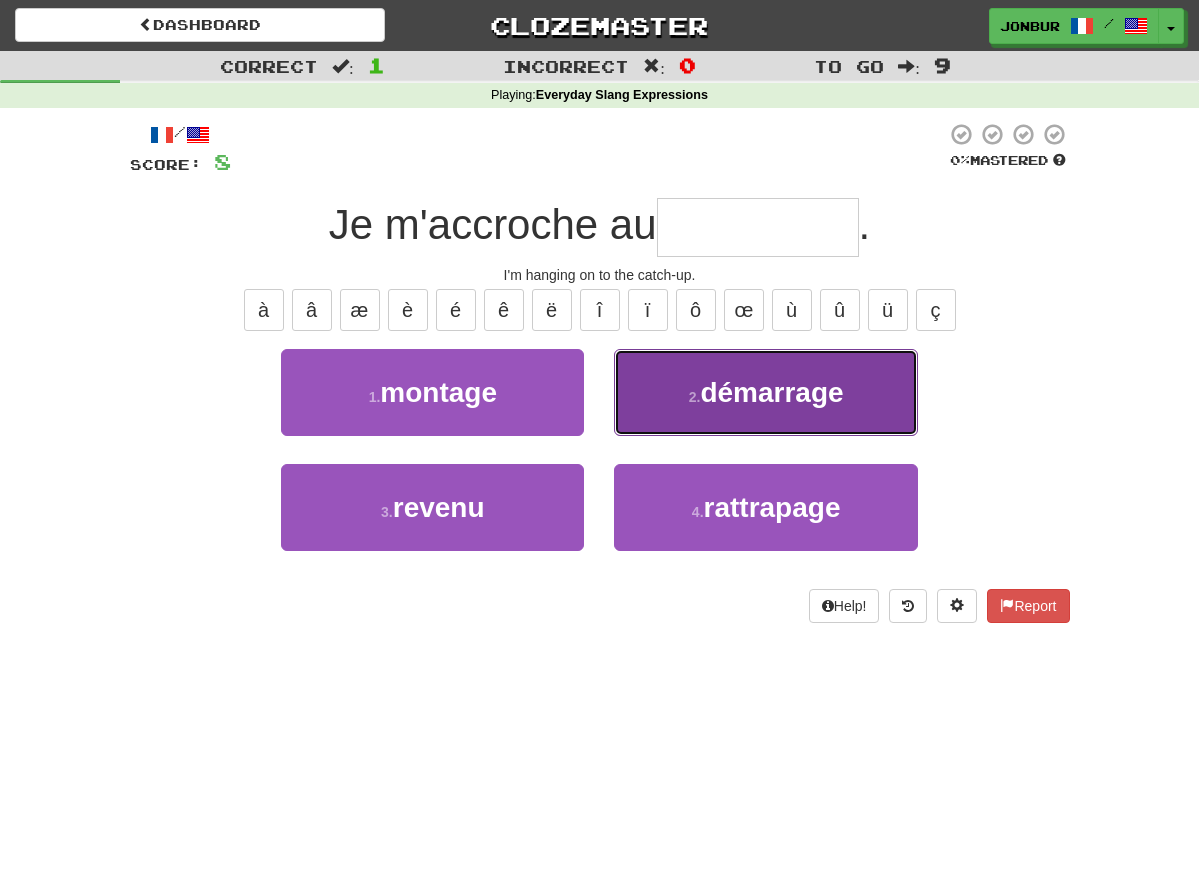 click on "démarrage" at bounding box center (771, 392) 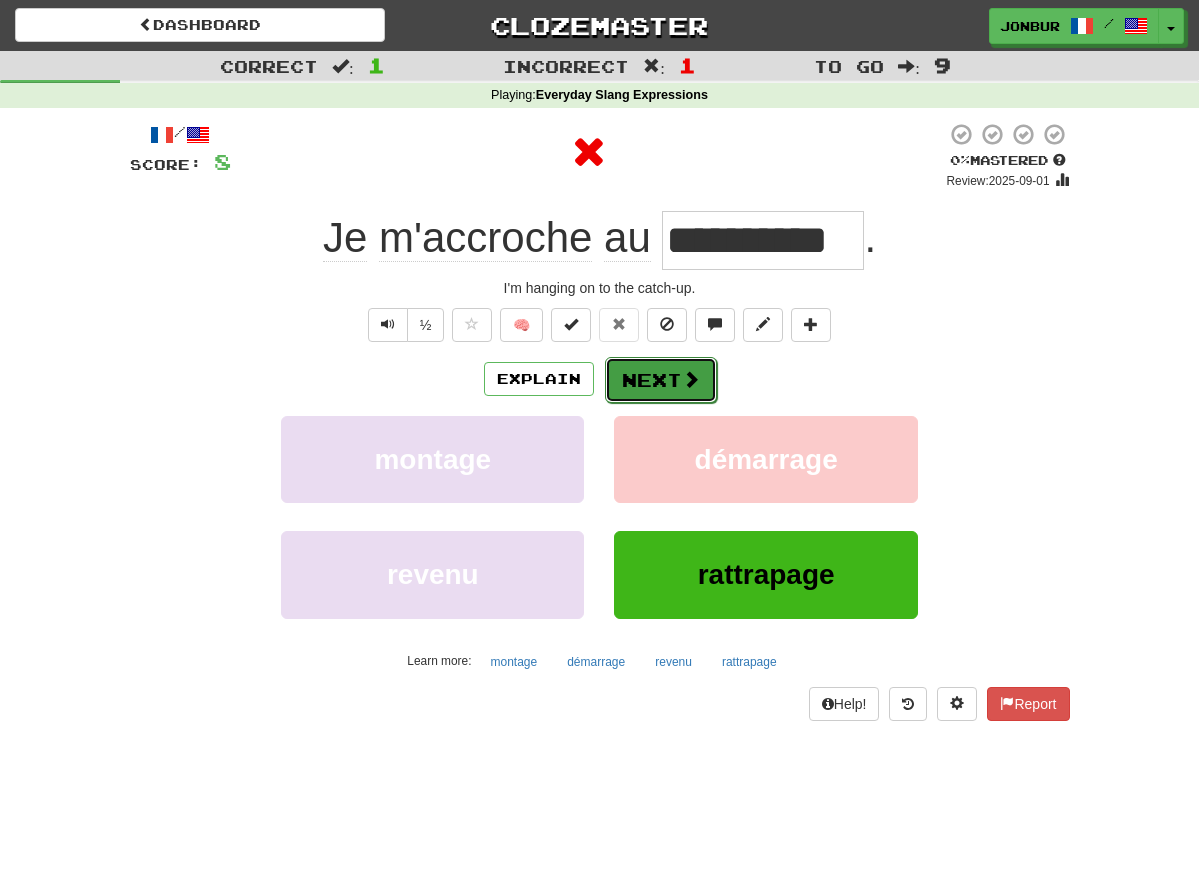 click on "Next" at bounding box center (661, 380) 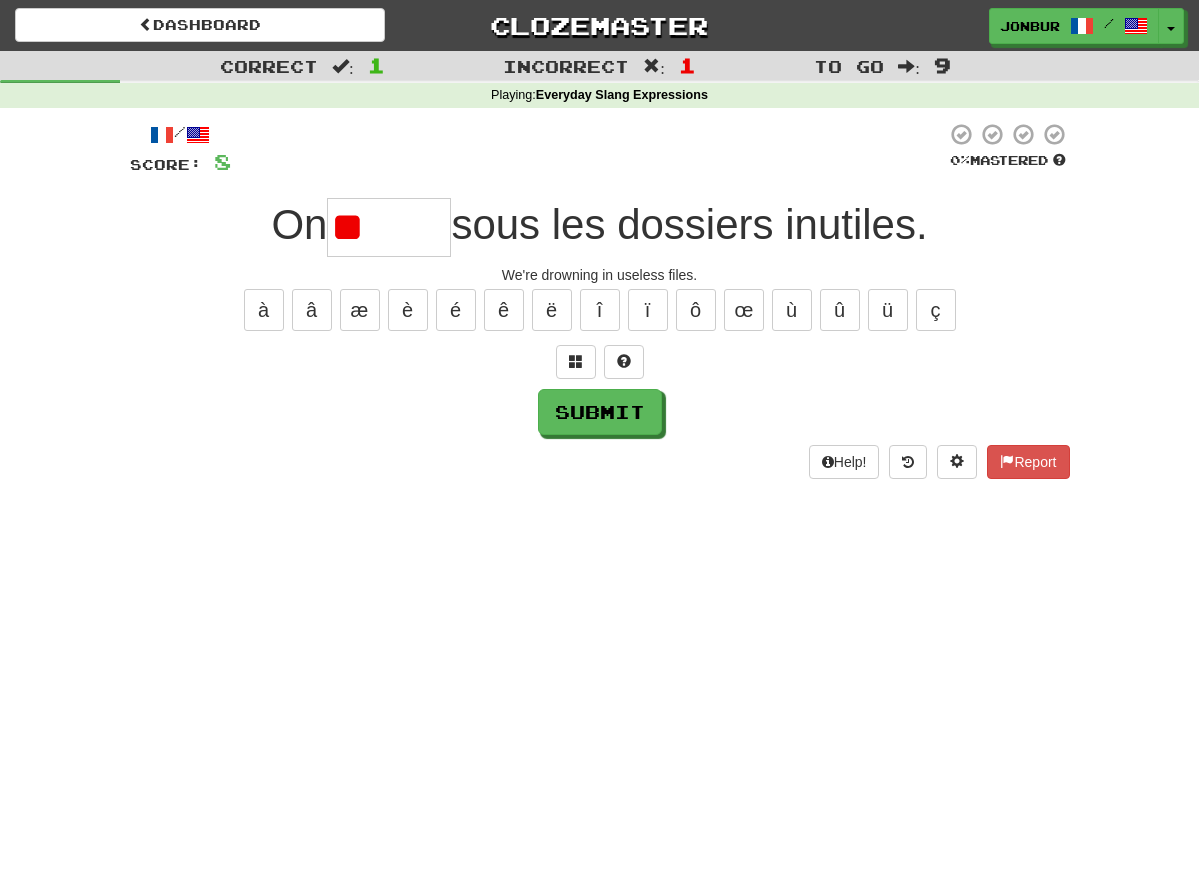 type on "*" 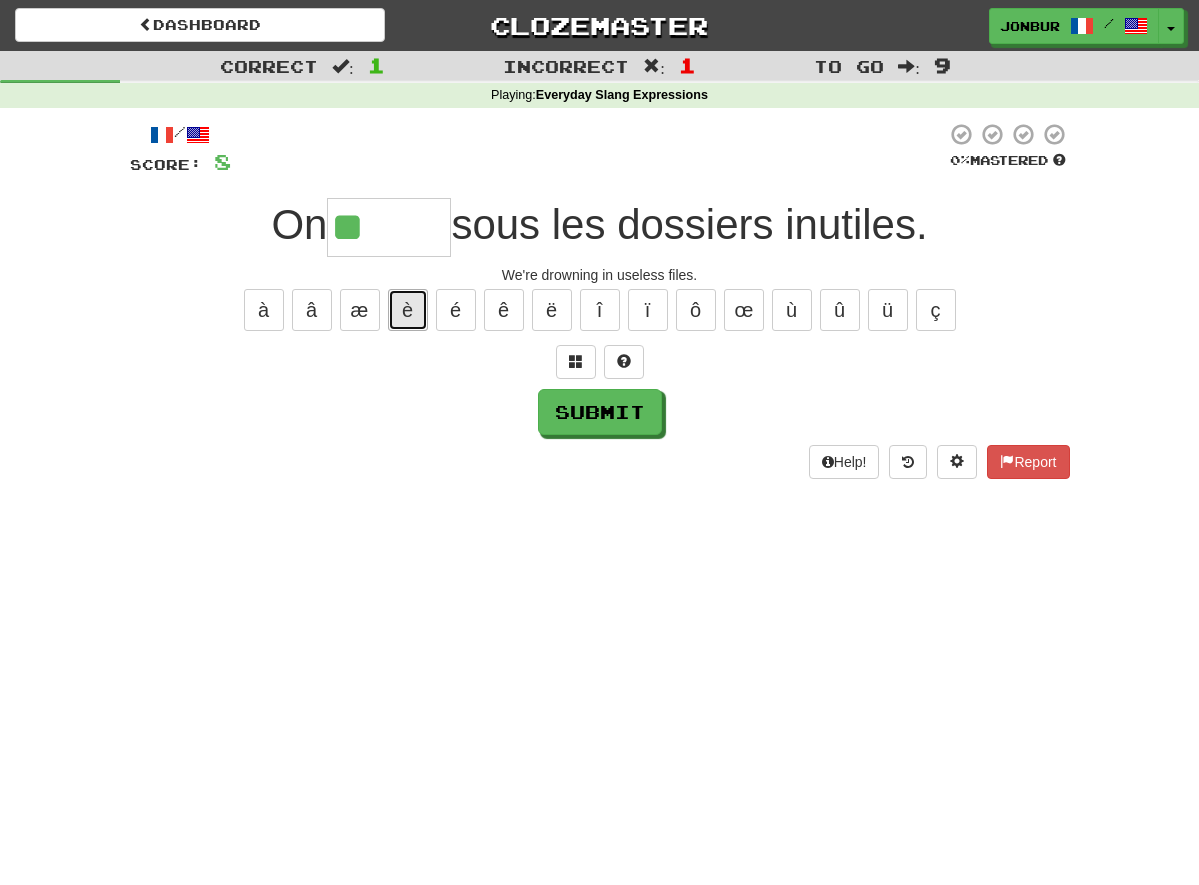 click on "è" at bounding box center (408, 310) 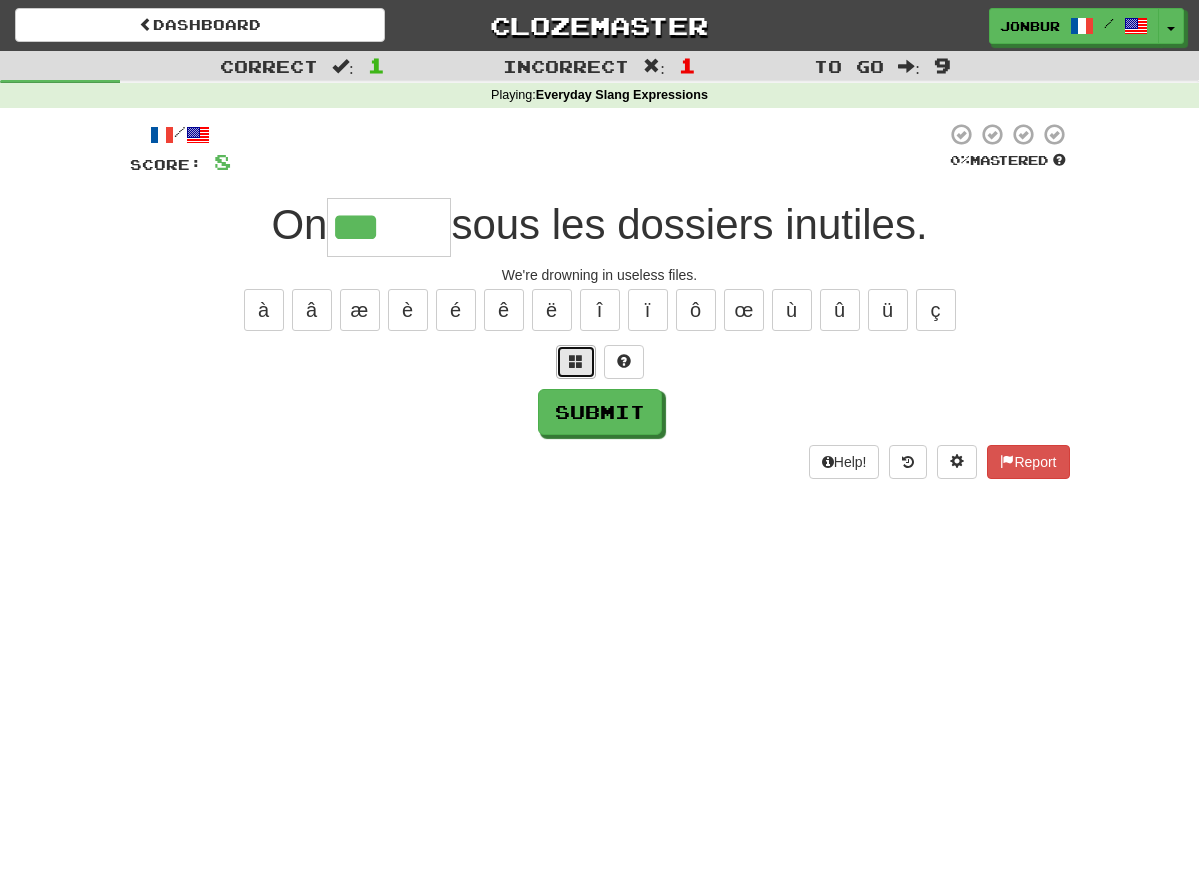 click at bounding box center (576, 362) 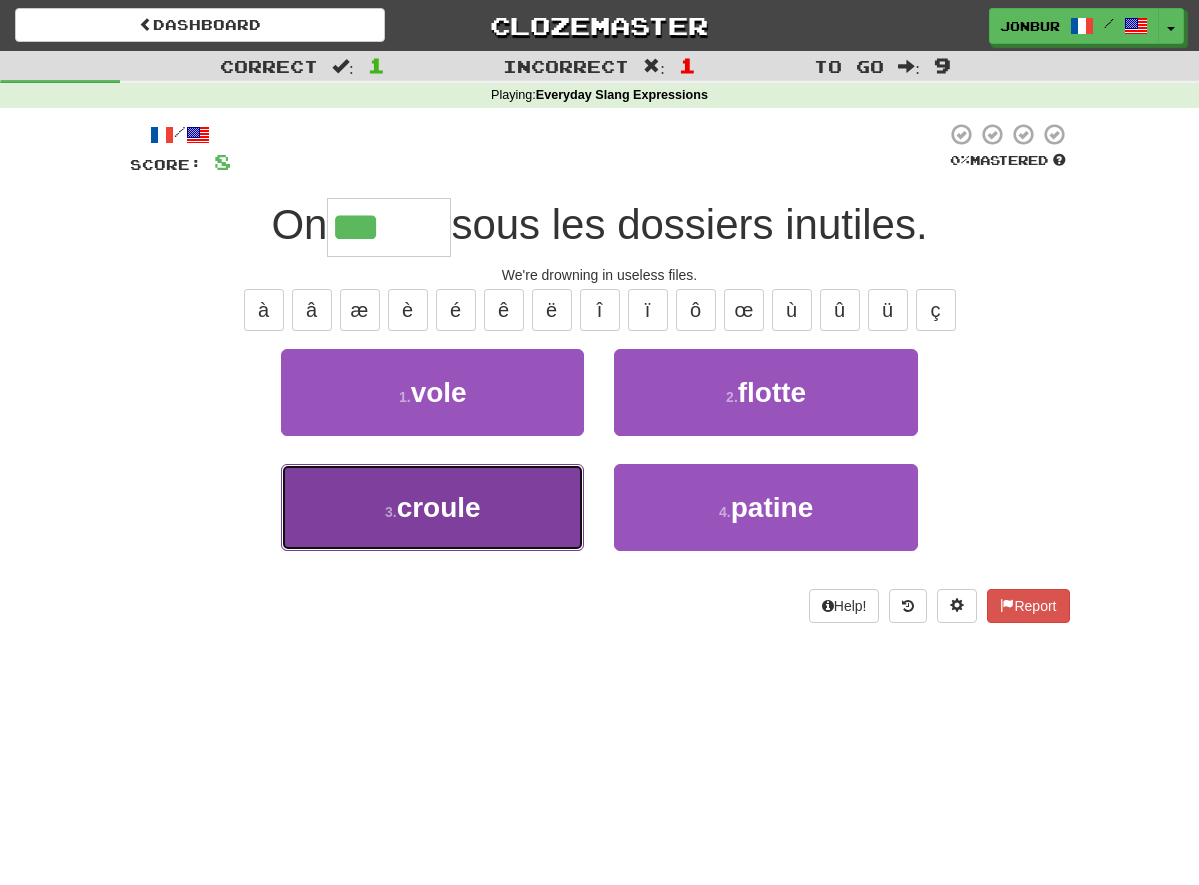 click on "3 .  croule" at bounding box center [432, 507] 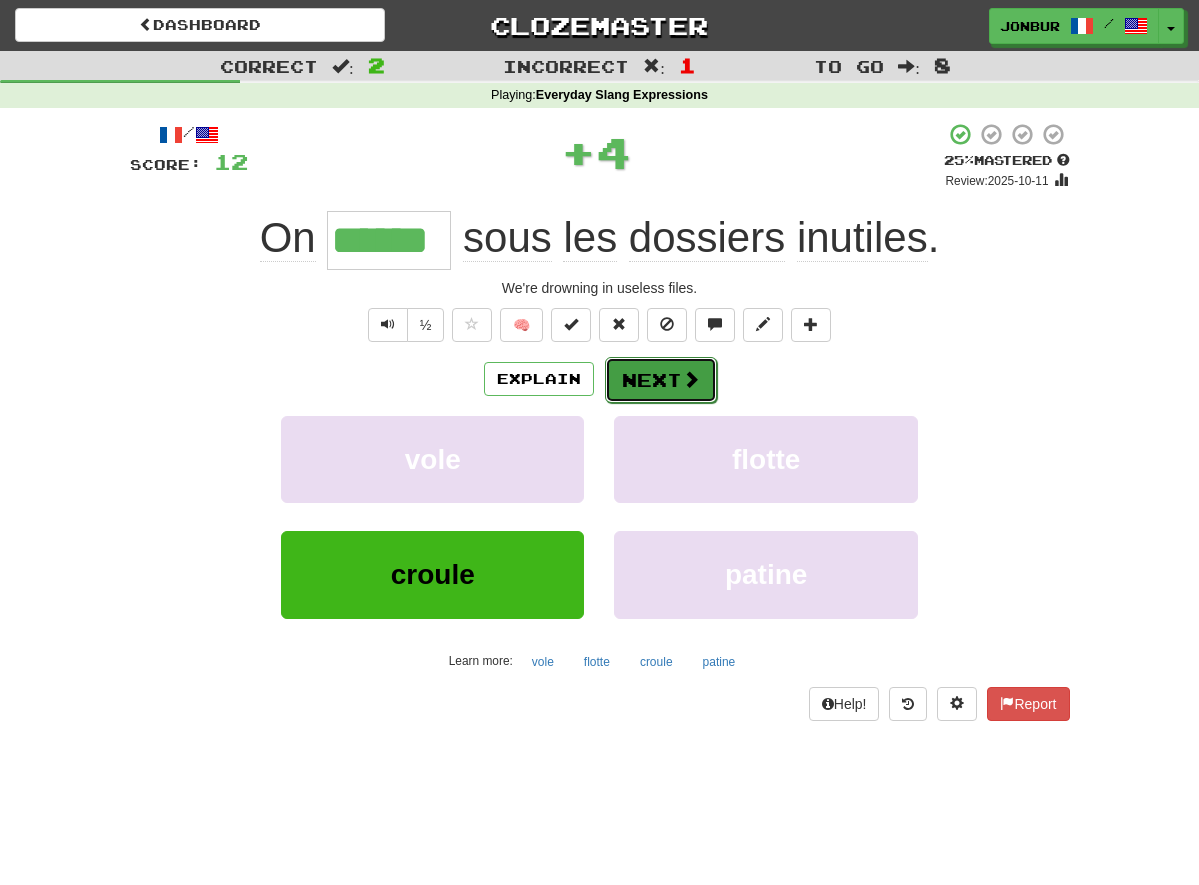 click on "Next" at bounding box center [661, 380] 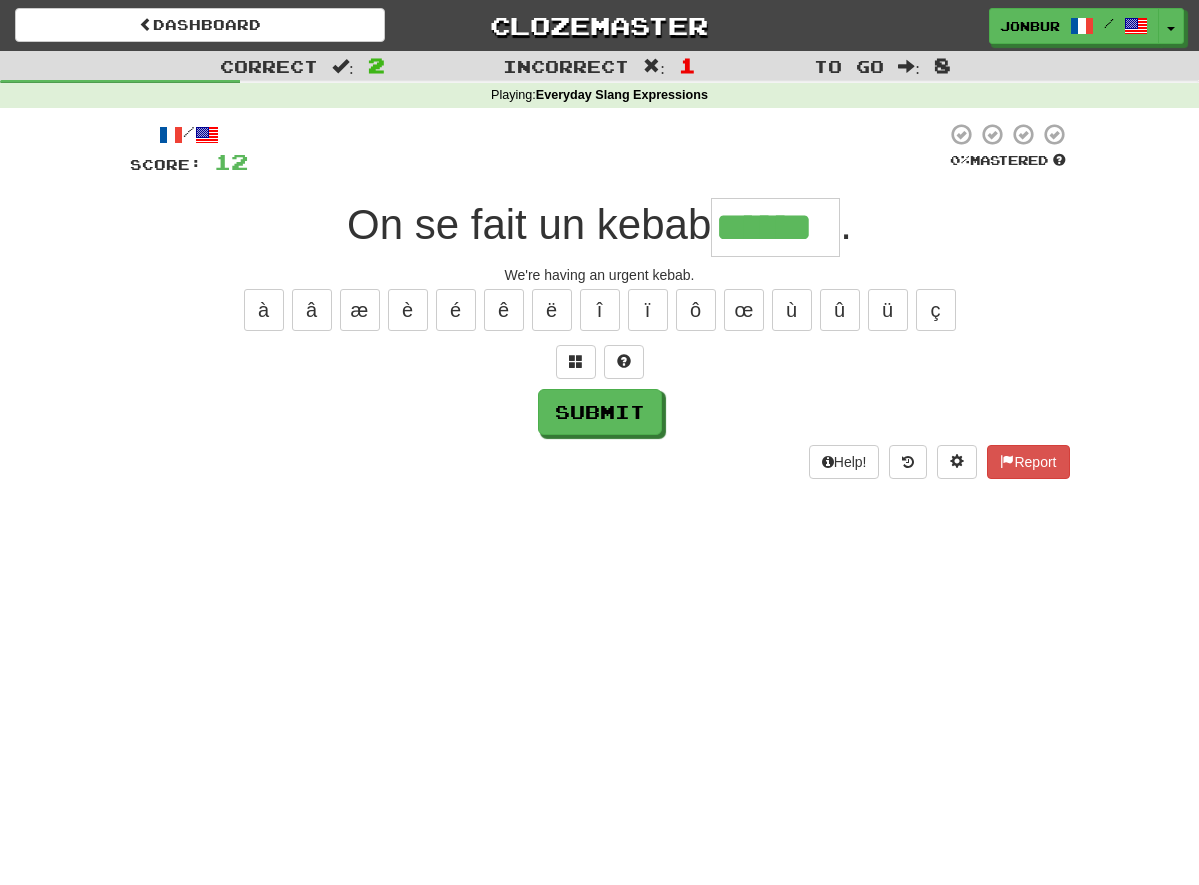 type on "******" 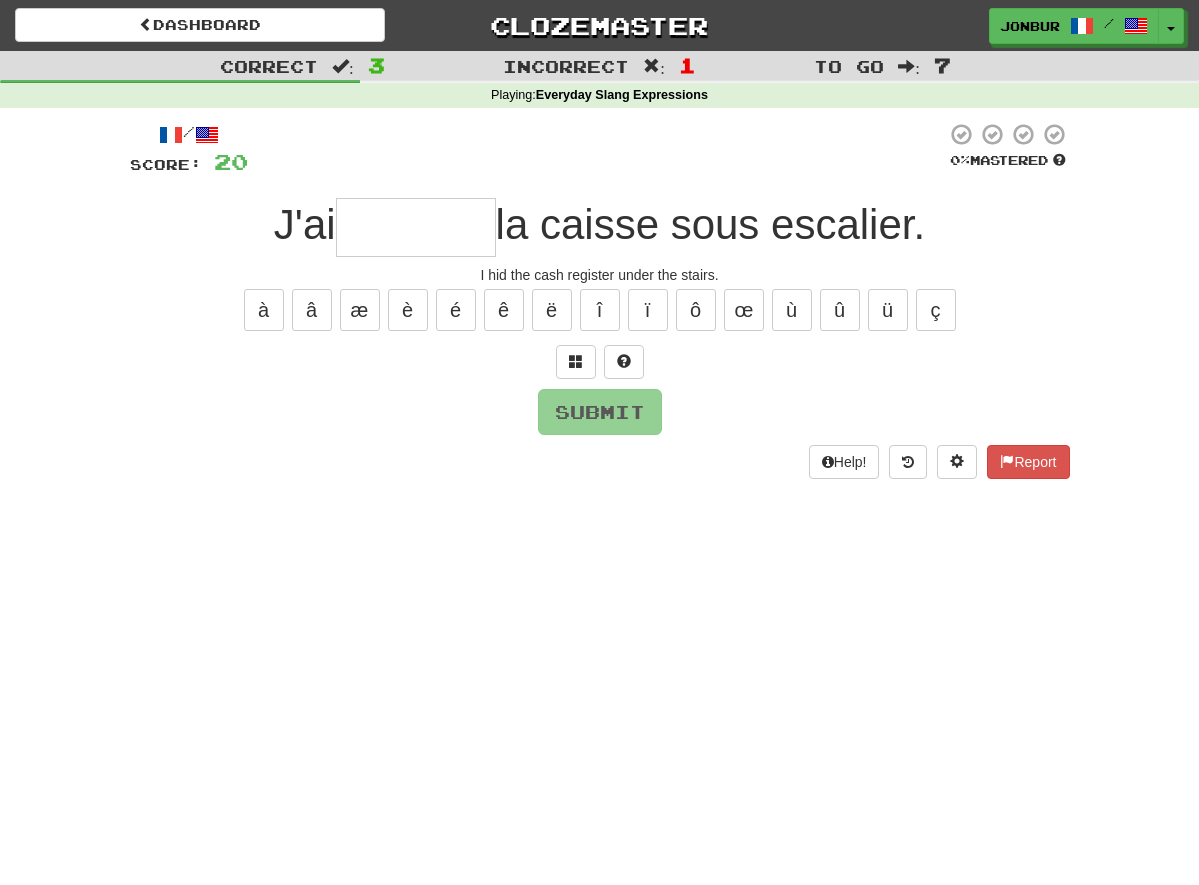 type on "*" 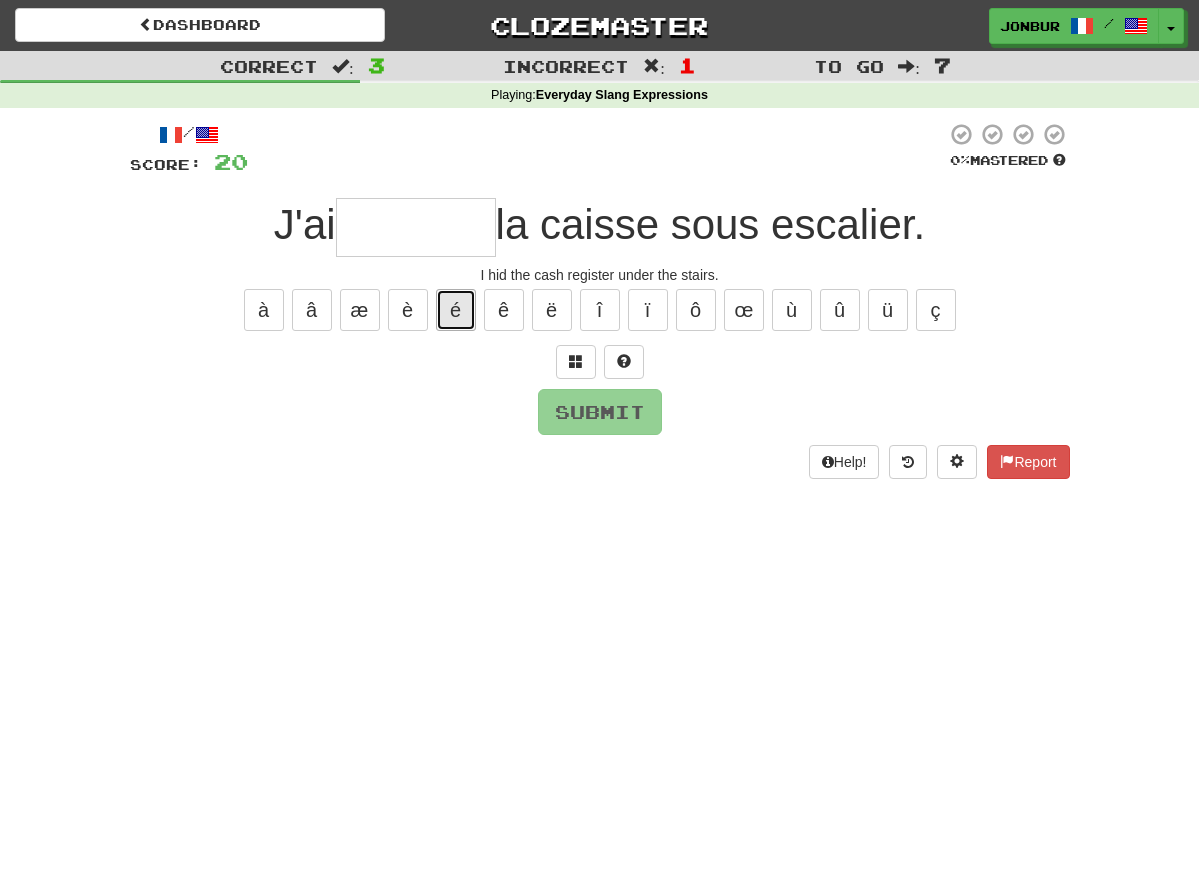 click on "é" at bounding box center (456, 310) 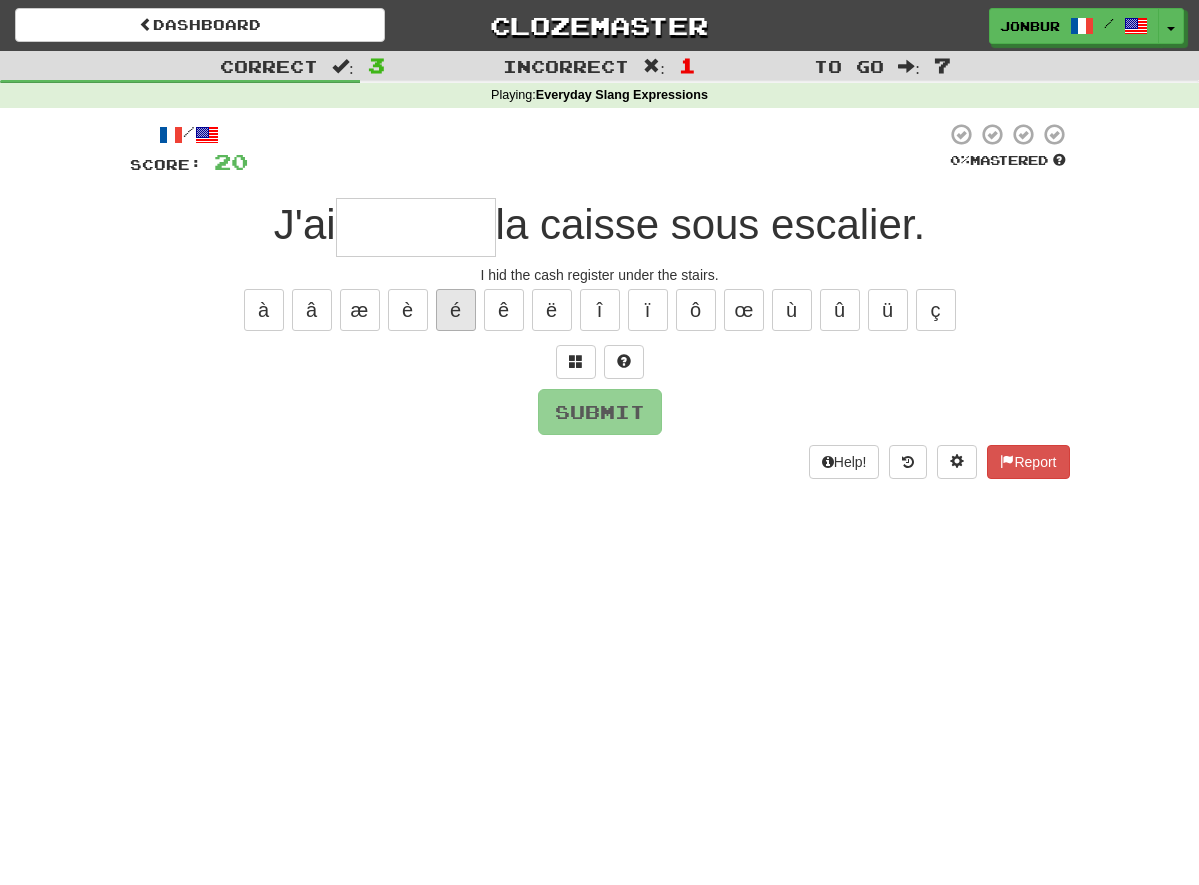 type on "*" 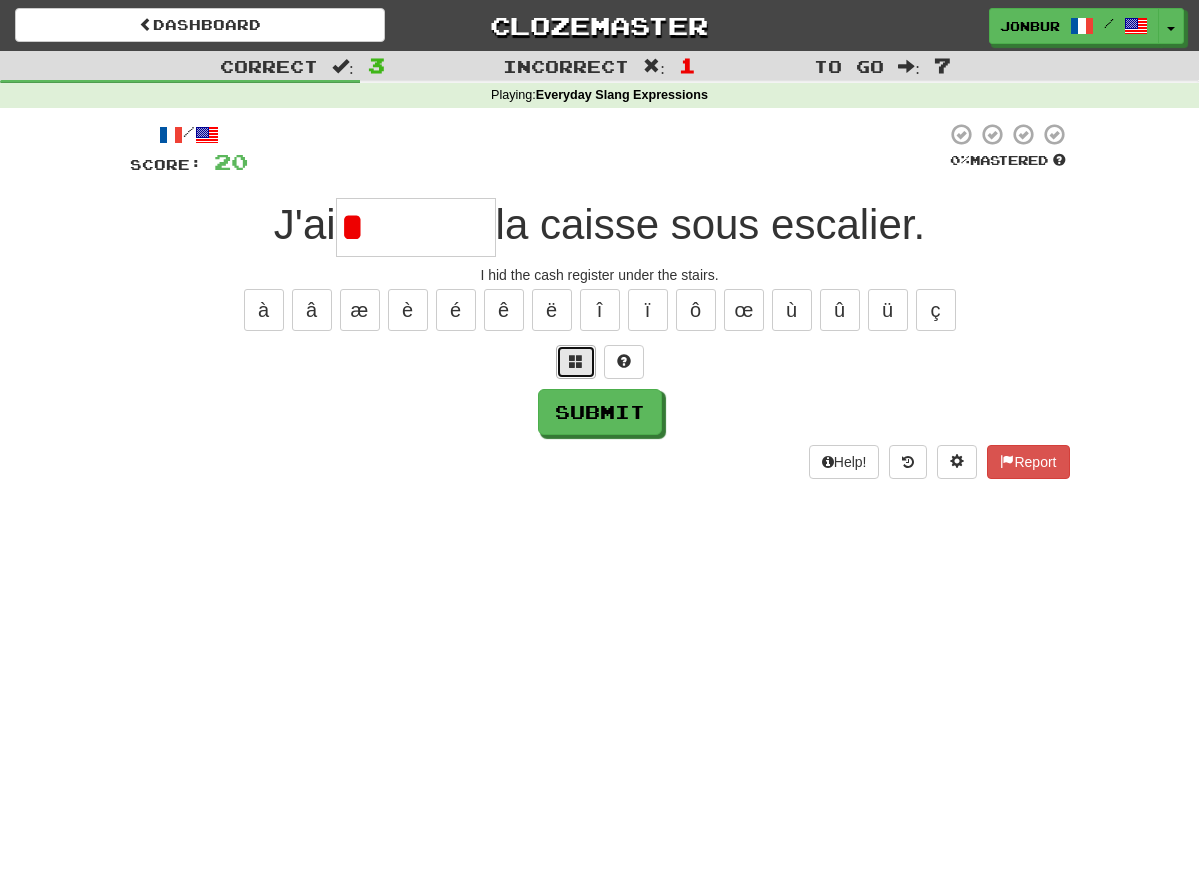 click at bounding box center [576, 362] 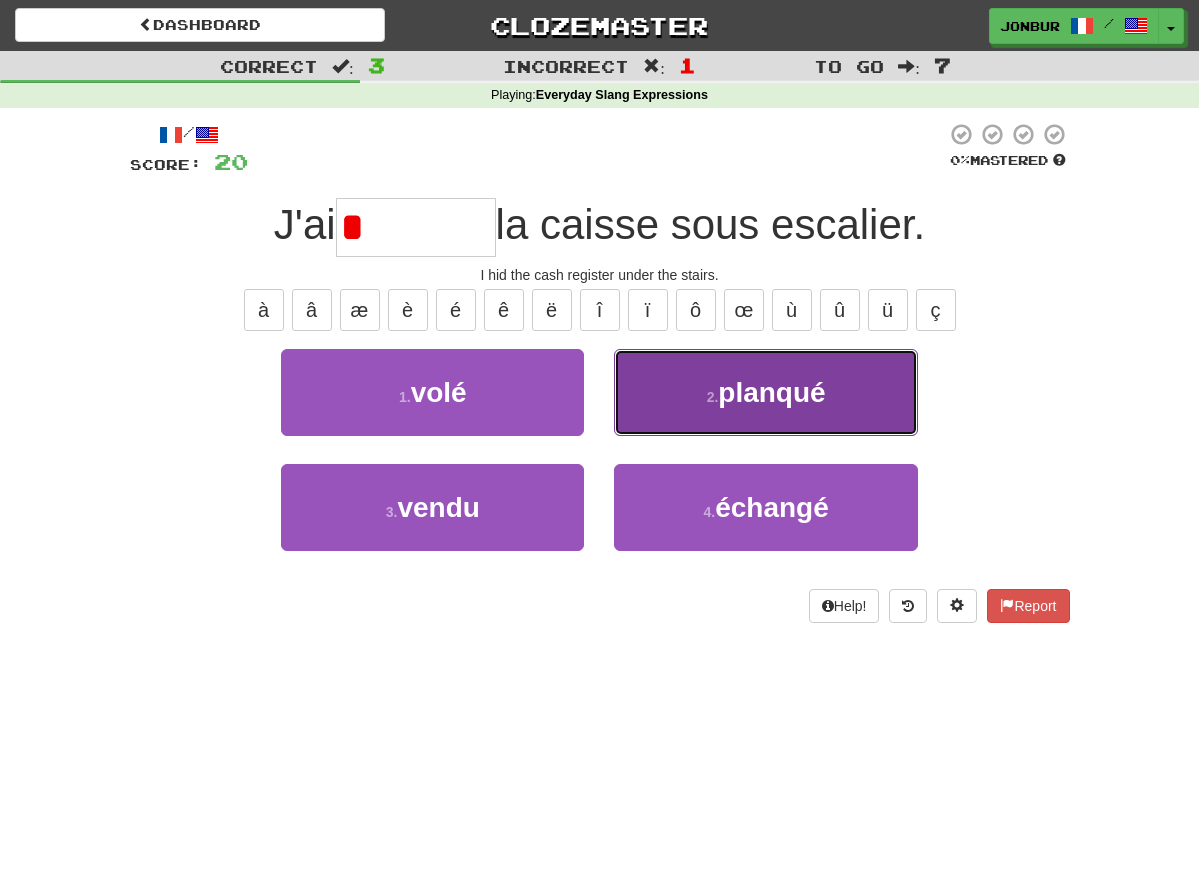 click on "2 .  planqué" at bounding box center (765, 392) 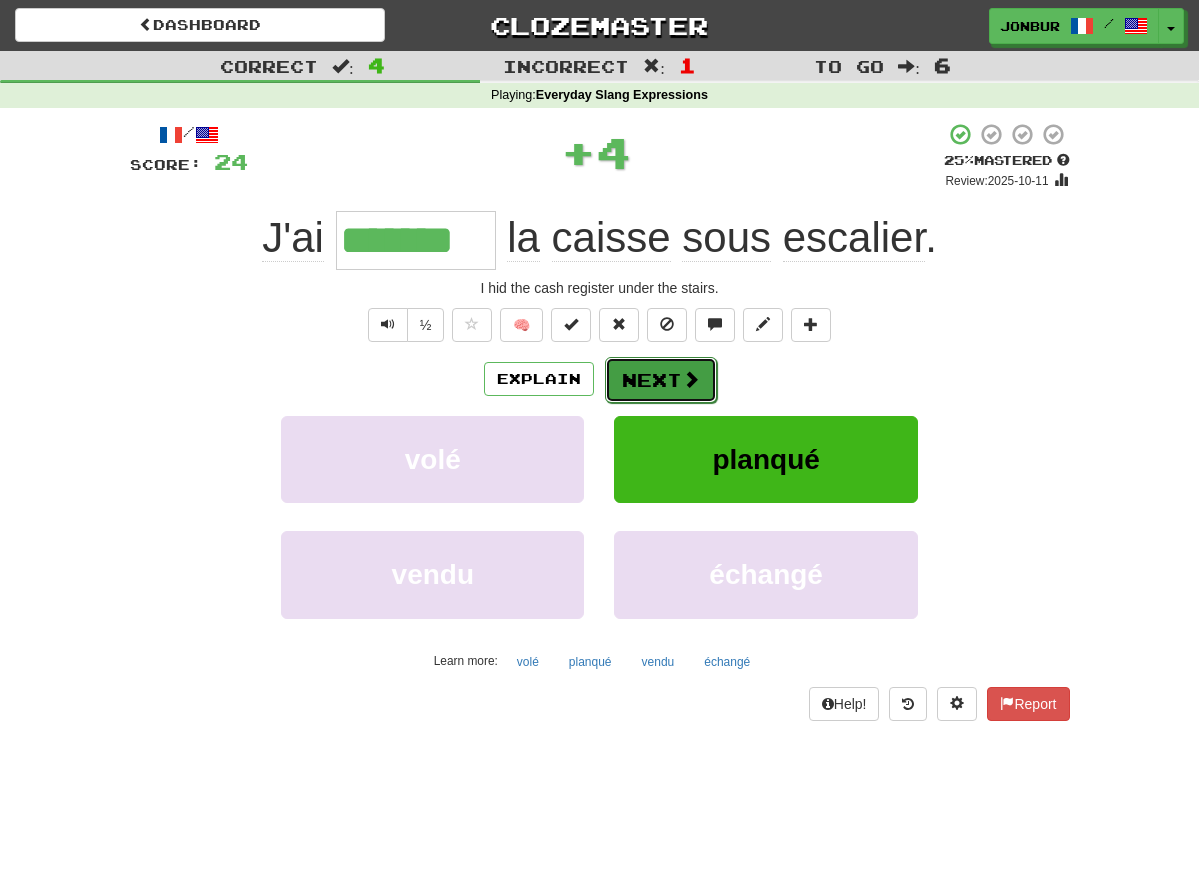 click on "Next" at bounding box center (661, 380) 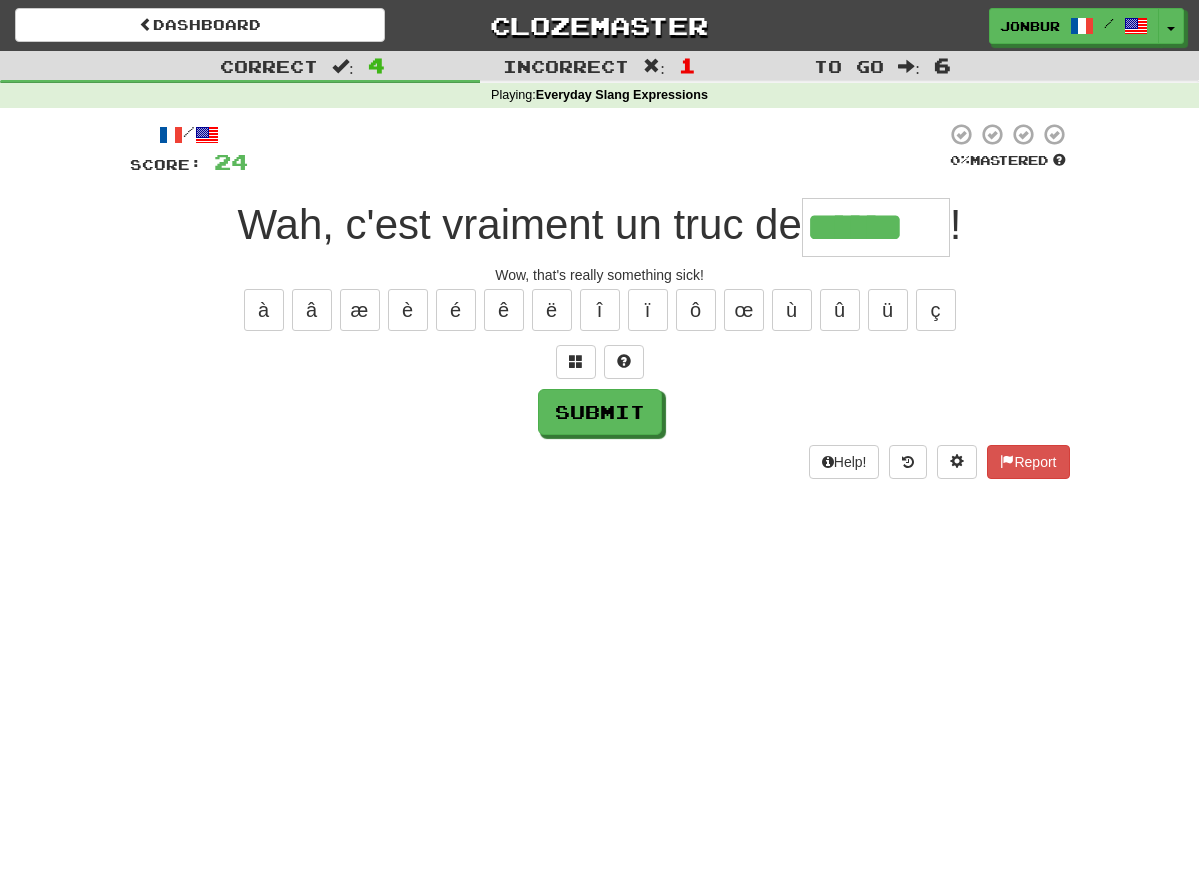 type on "******" 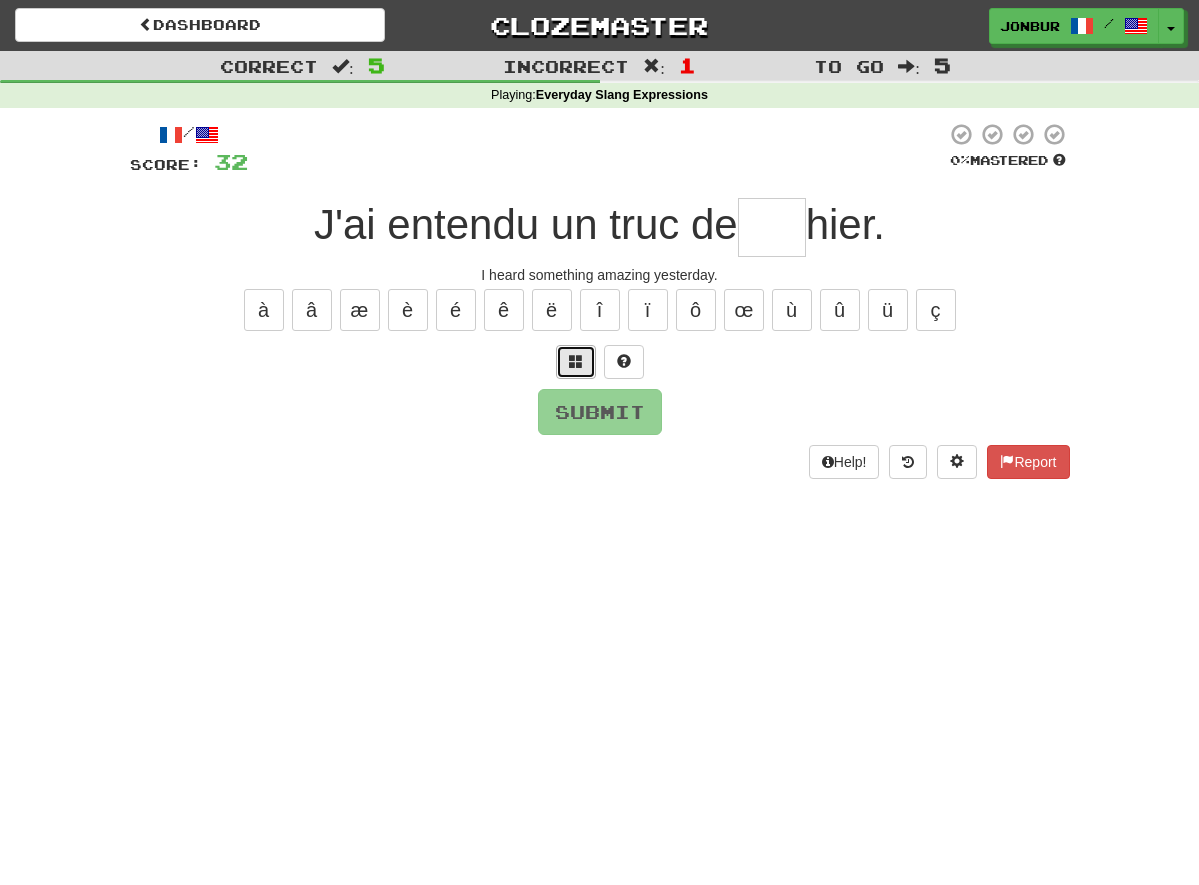 click at bounding box center [576, 361] 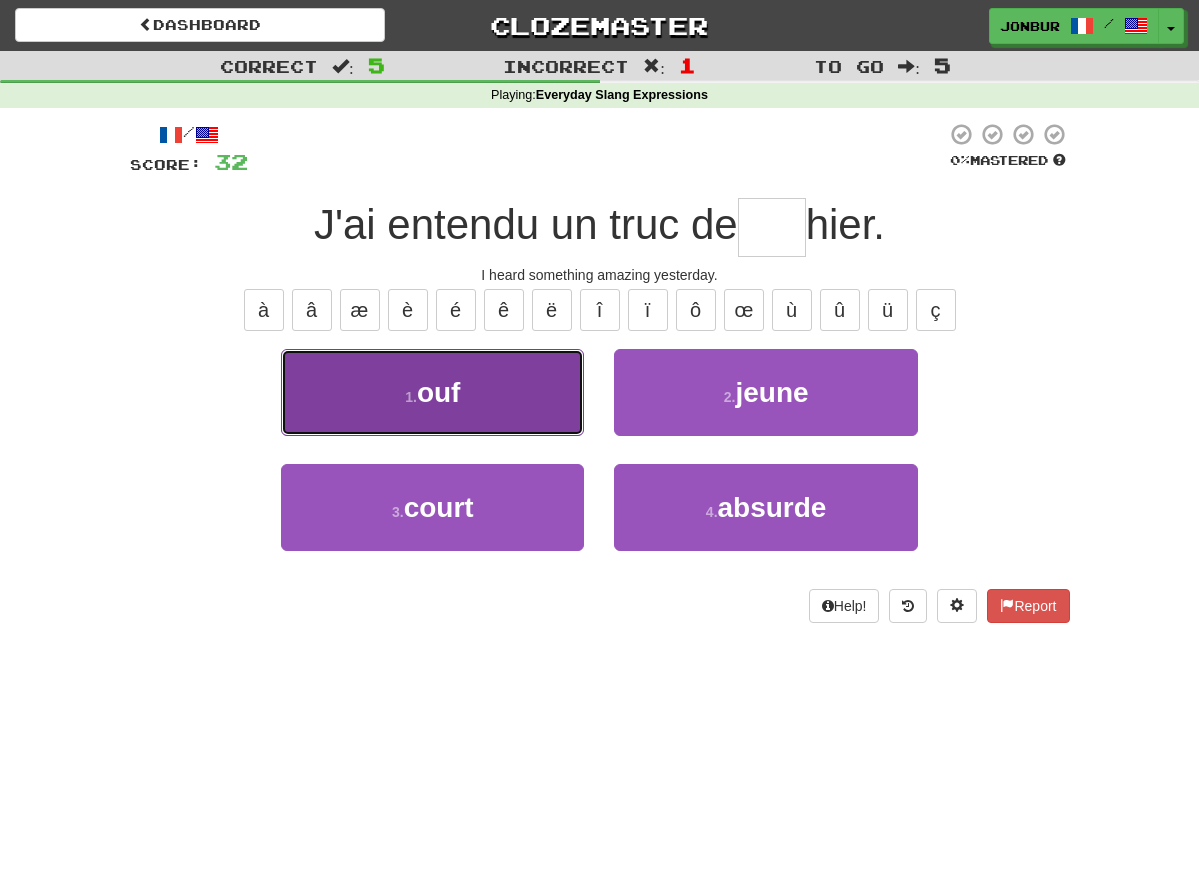 click on "1 .  ouf" at bounding box center (432, 392) 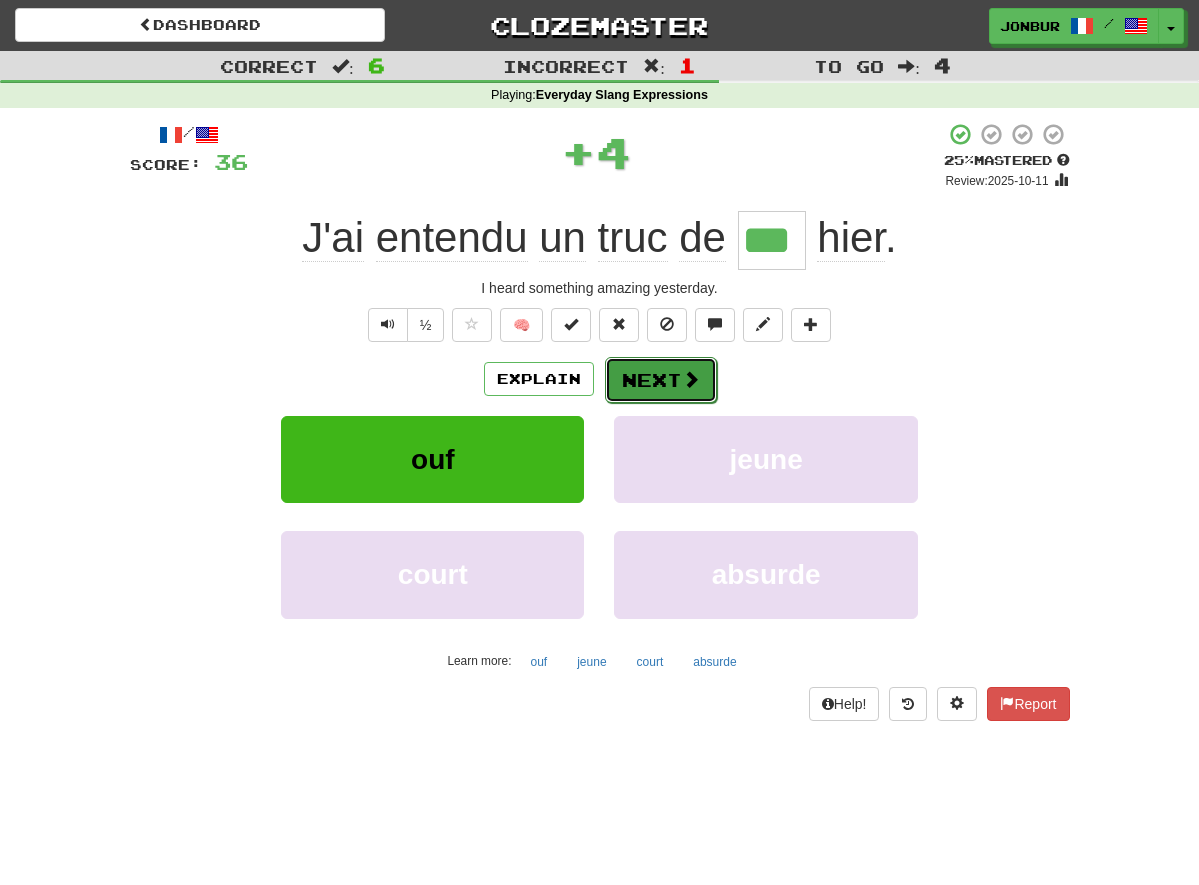 click on "Next" at bounding box center [661, 380] 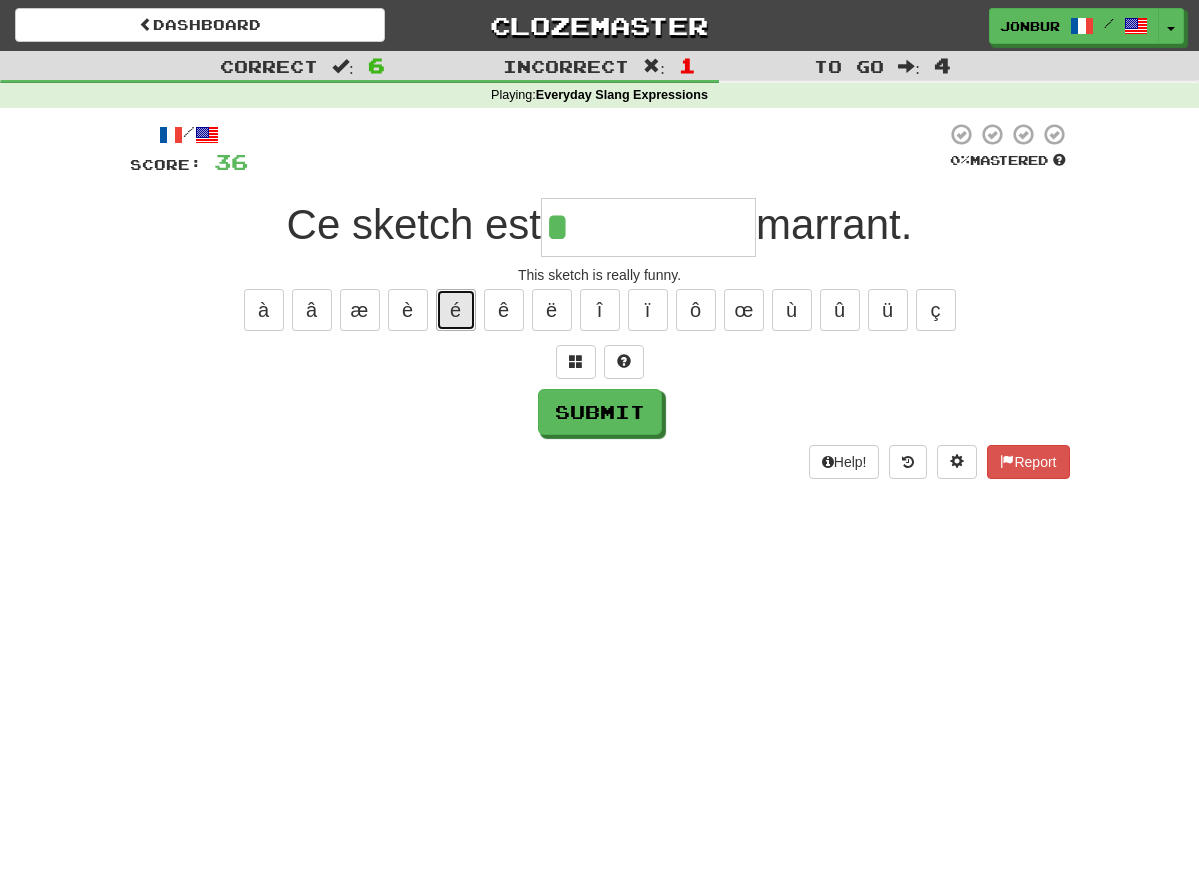 click on "é" at bounding box center [456, 310] 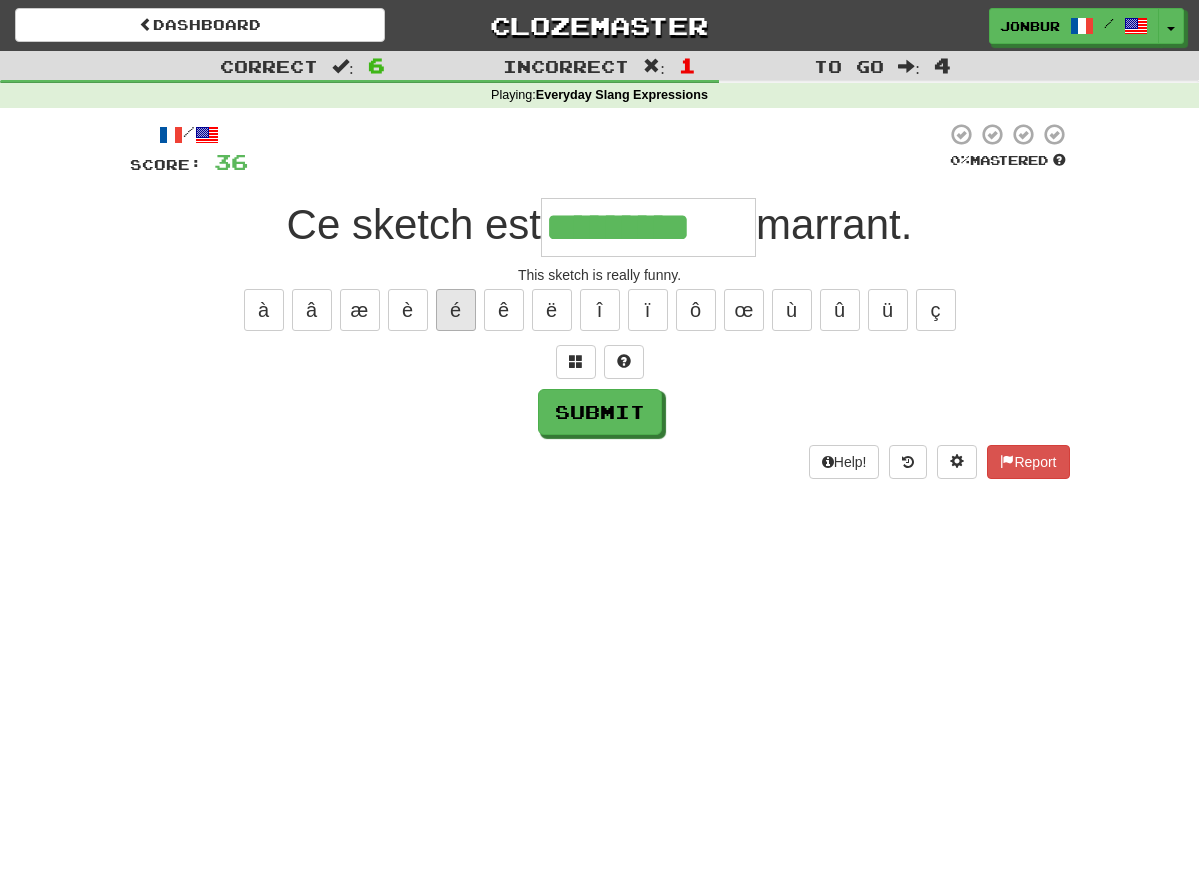 type on "*********" 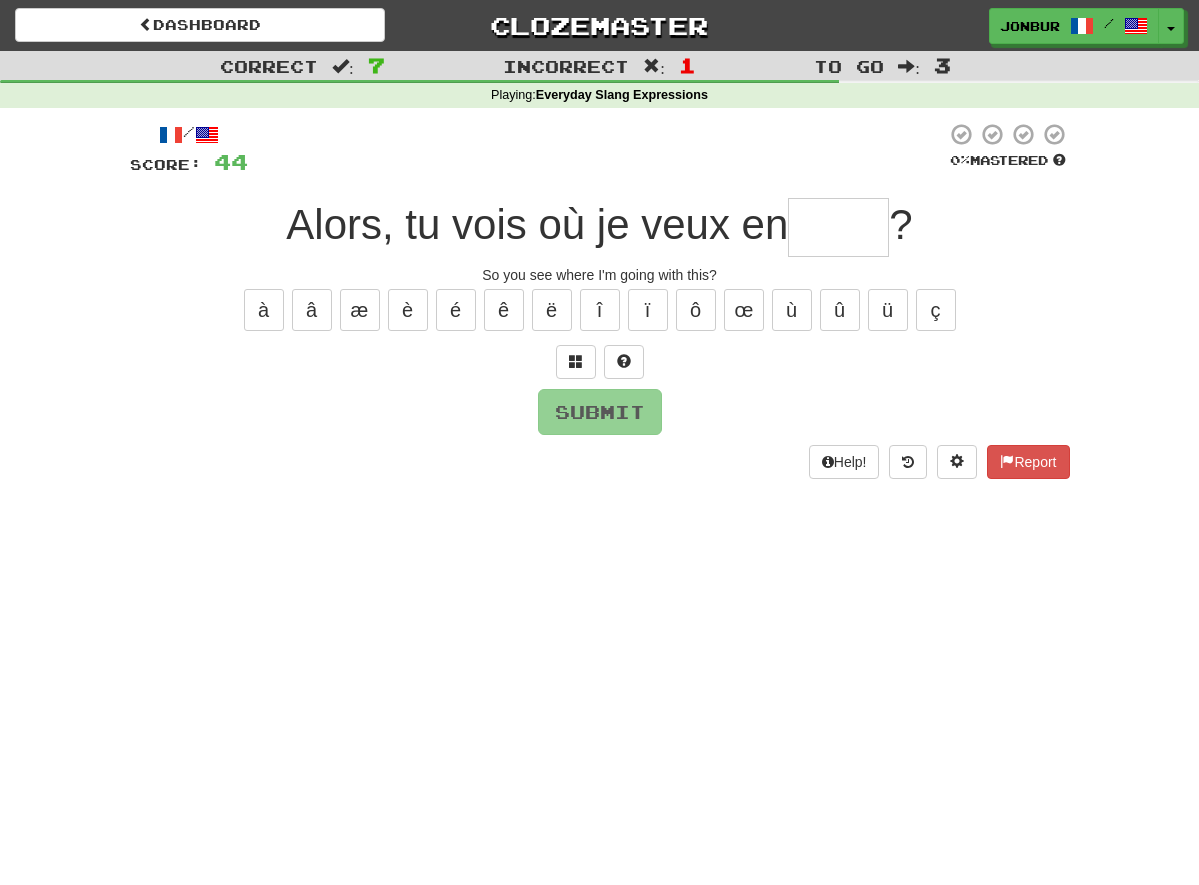 type on "*" 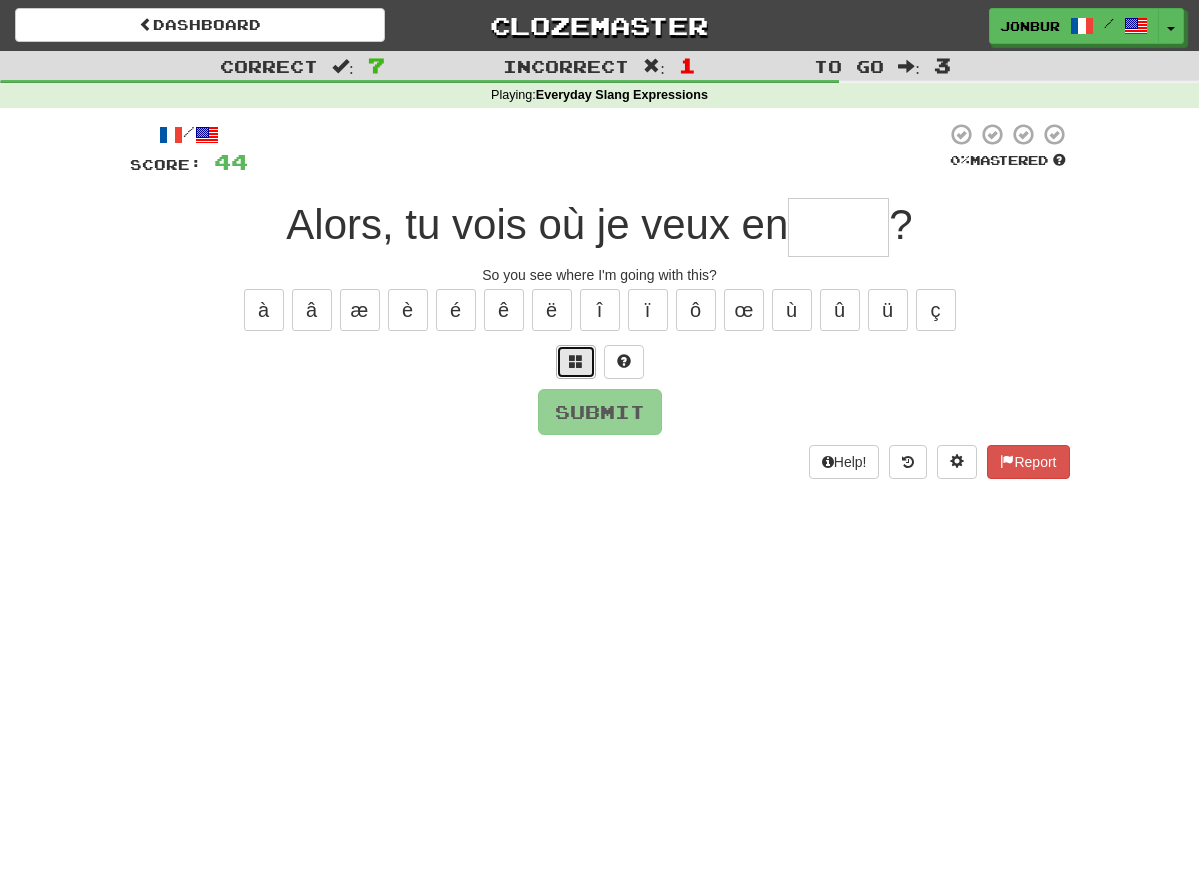 click at bounding box center (576, 362) 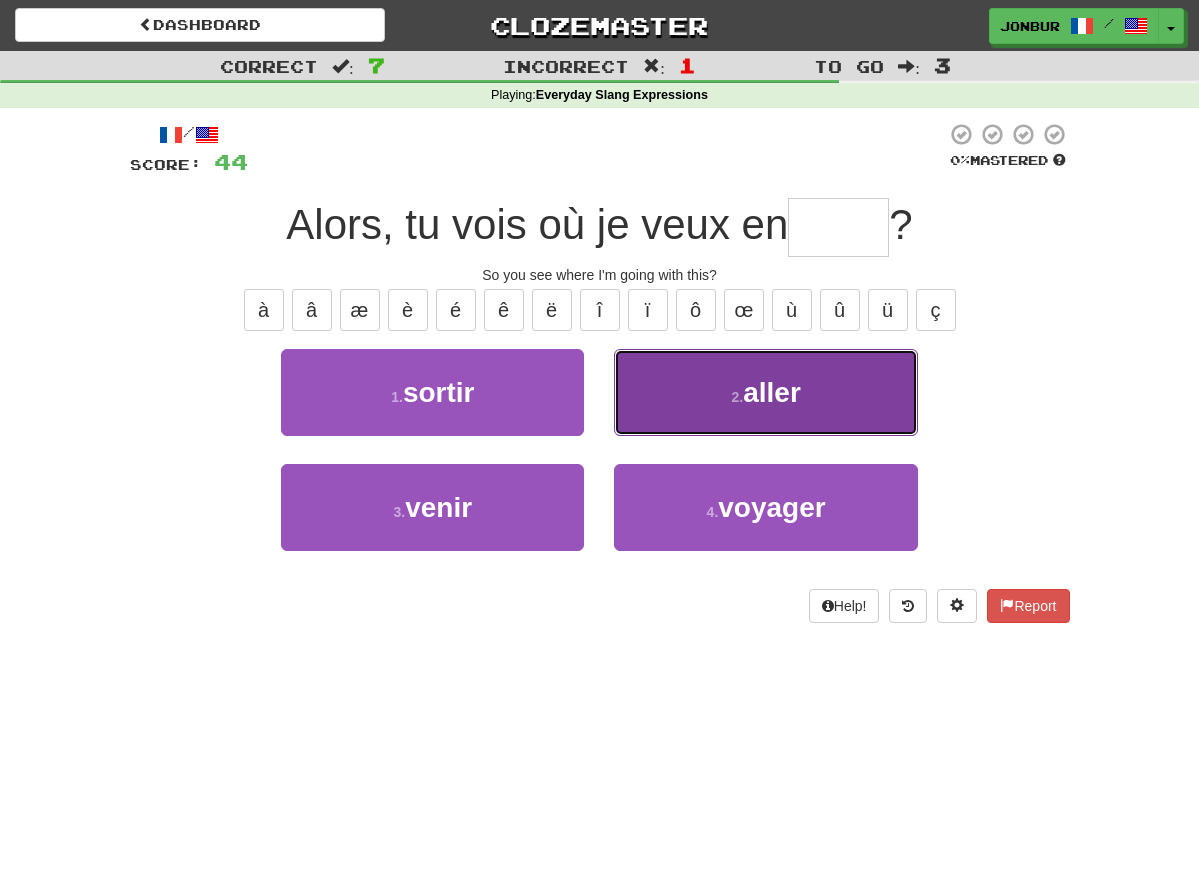 click on "2 .  aller" at bounding box center [765, 392] 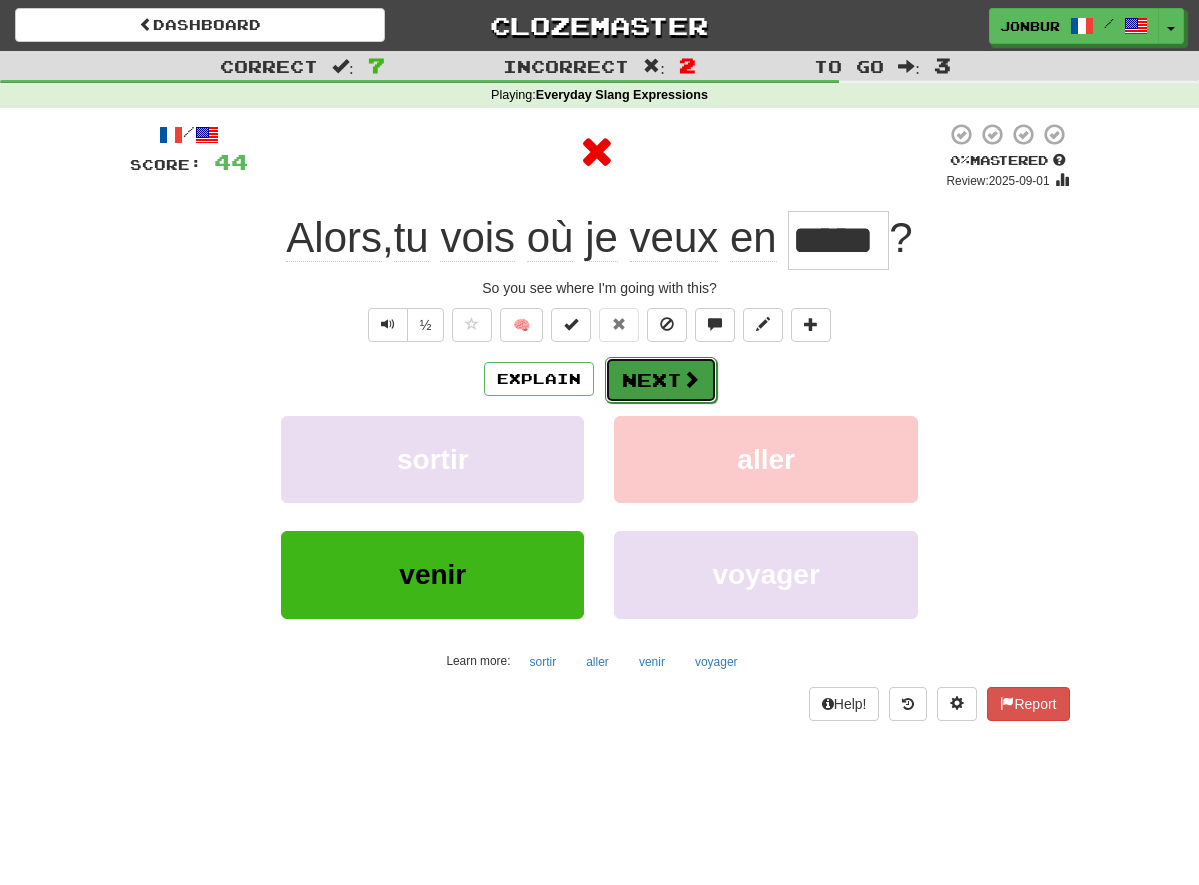 click on "Next" at bounding box center (661, 380) 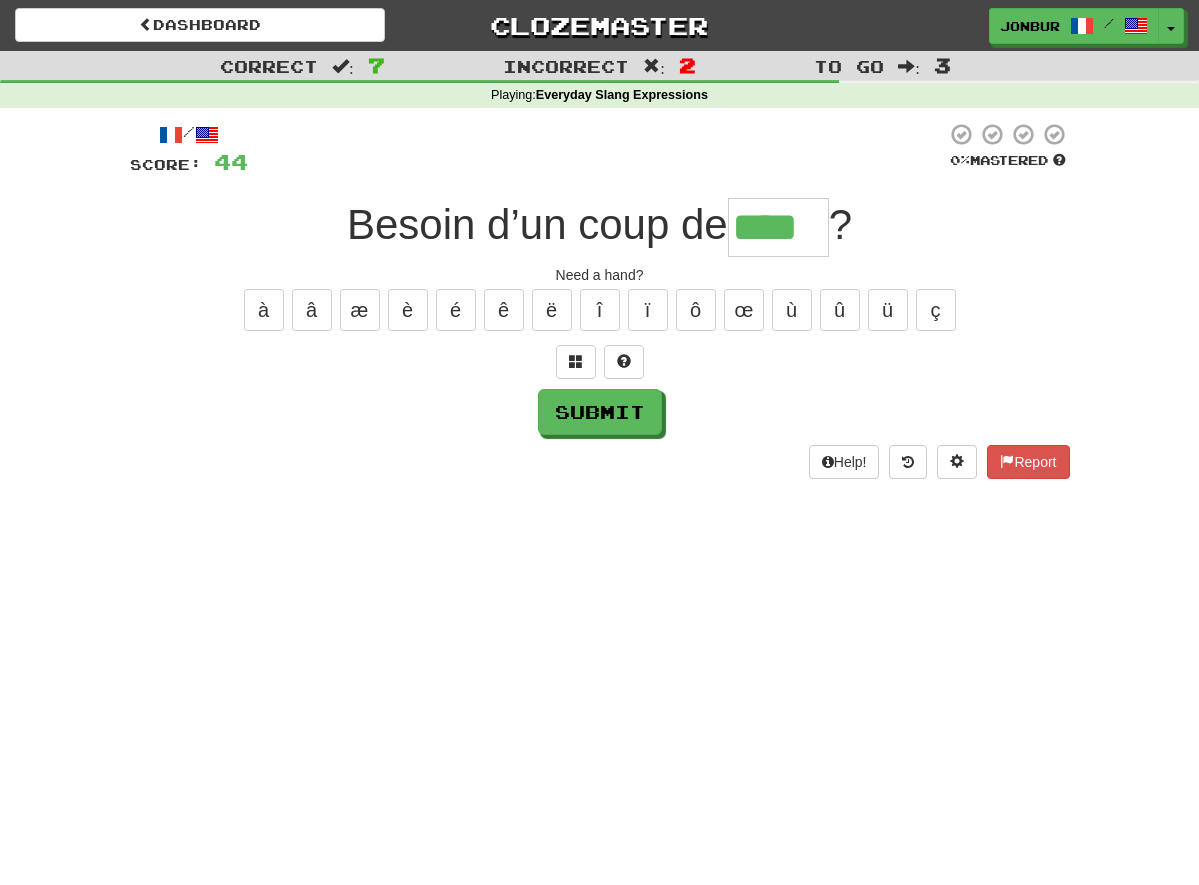 type on "****" 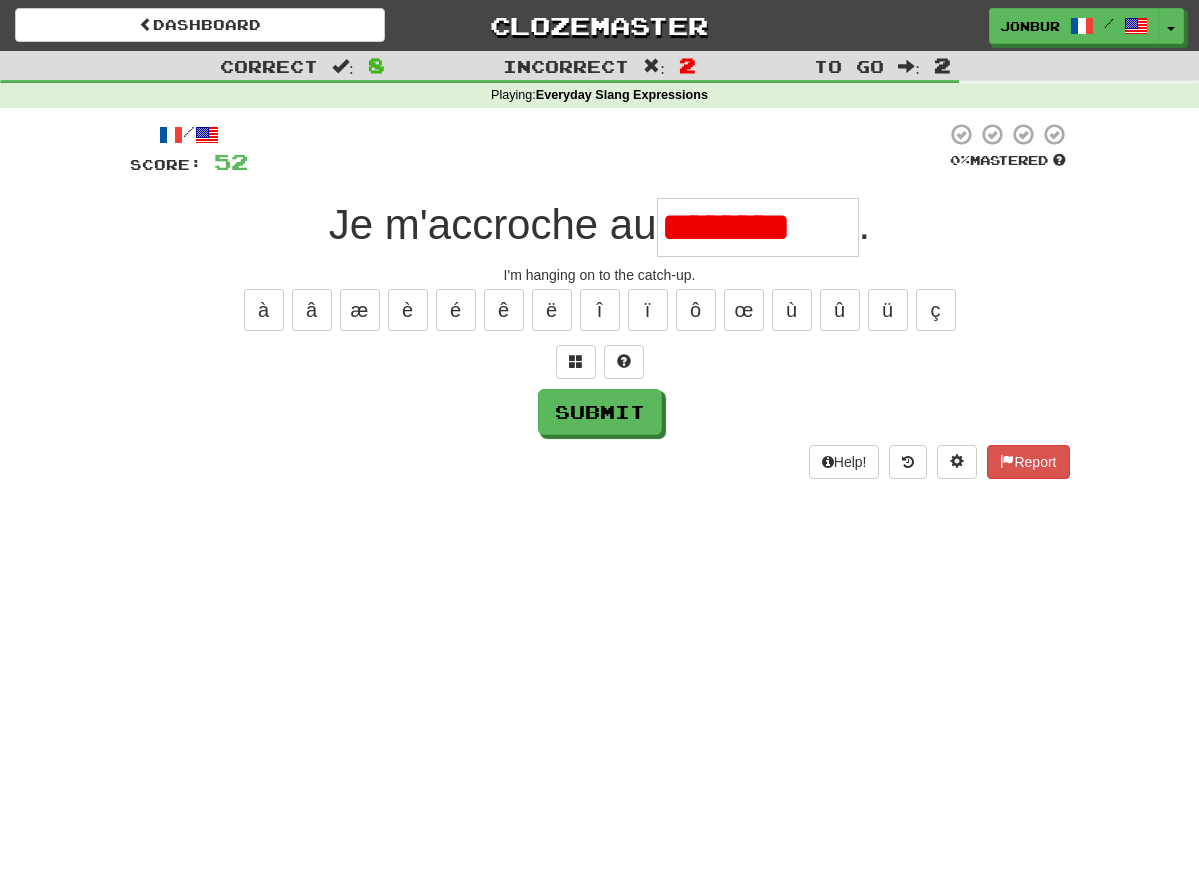 click on "********" at bounding box center (758, 227) 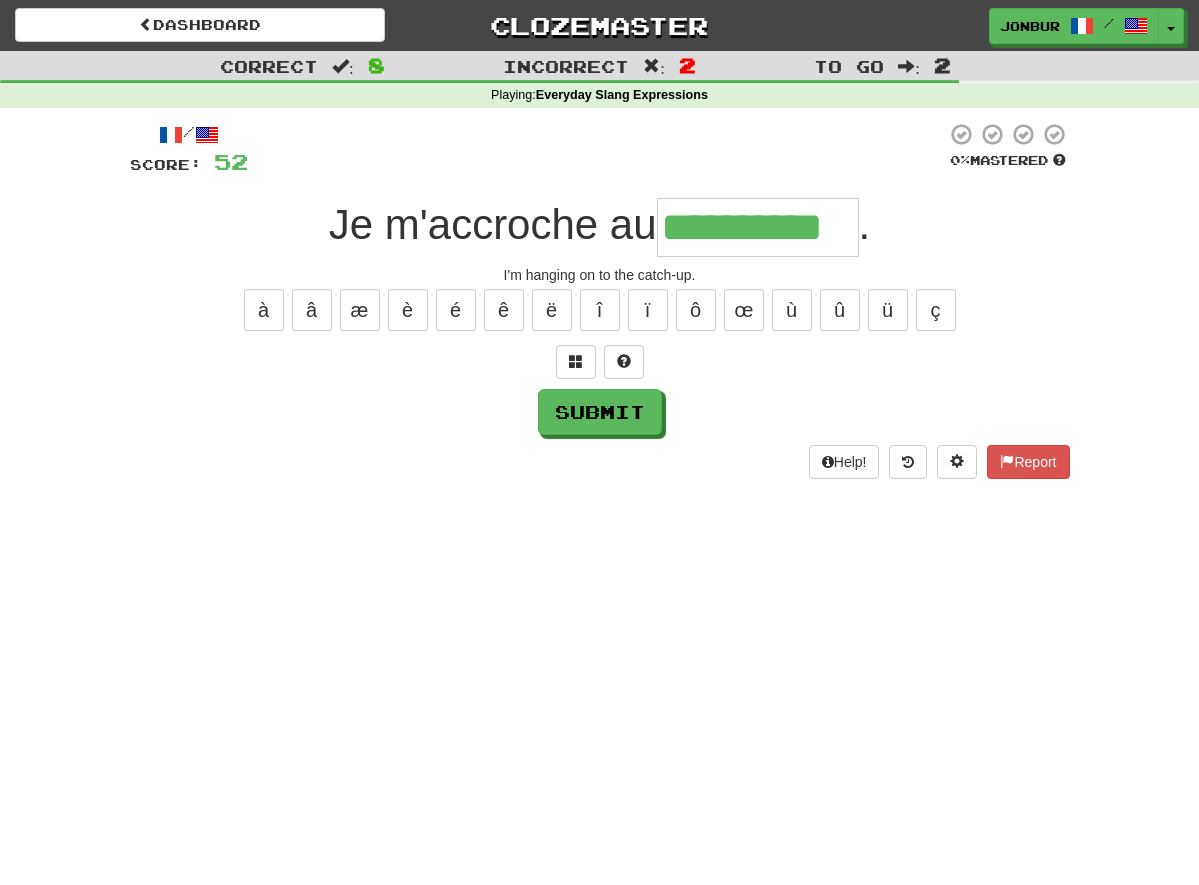 type on "**********" 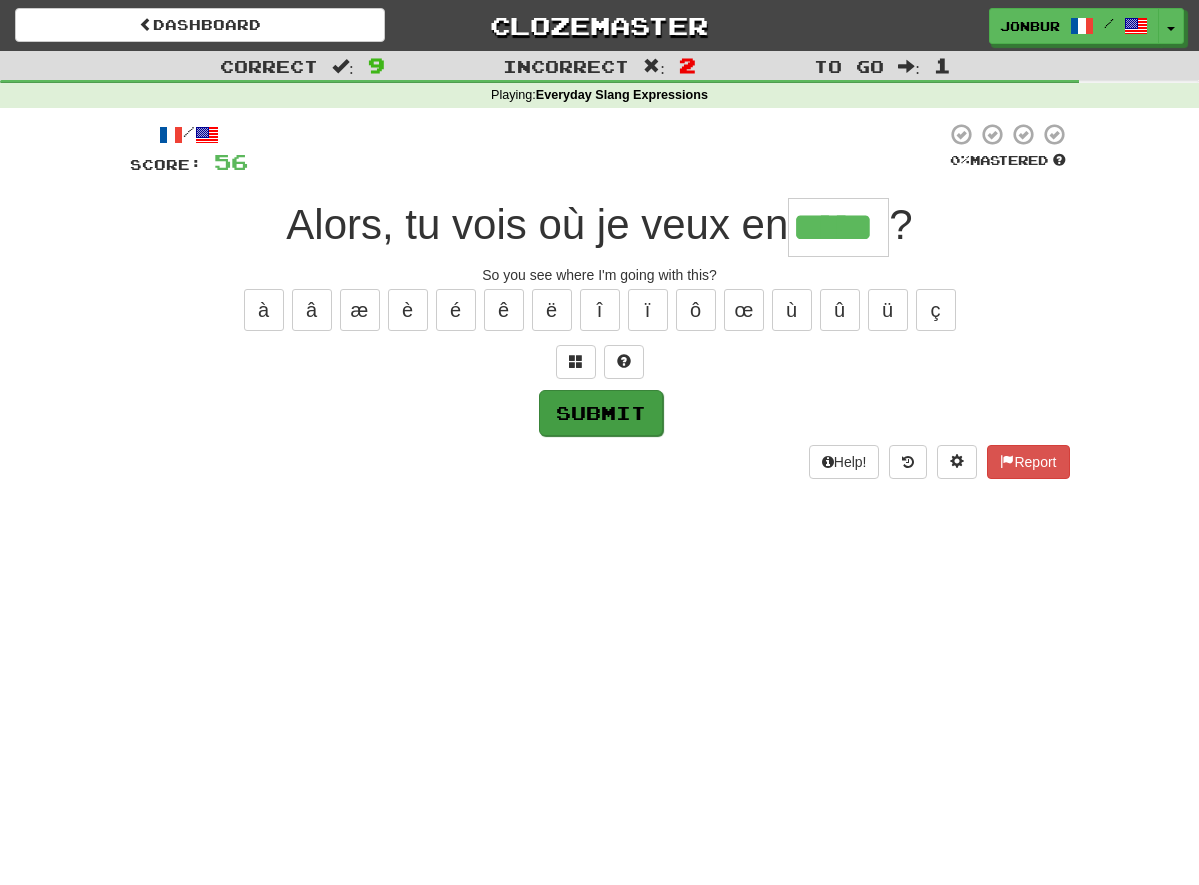 type on "*****" 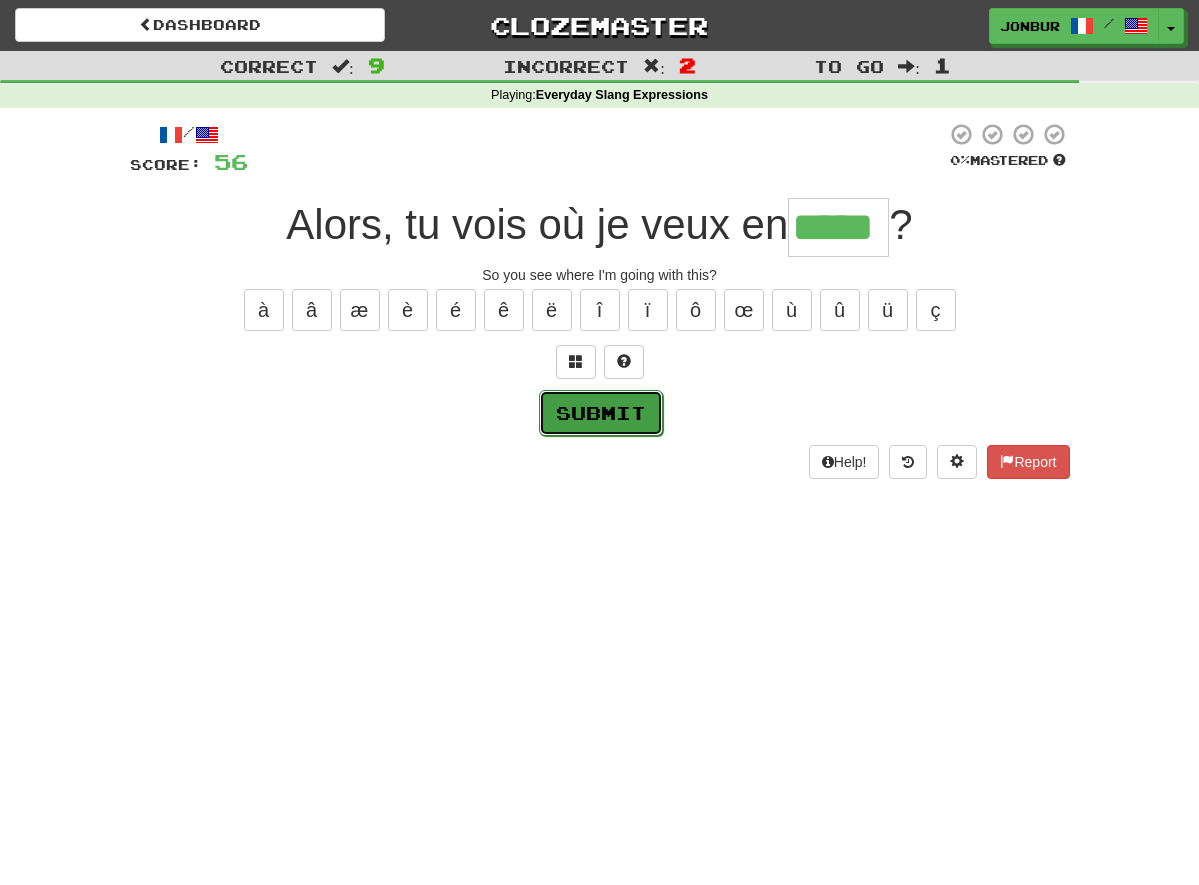 click on "Submit" at bounding box center [601, 413] 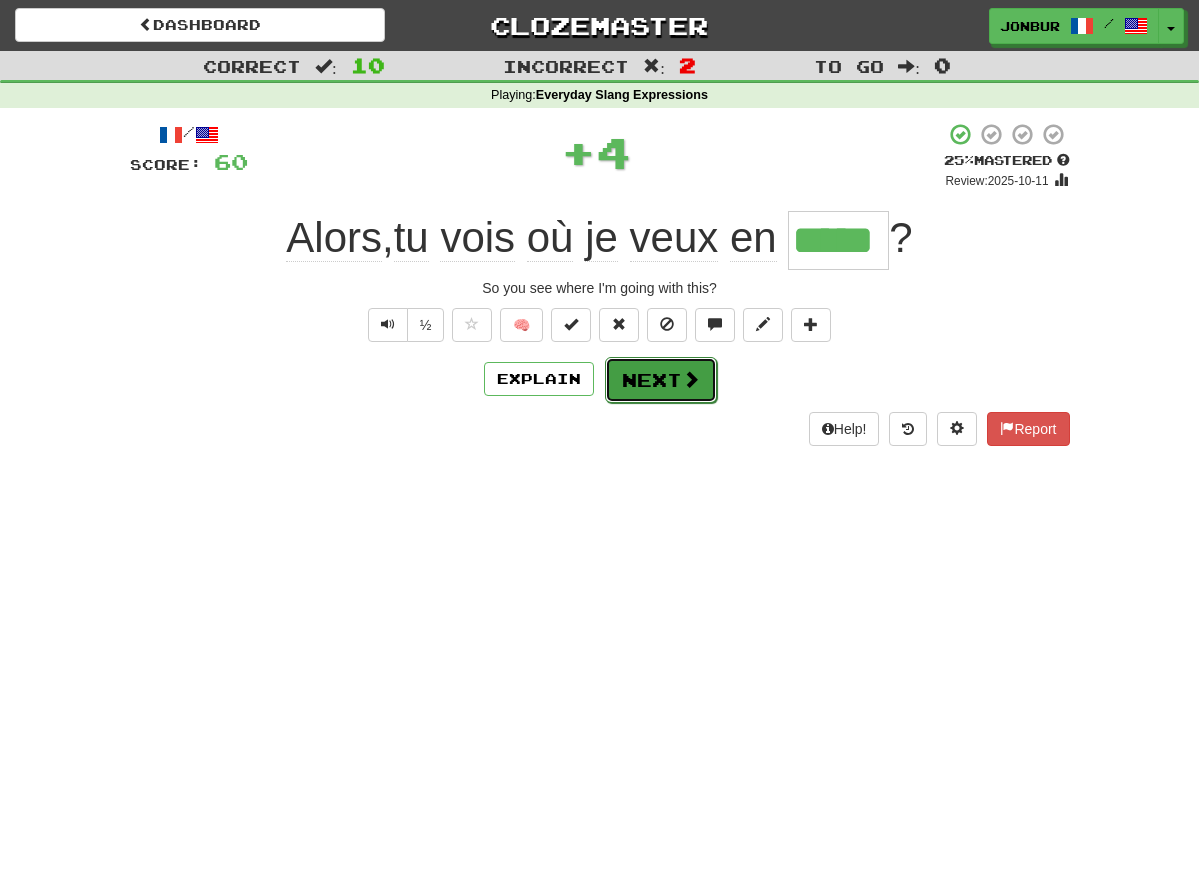 click on "Next" at bounding box center (661, 380) 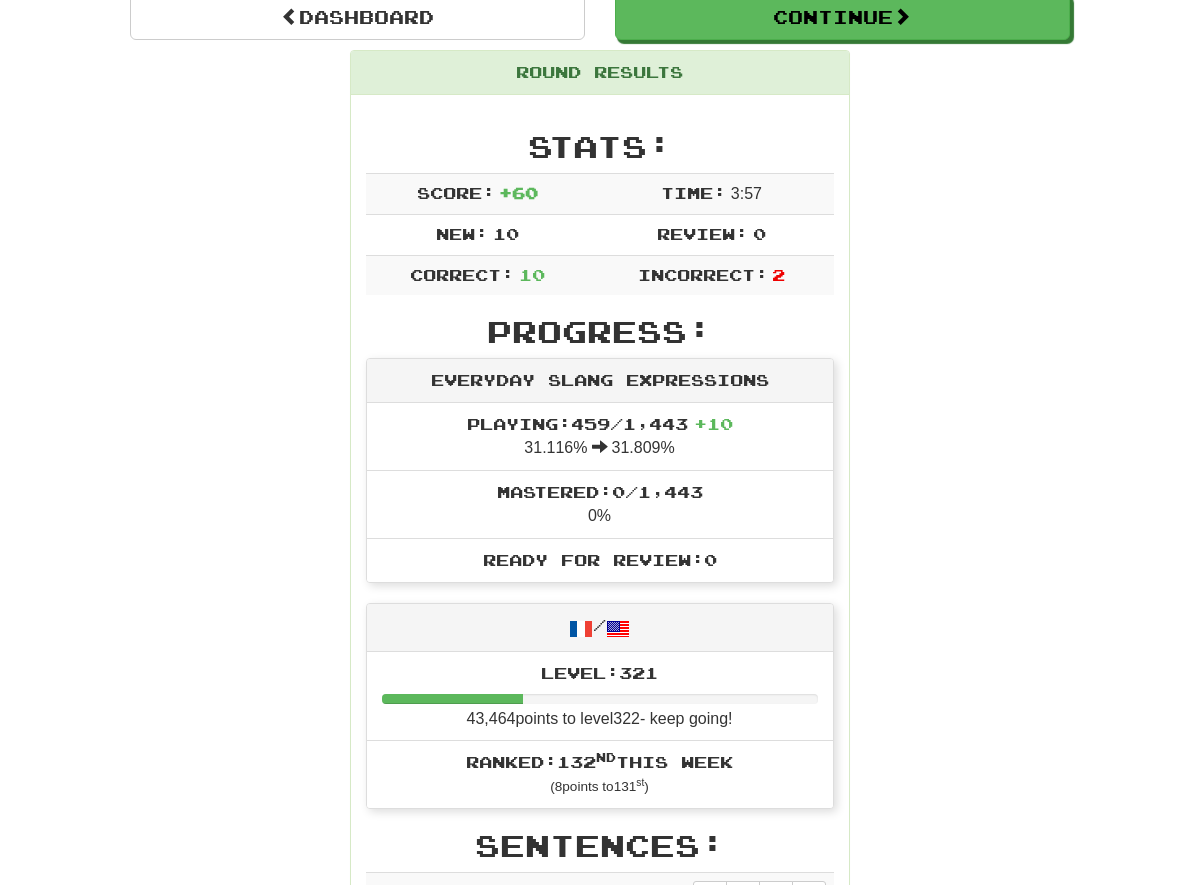 scroll, scrollTop: 0, scrollLeft: 0, axis: both 